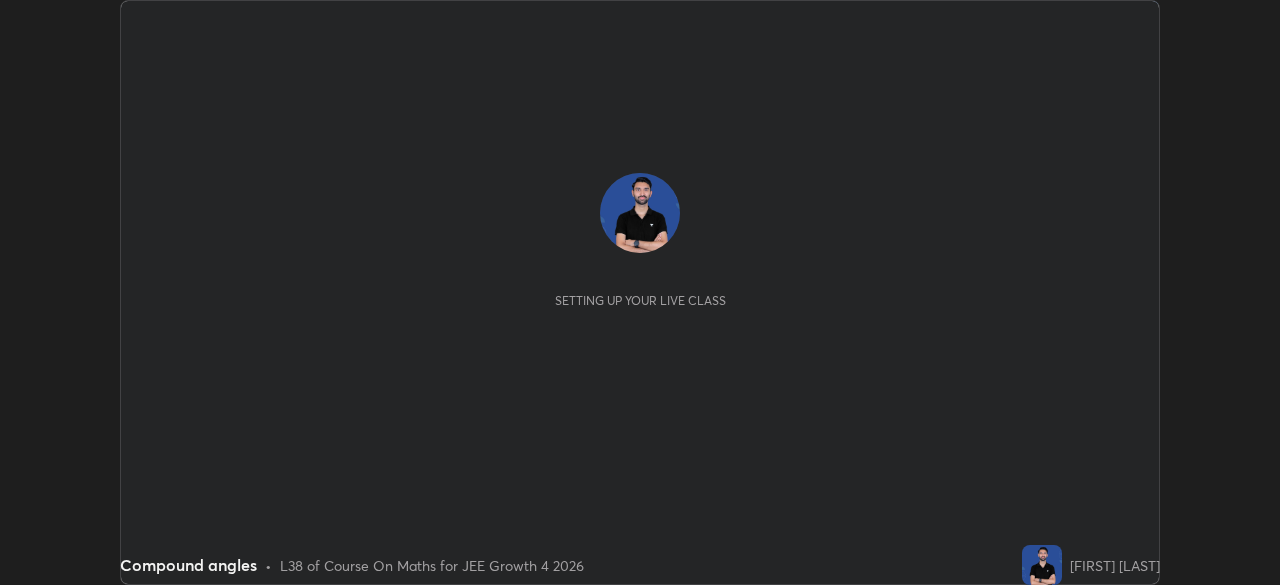 scroll, scrollTop: 0, scrollLeft: 0, axis: both 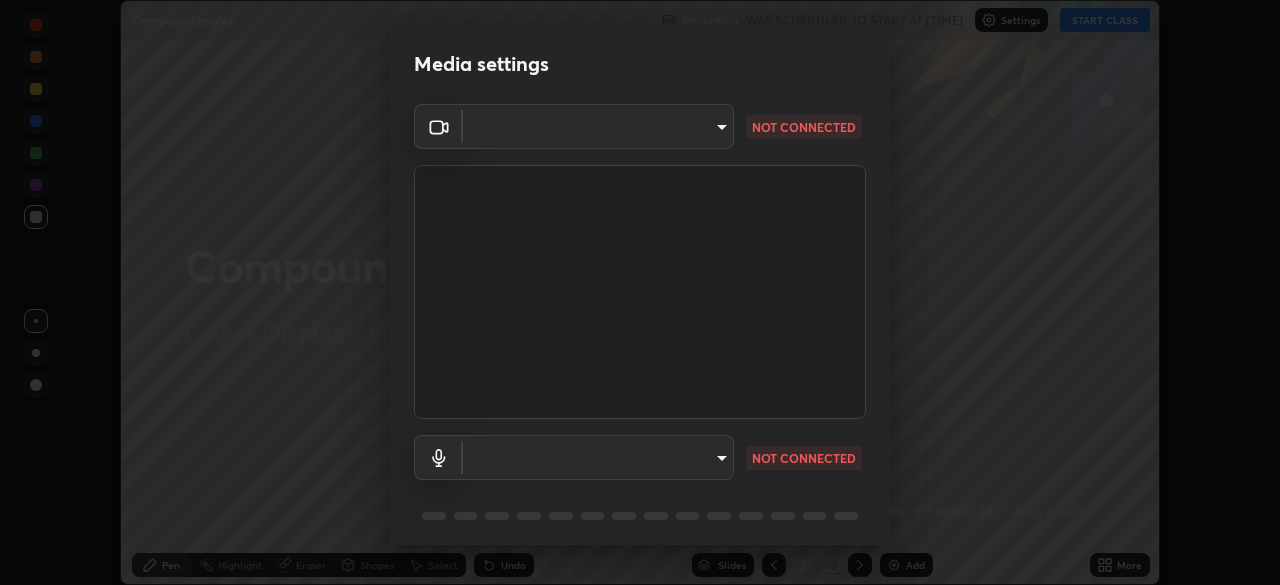 type on "[HASH]" 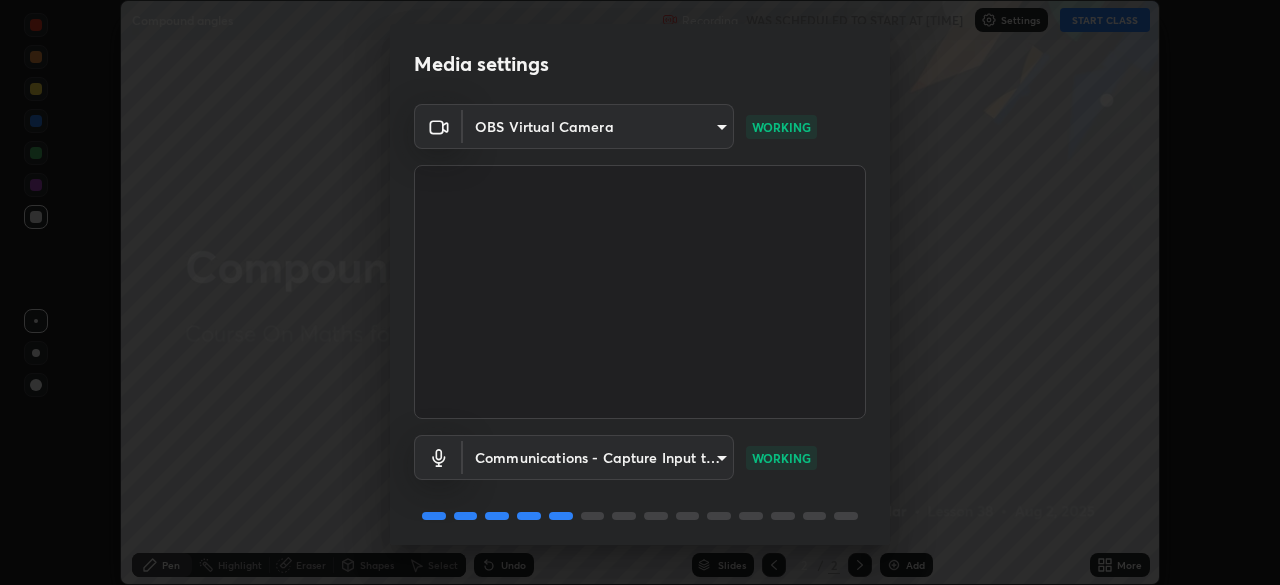 scroll, scrollTop: 71, scrollLeft: 0, axis: vertical 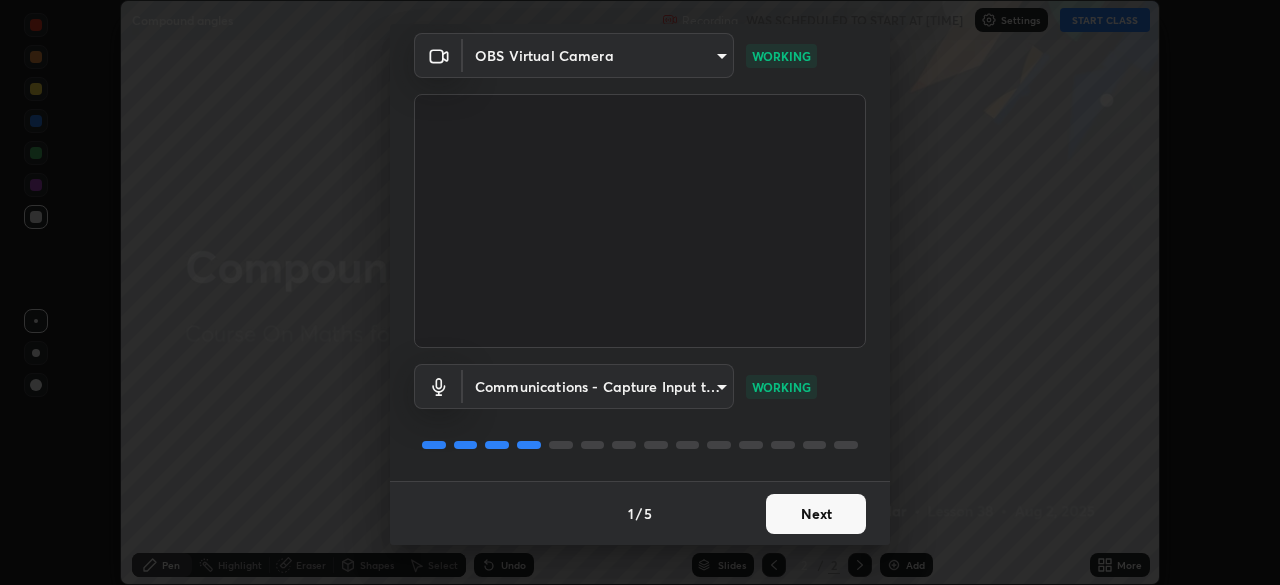 click on "Next" at bounding box center [816, 514] 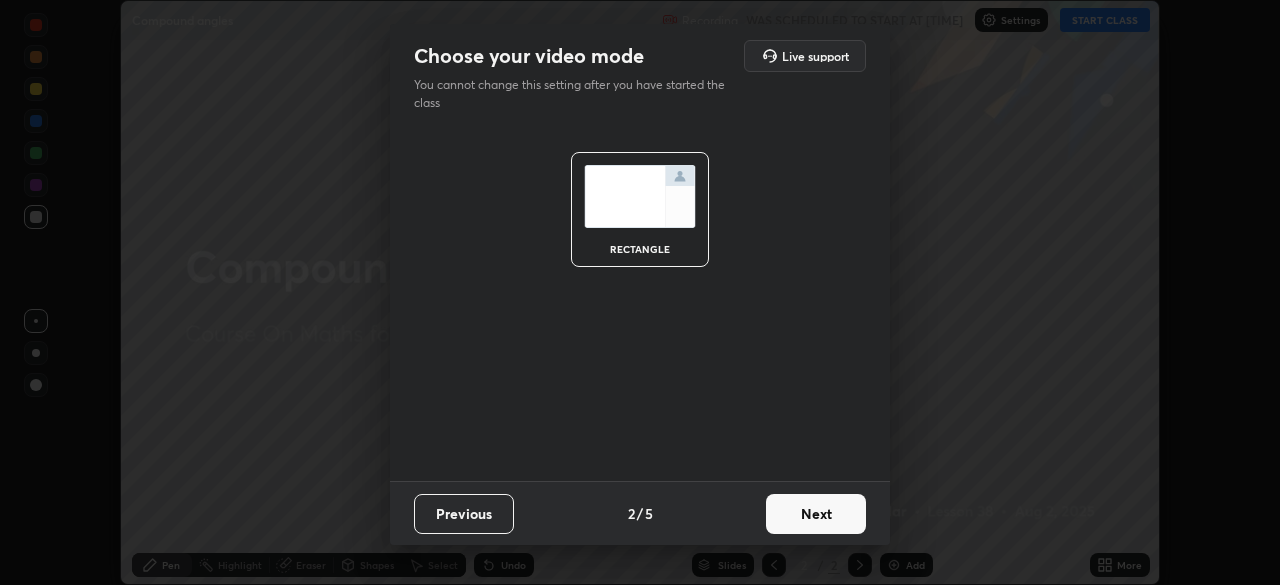 scroll, scrollTop: 0, scrollLeft: 0, axis: both 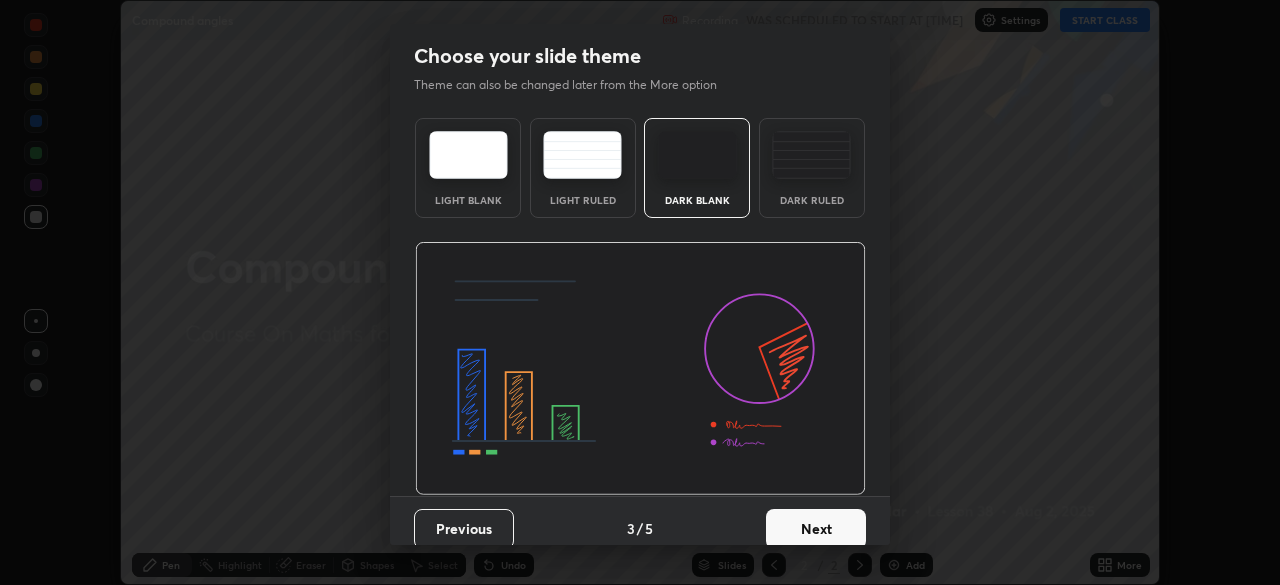 click on "Next" at bounding box center (816, 529) 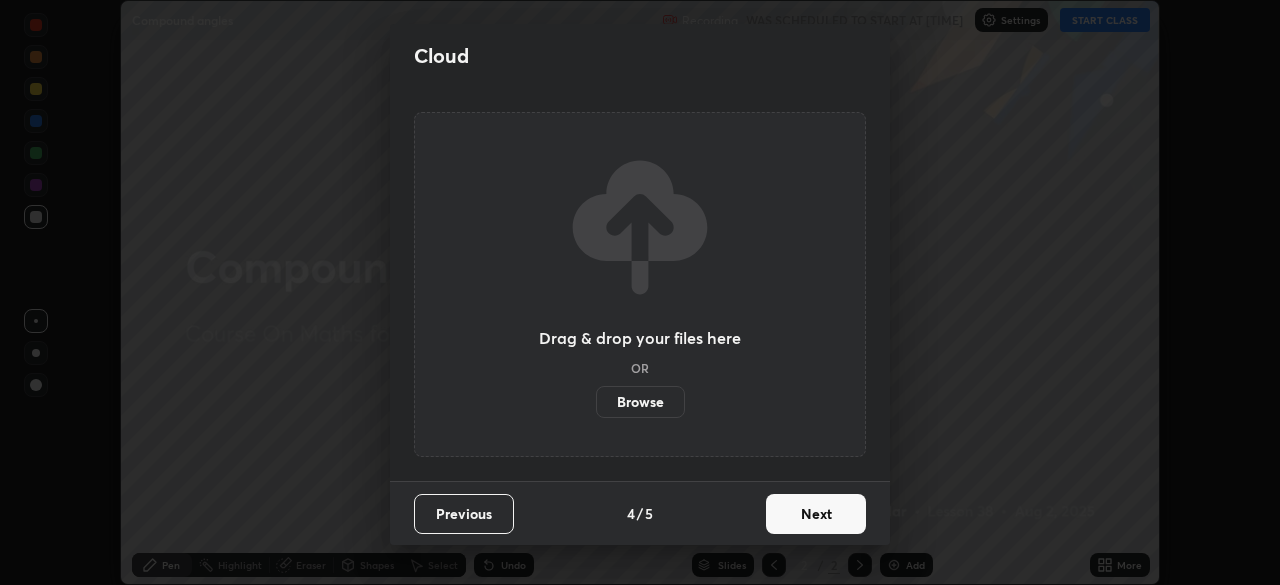 click on "Next" at bounding box center (816, 514) 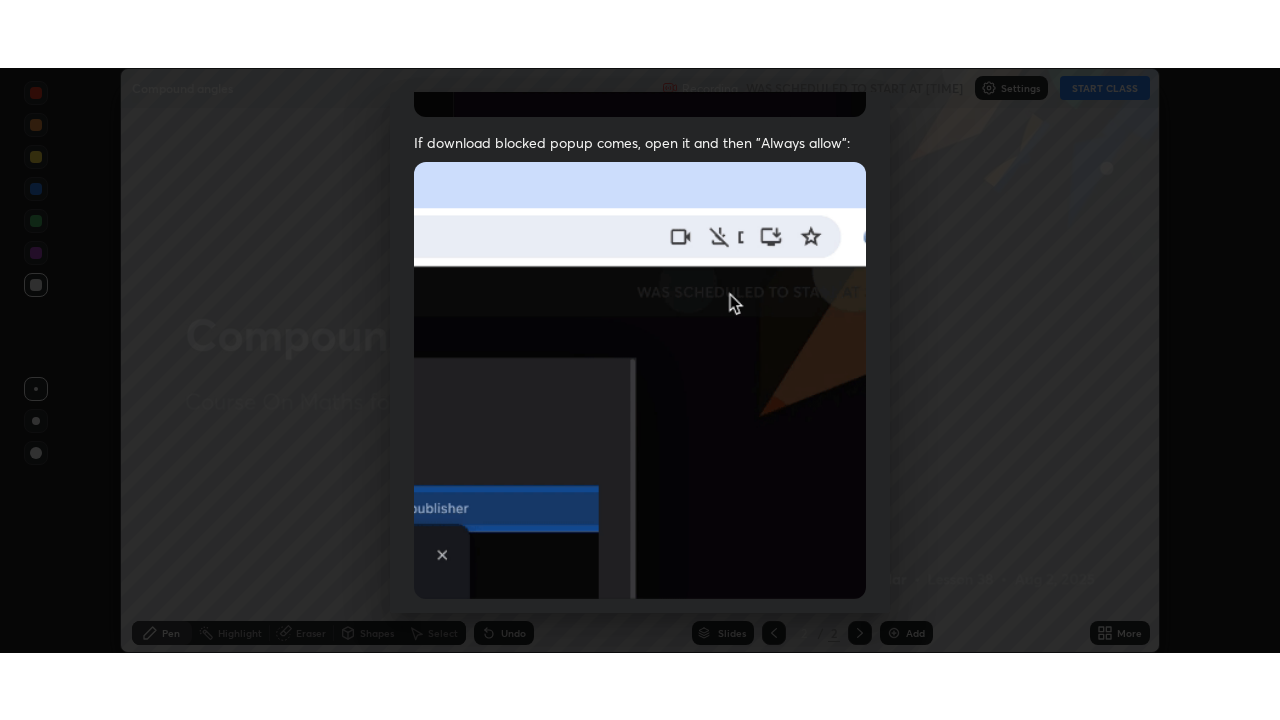 scroll, scrollTop: 479, scrollLeft: 0, axis: vertical 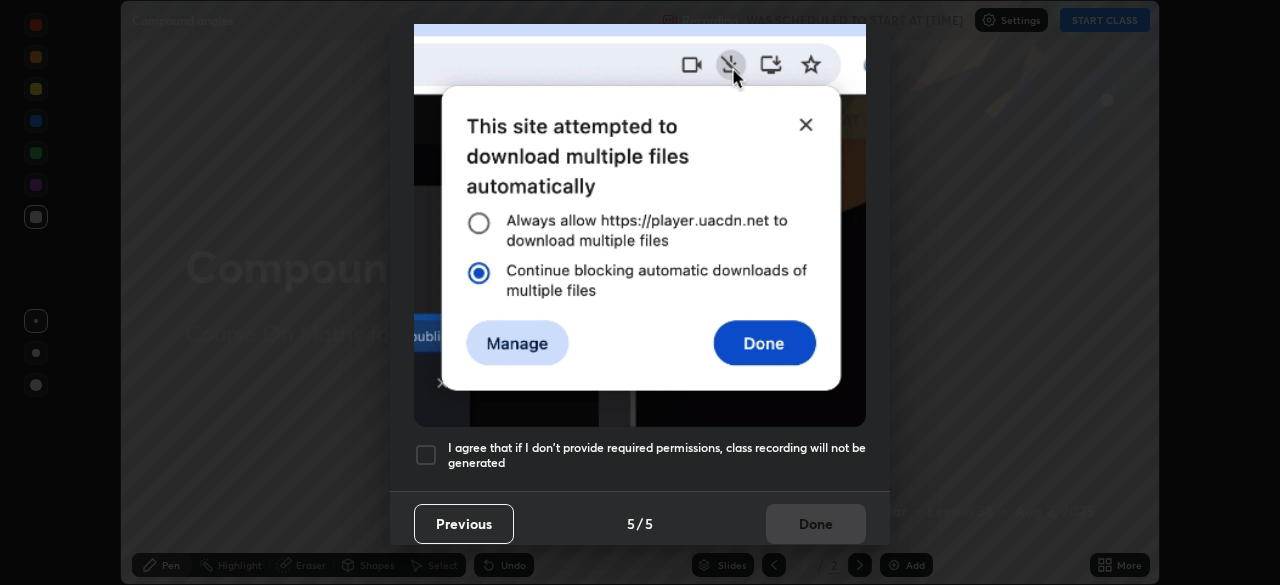click at bounding box center [426, 455] 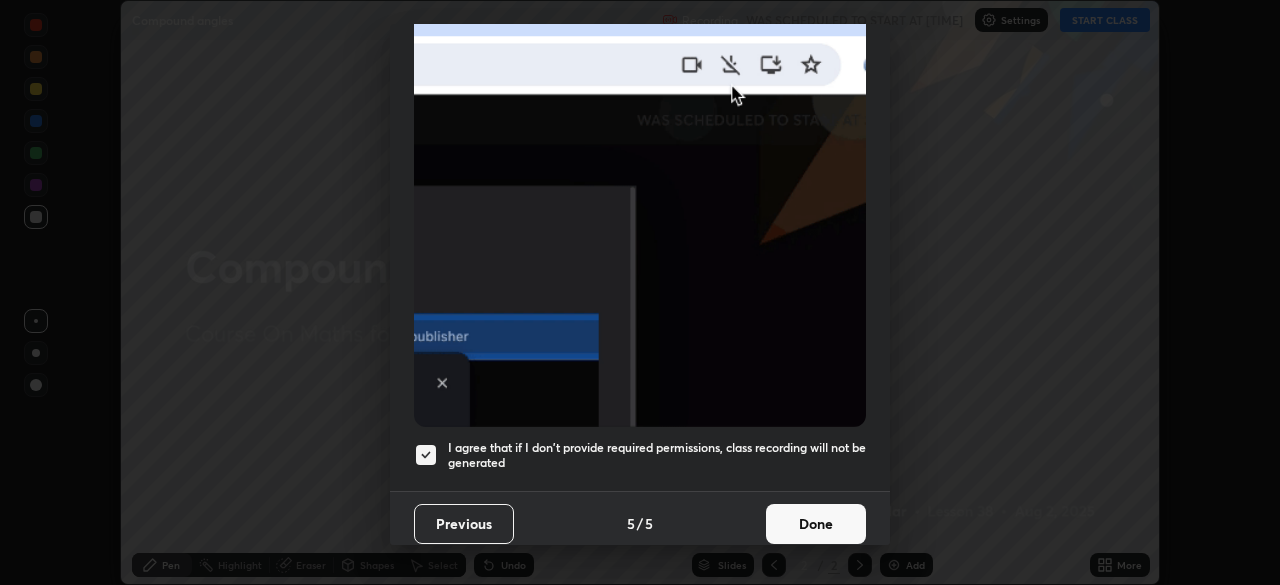click on "Done" at bounding box center (816, 524) 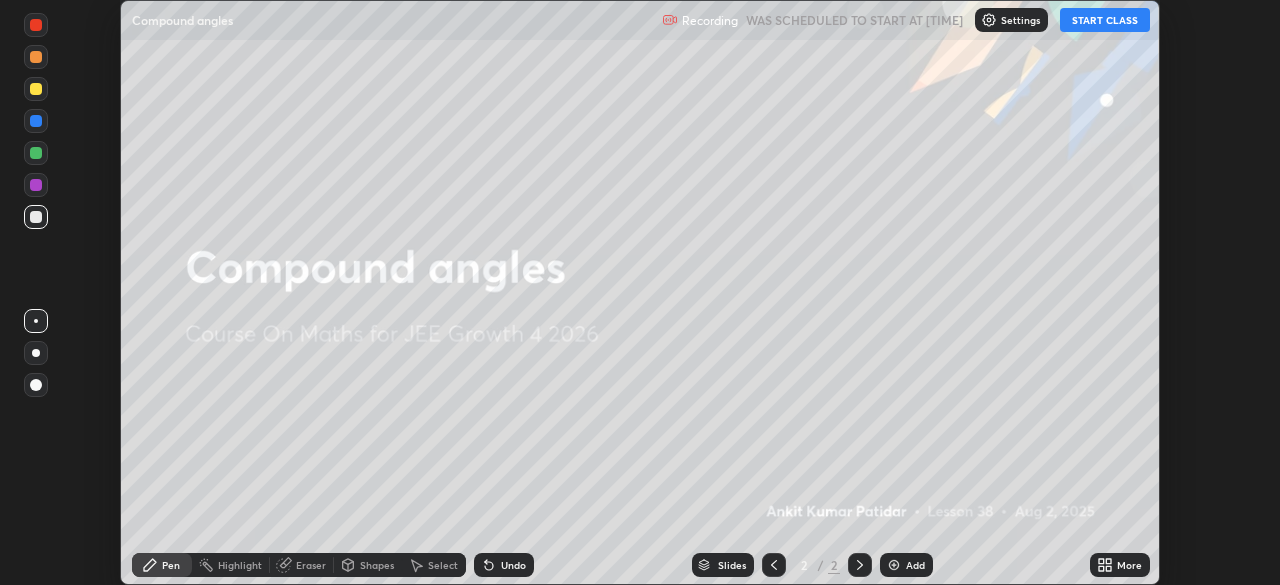 click on "START CLASS" at bounding box center (1105, 20) 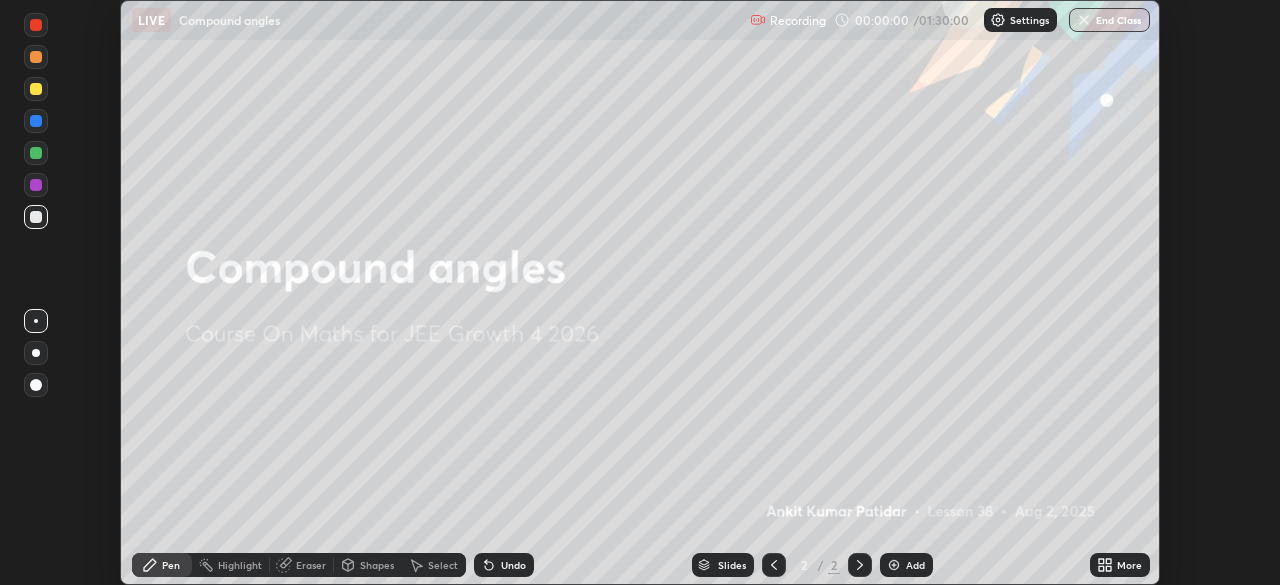 click on "More" at bounding box center (1120, 565) 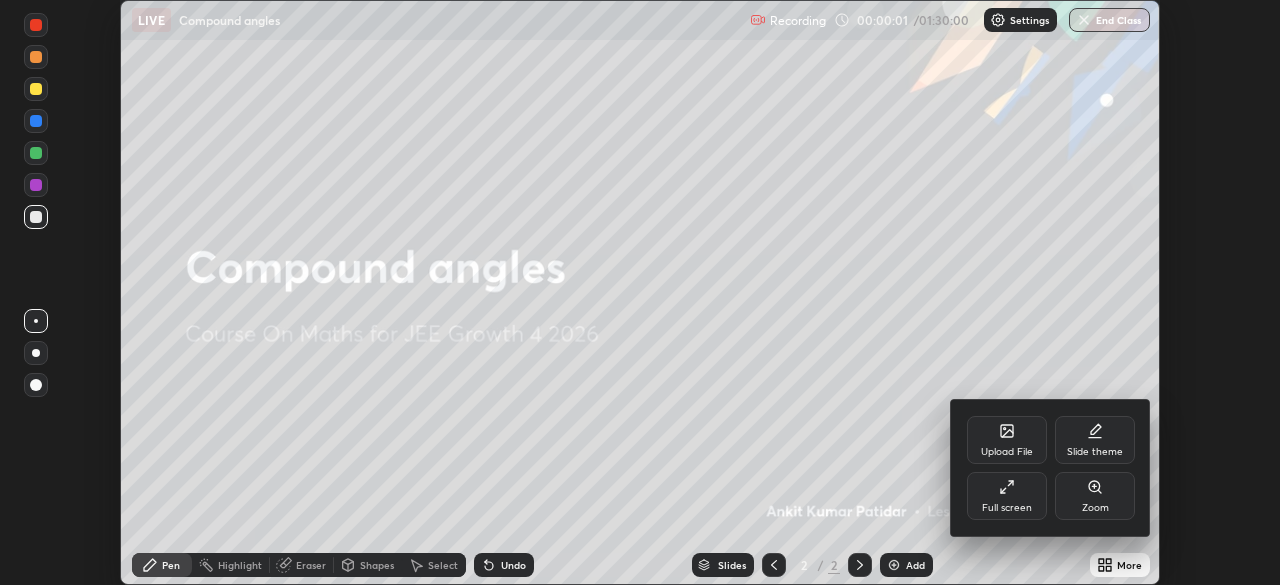 click on "Full screen" at bounding box center [1007, 496] 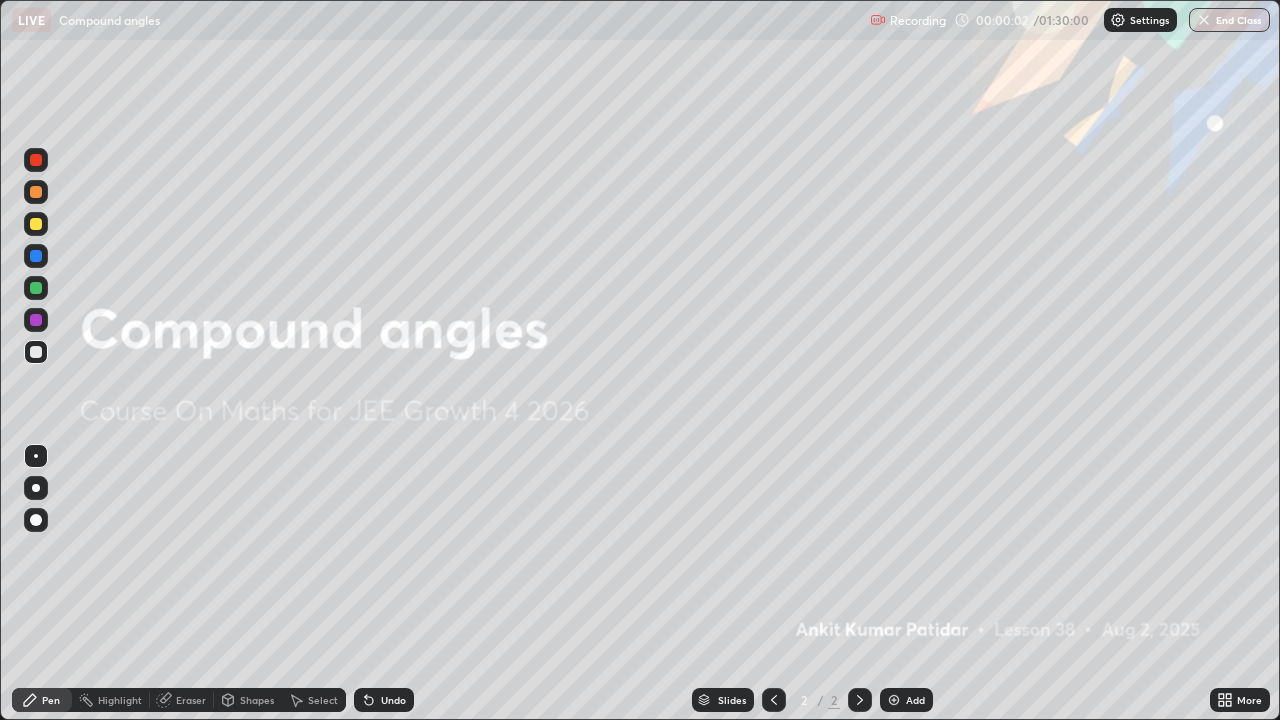 scroll, scrollTop: 99280, scrollLeft: 98720, axis: both 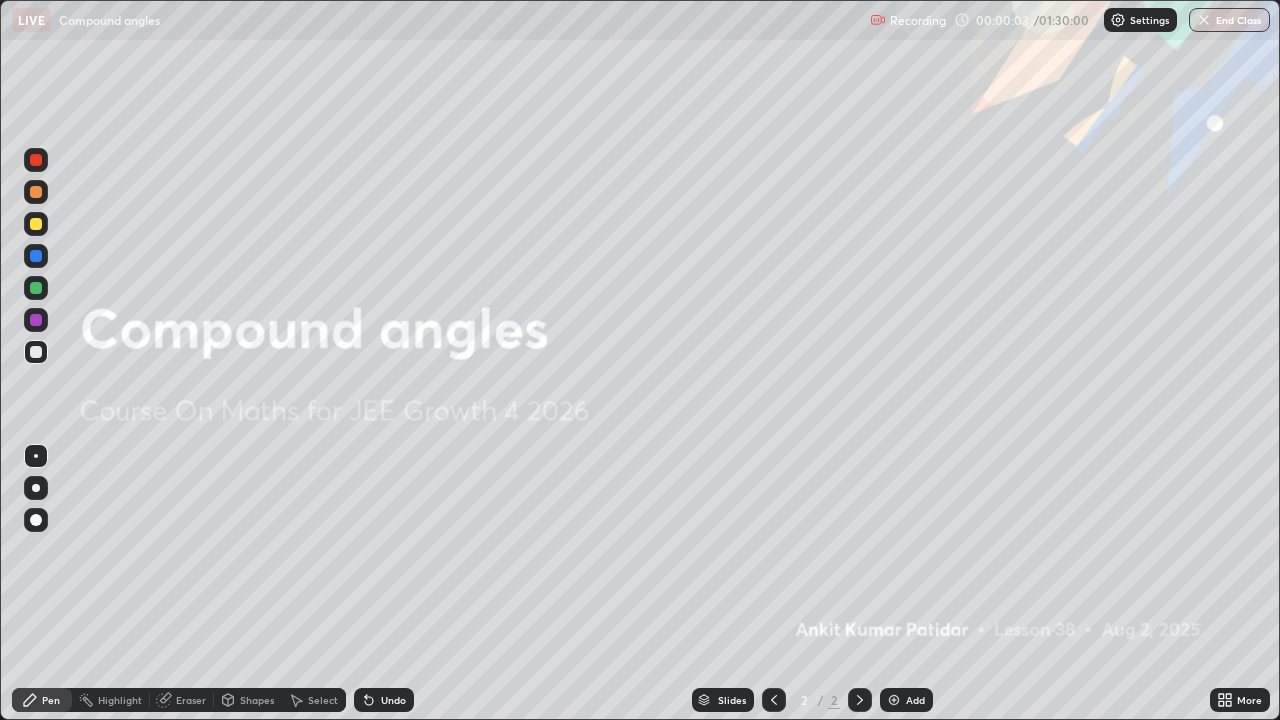 click on "Add" at bounding box center (906, 700) 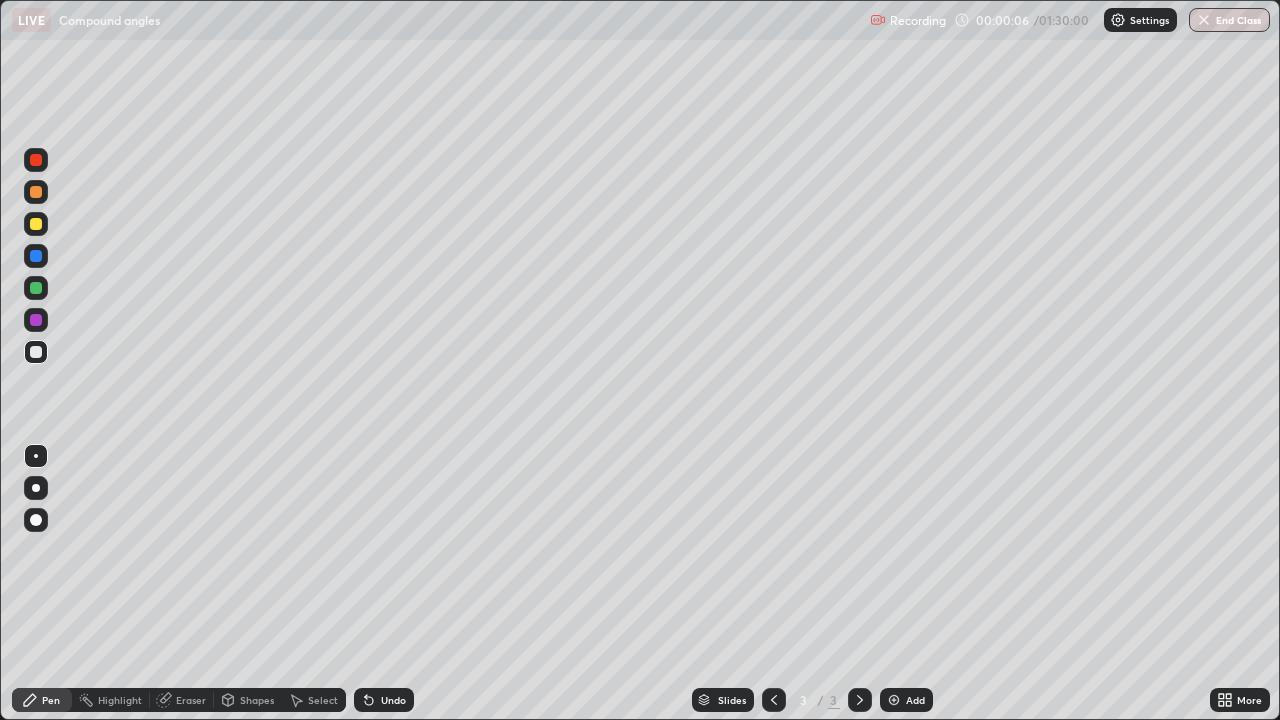 click at bounding box center (36, 488) 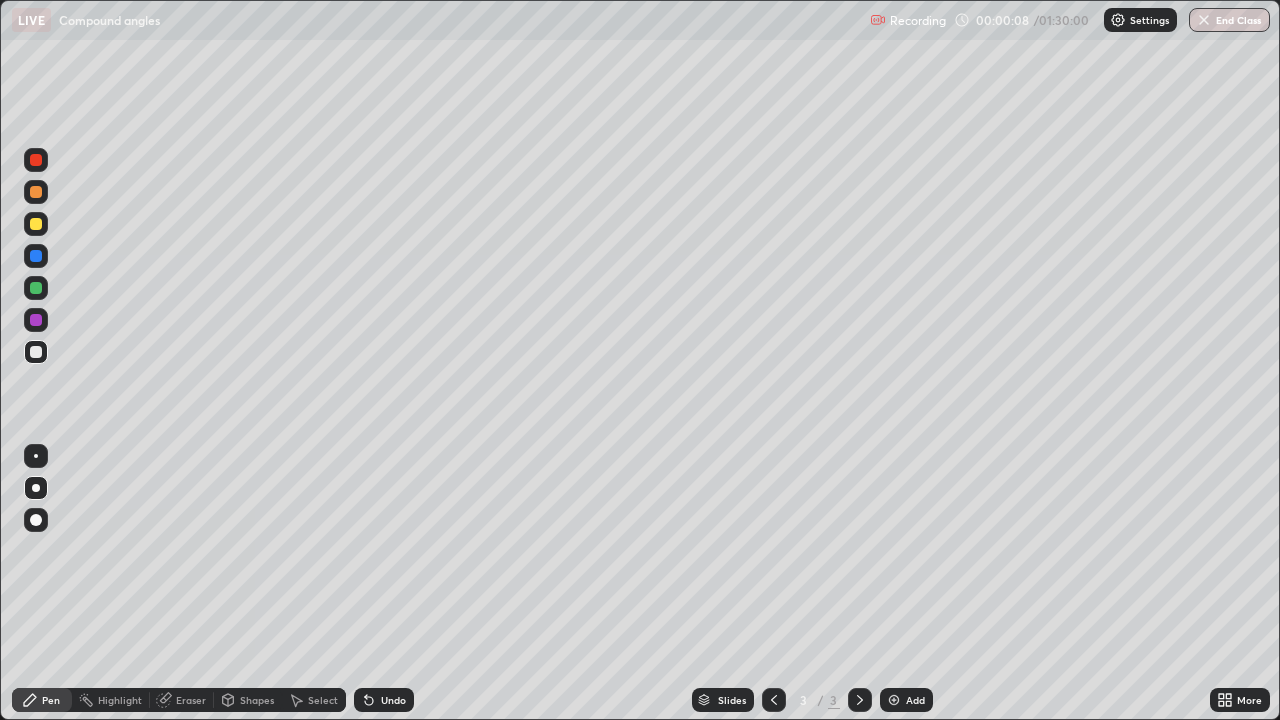 click on "Eraser" at bounding box center [191, 700] 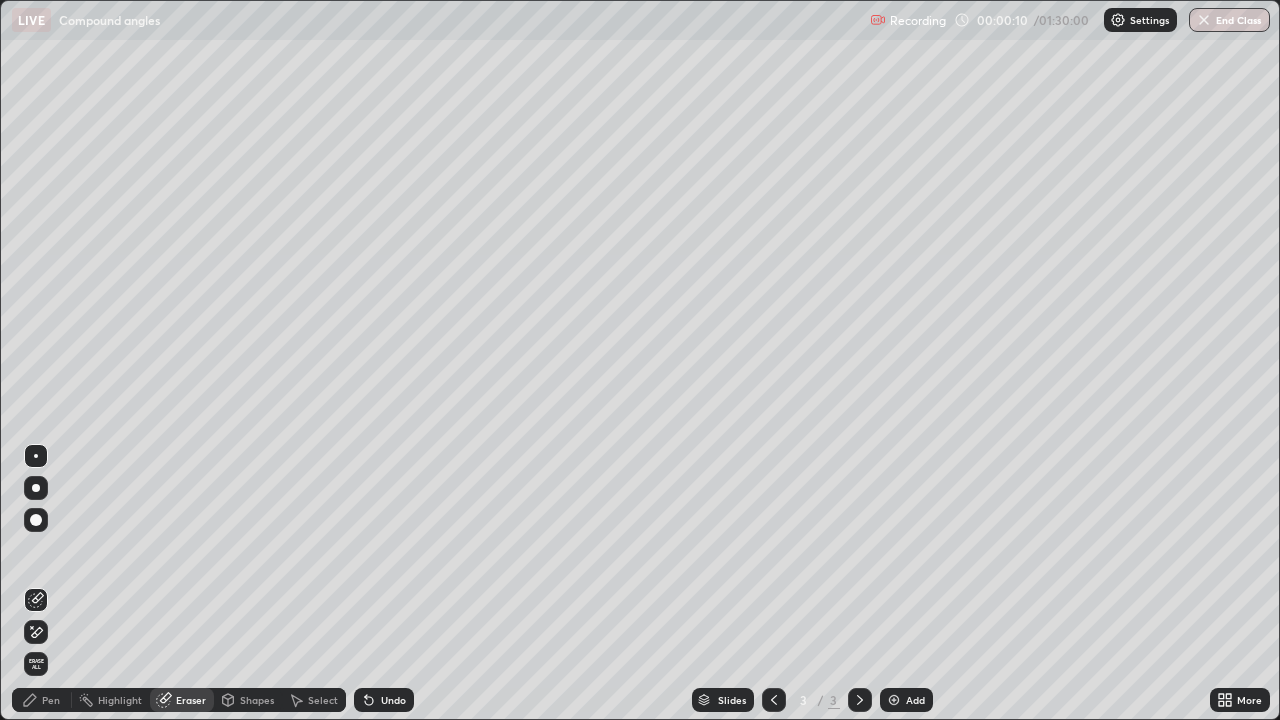 click 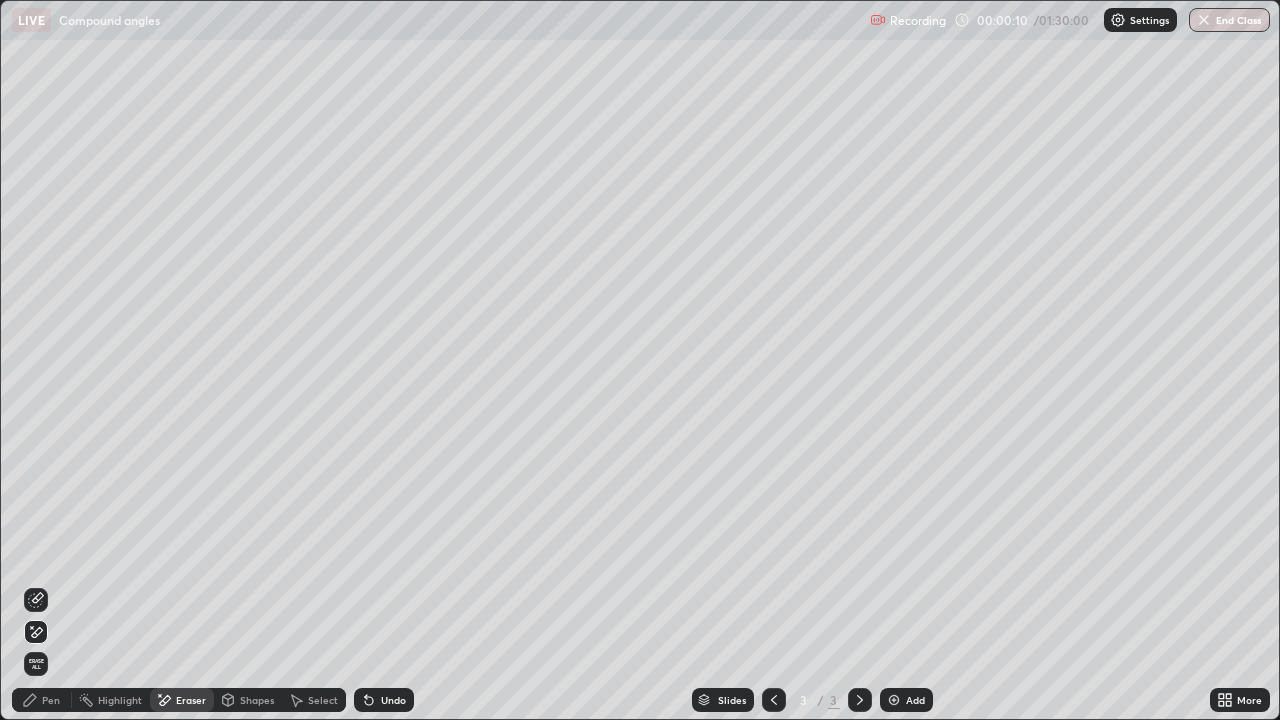 click on "Pen" at bounding box center (51, 700) 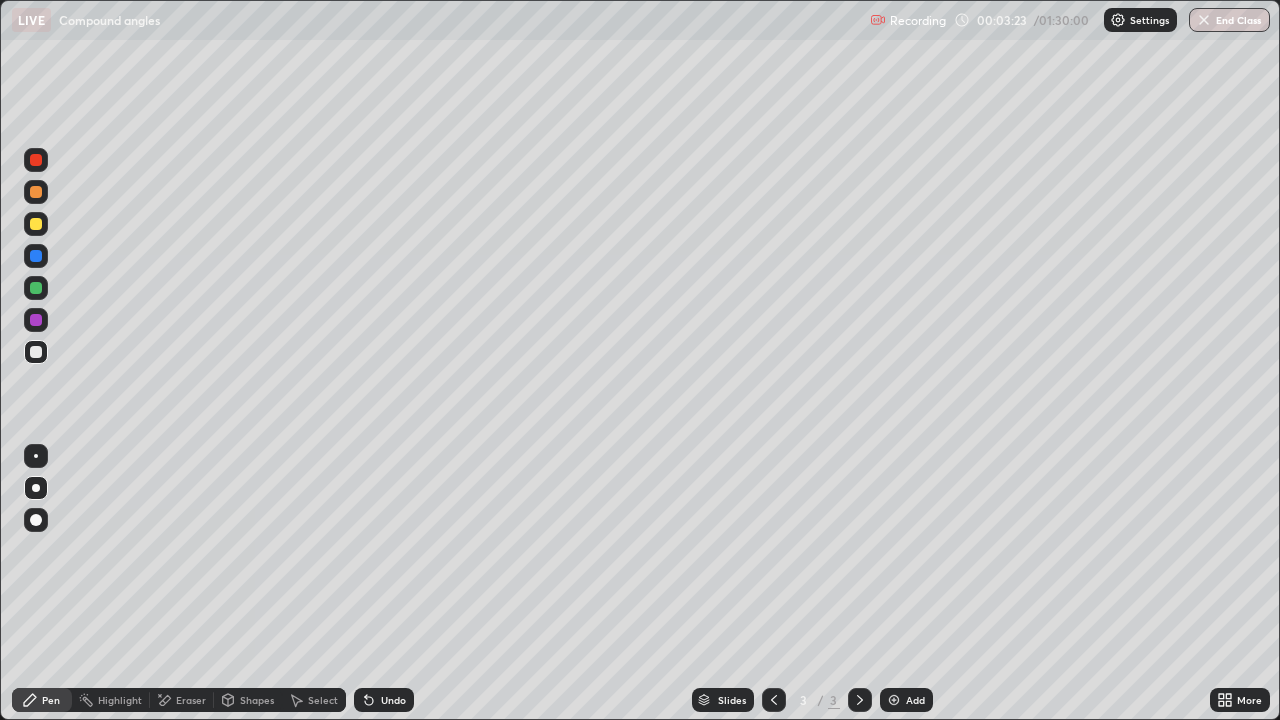 click on "Undo" at bounding box center [393, 700] 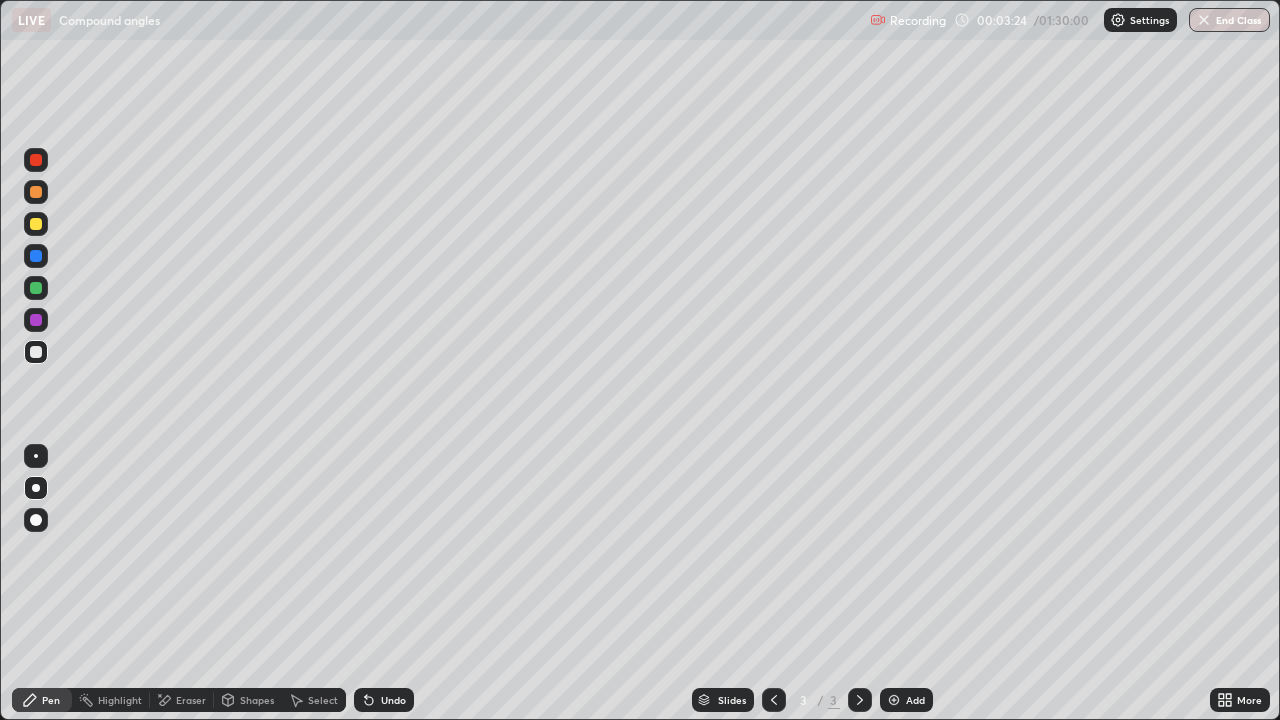 click on "Undo" at bounding box center [384, 700] 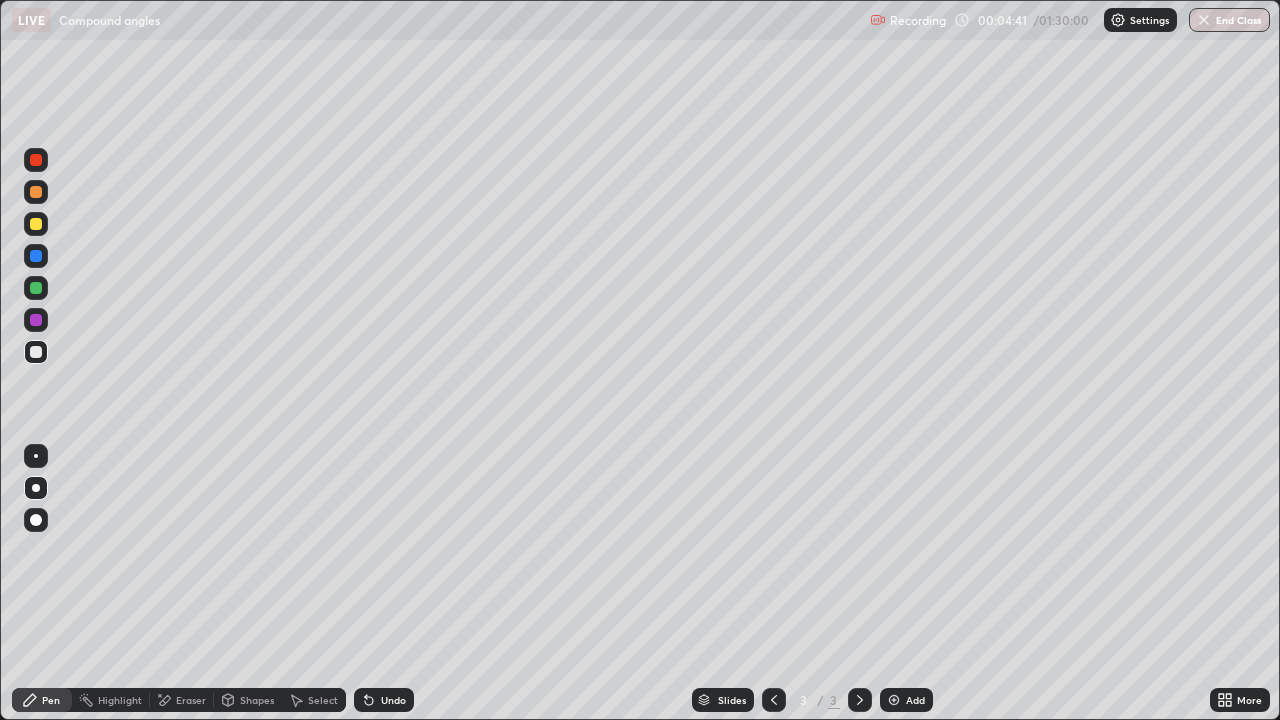 click on "Eraser" at bounding box center [191, 700] 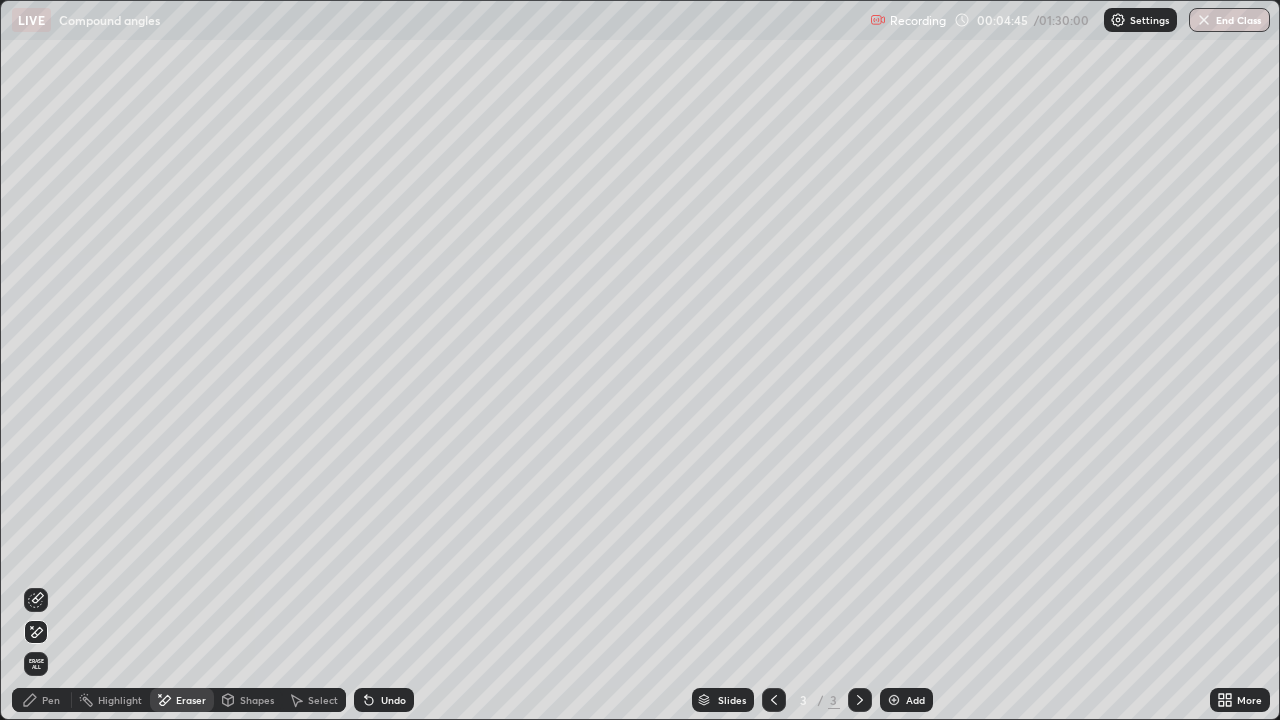 click on "Pen" at bounding box center [51, 700] 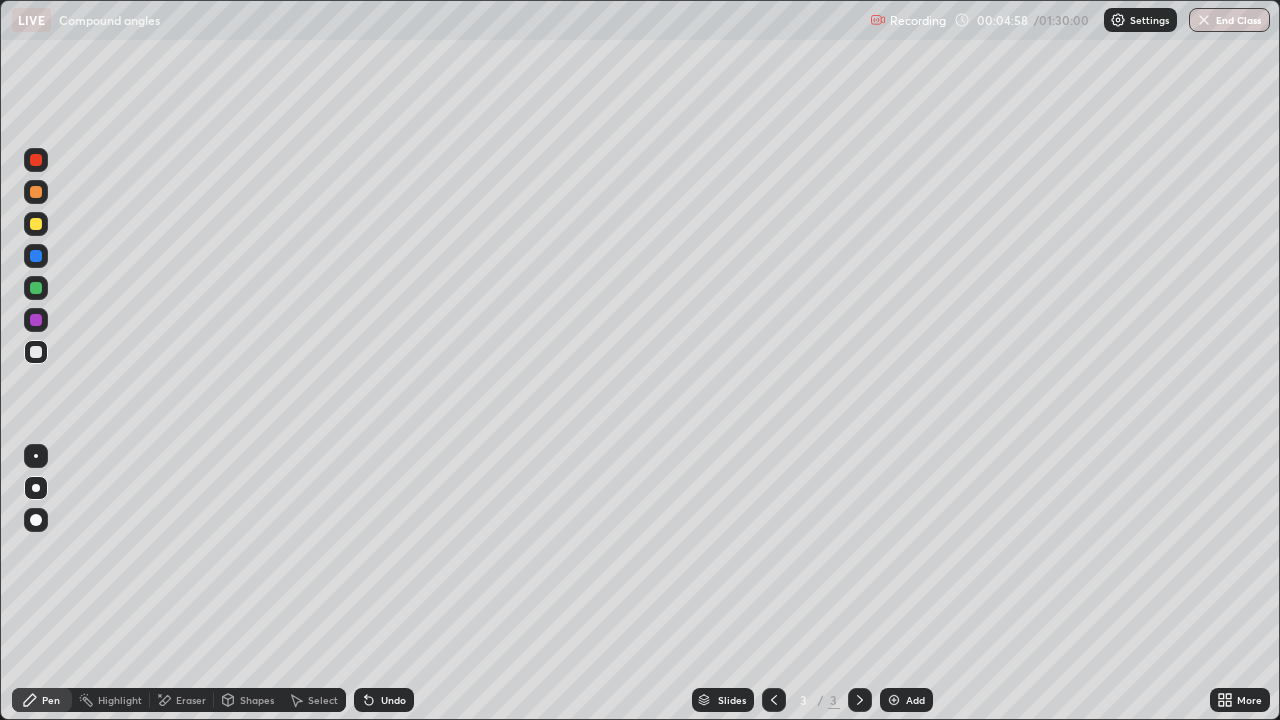 click at bounding box center (36, 288) 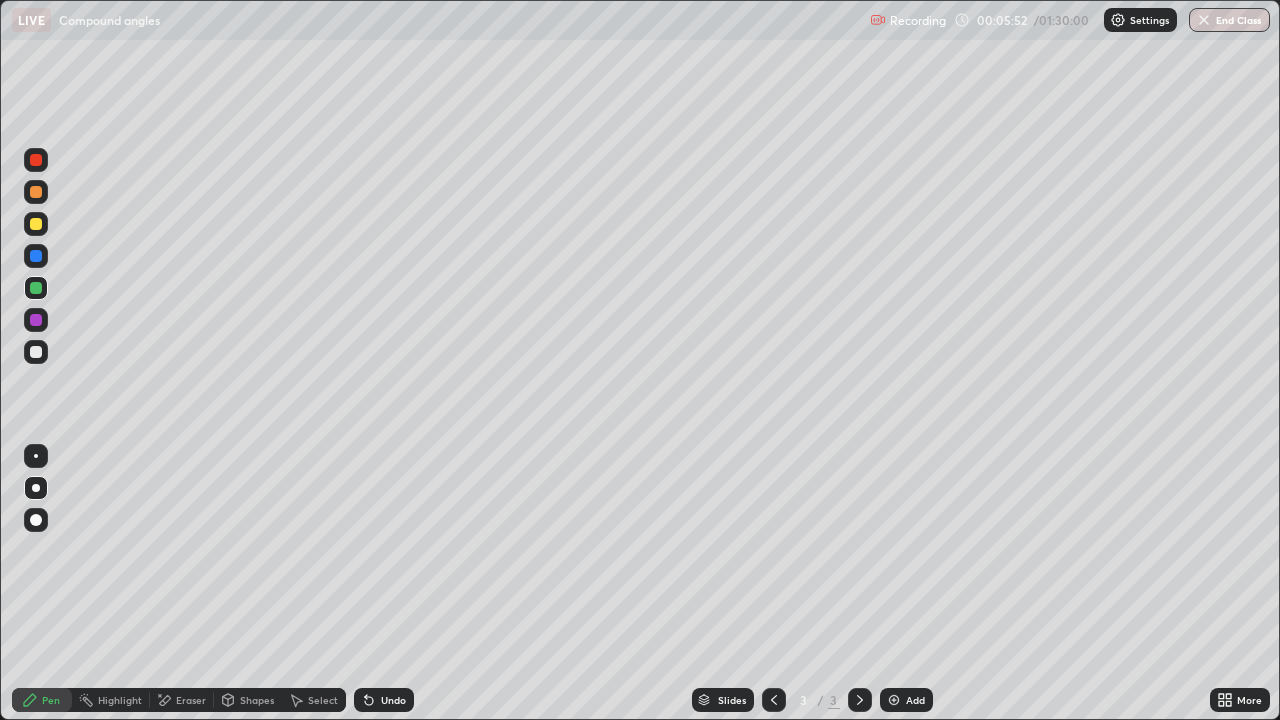click on "Eraser" at bounding box center [182, 700] 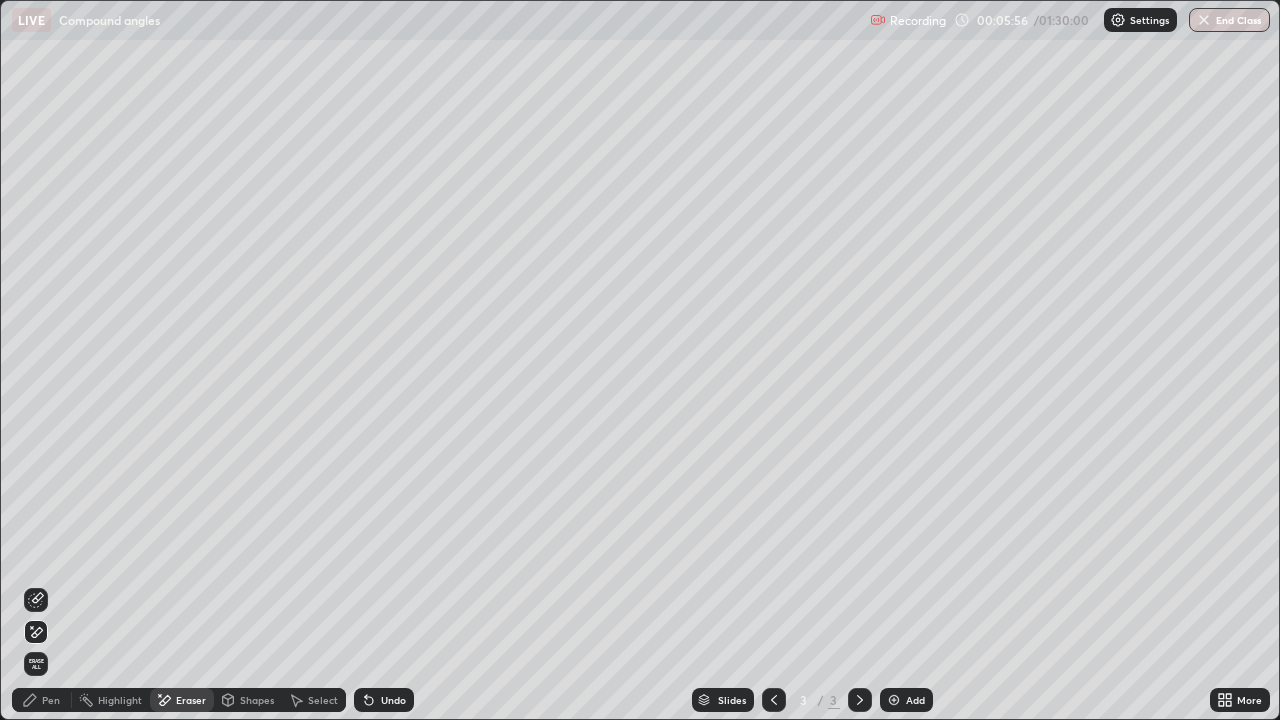 click on "Pen" at bounding box center [51, 700] 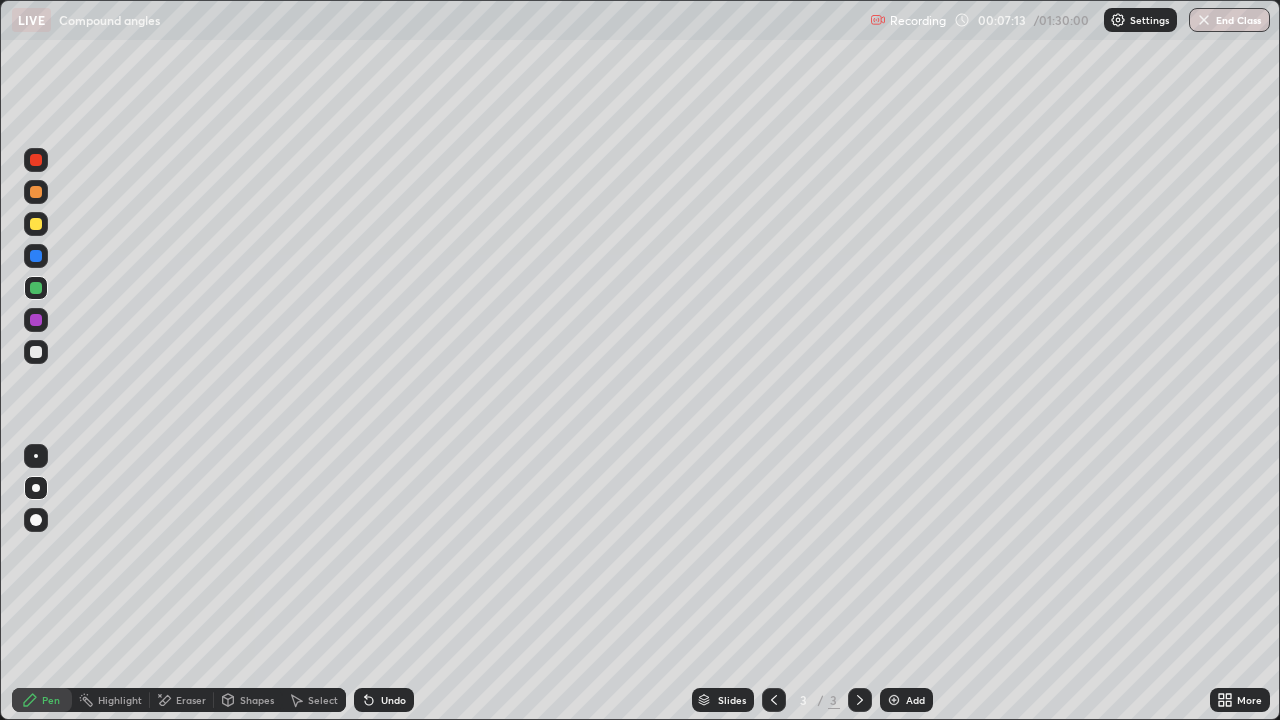 click on "Select" at bounding box center (314, 700) 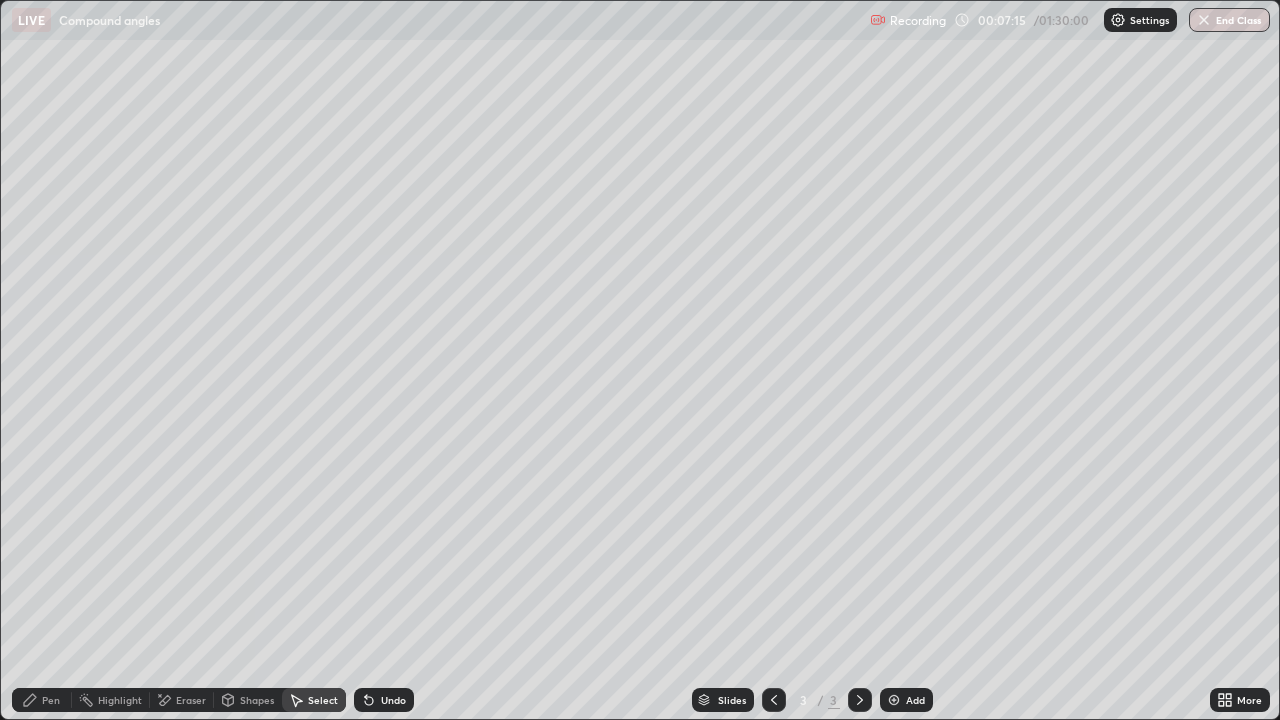 click on "Pen" at bounding box center (51, 700) 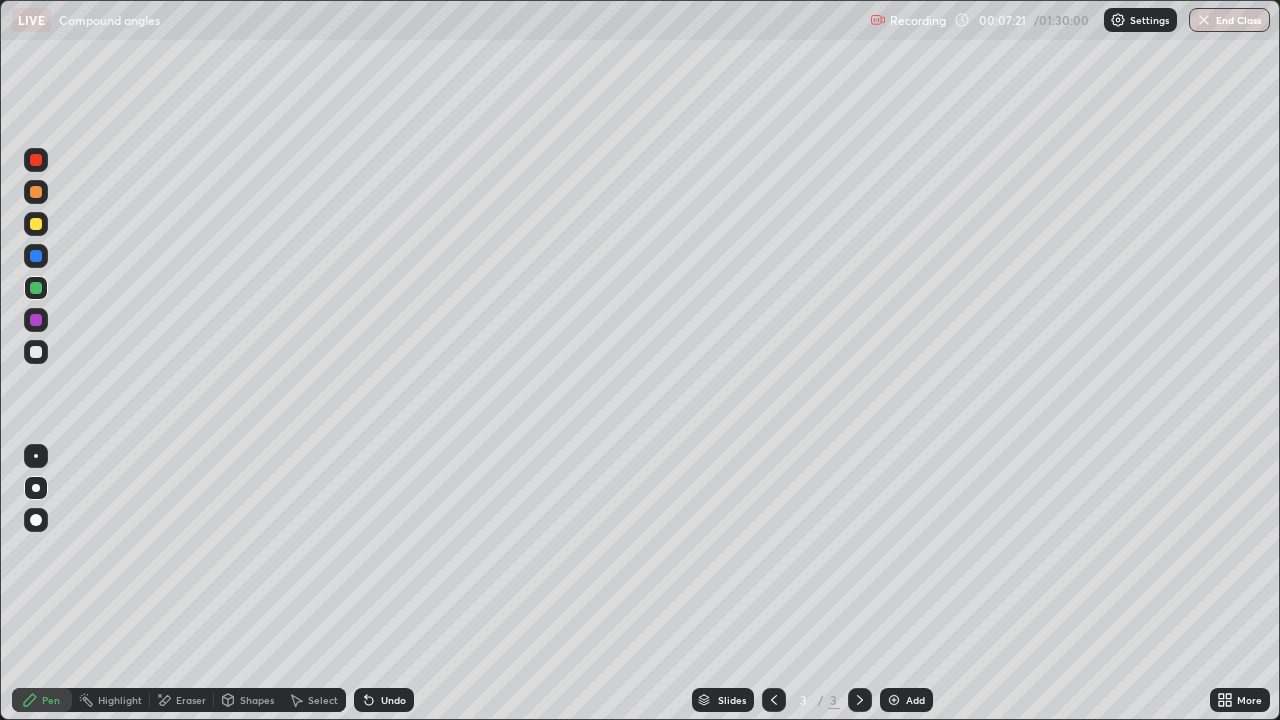 click on "Select" at bounding box center [323, 700] 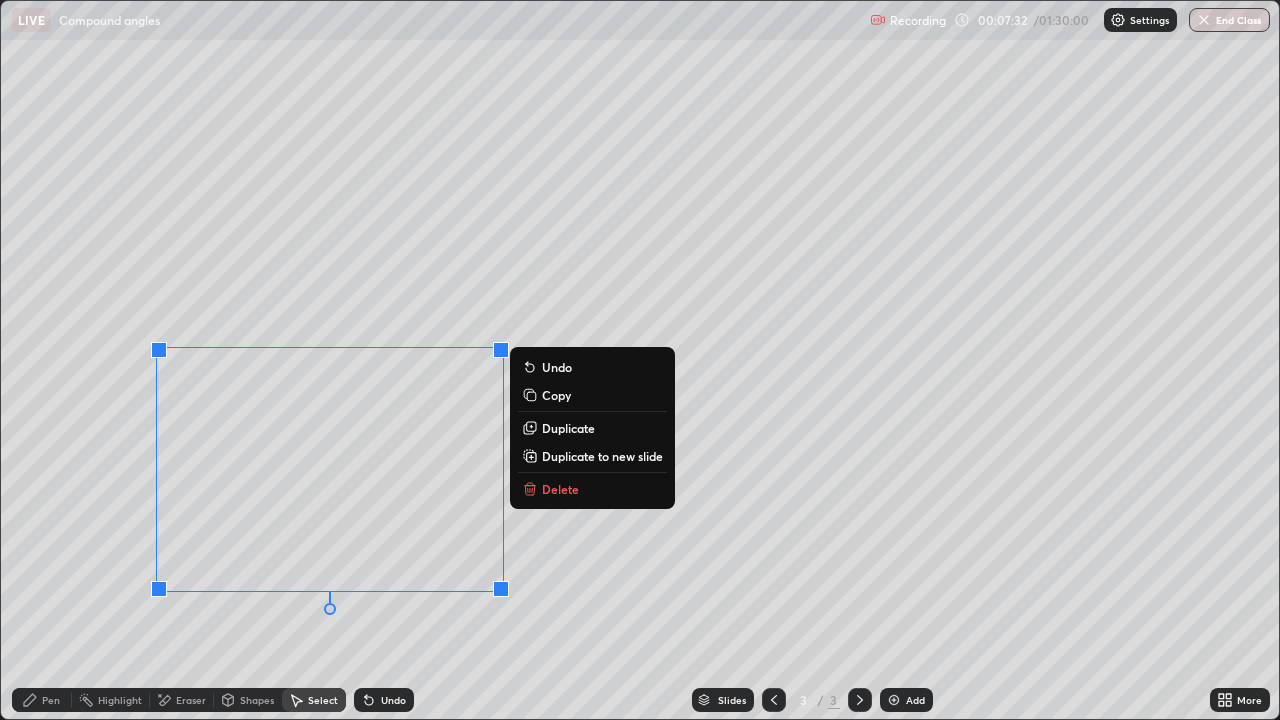 click on "Pen" at bounding box center (51, 700) 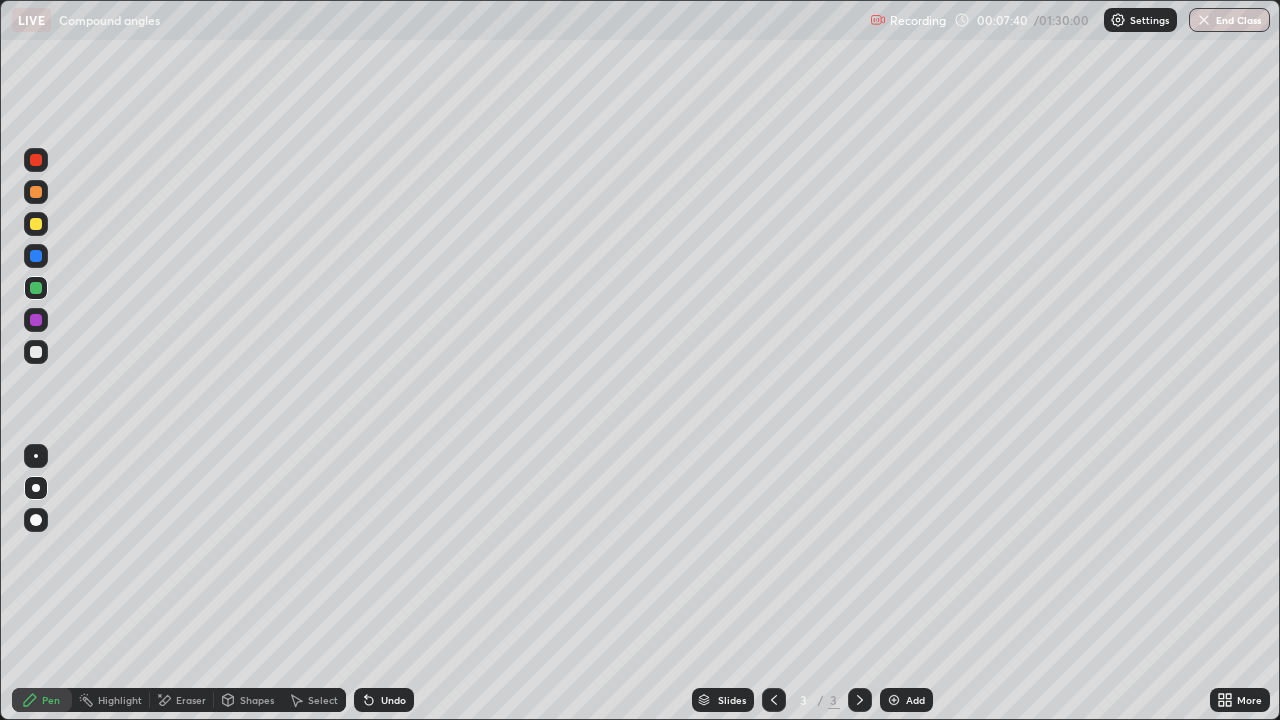 click on "Undo" at bounding box center (393, 700) 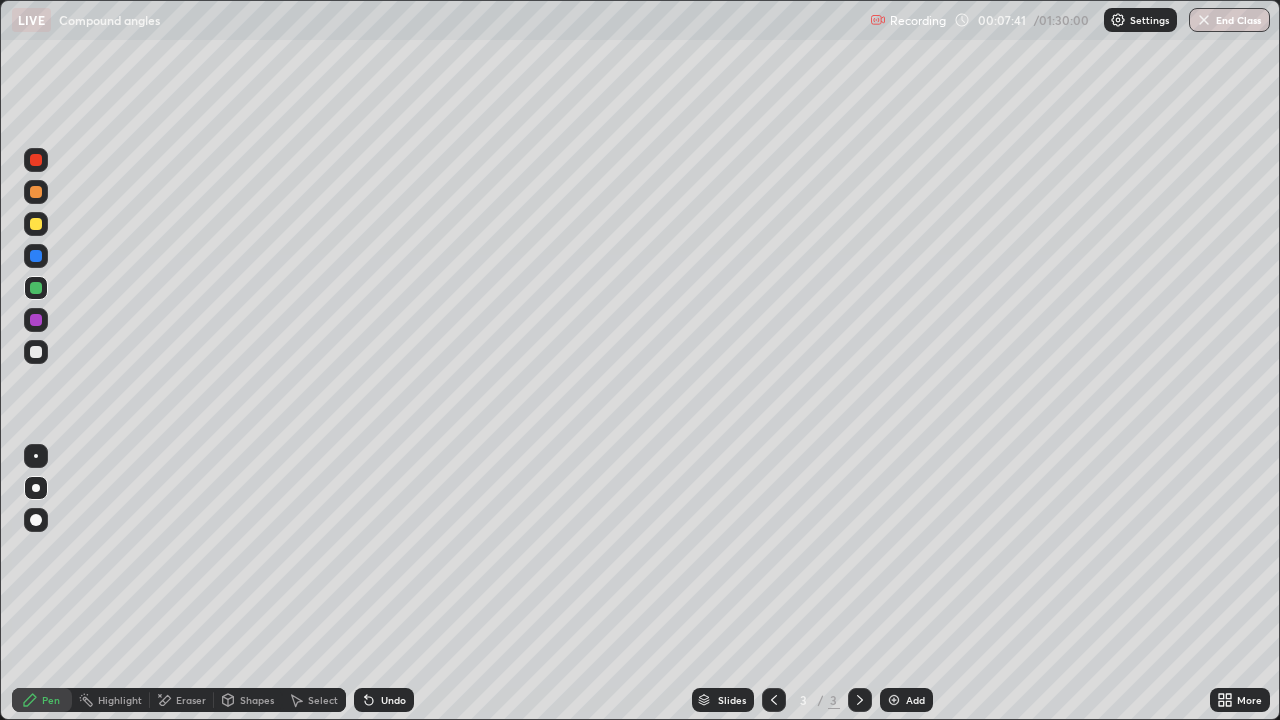 click on "Undo" at bounding box center [393, 700] 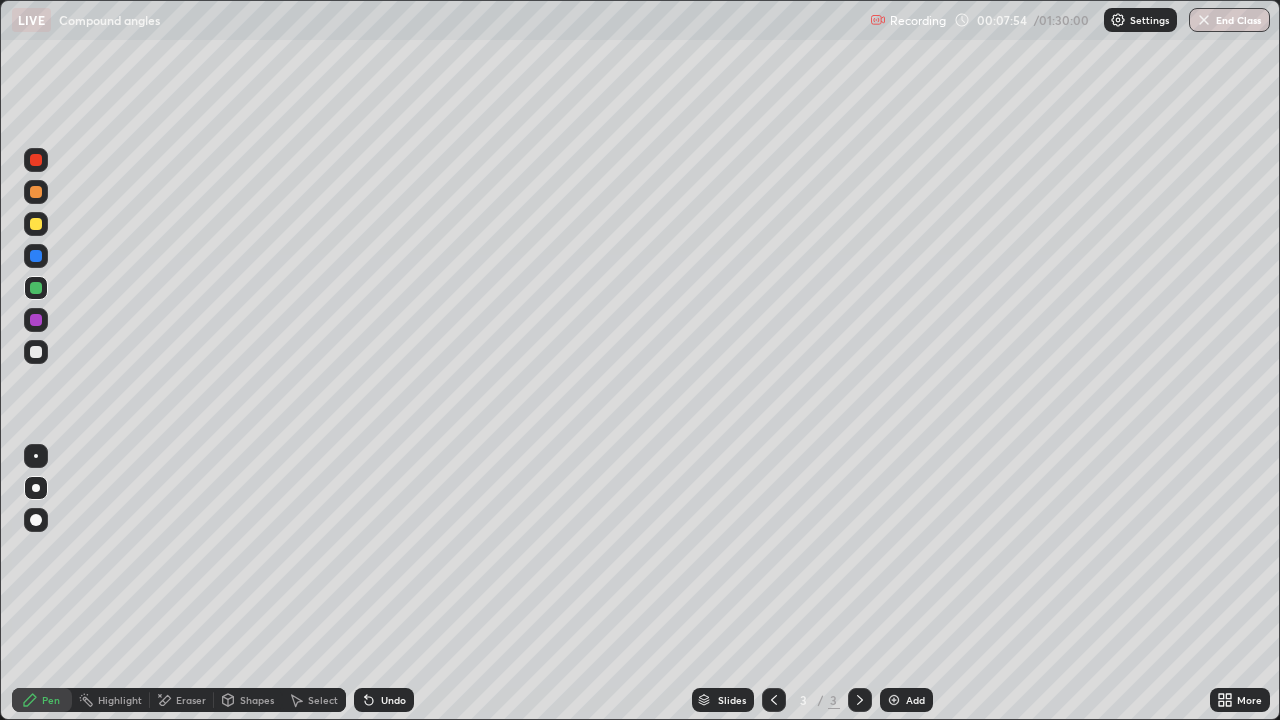 click on "Undo" at bounding box center [393, 700] 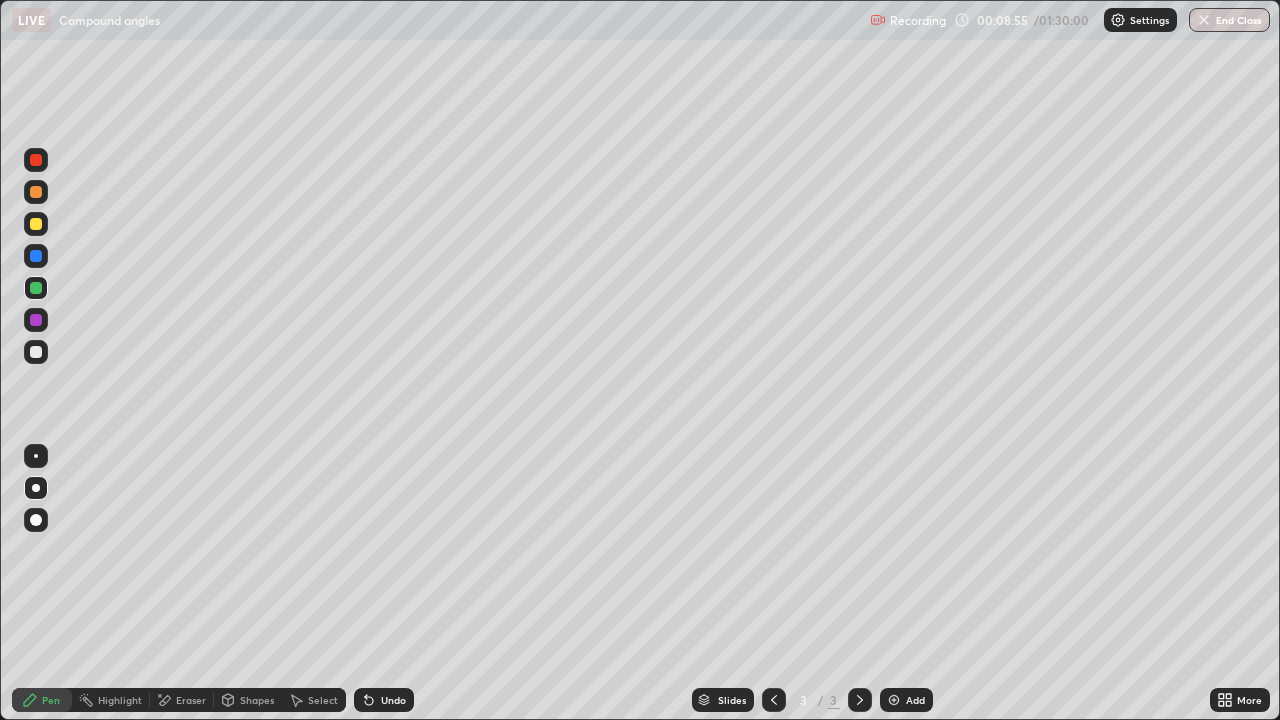click on "Undo" at bounding box center (393, 700) 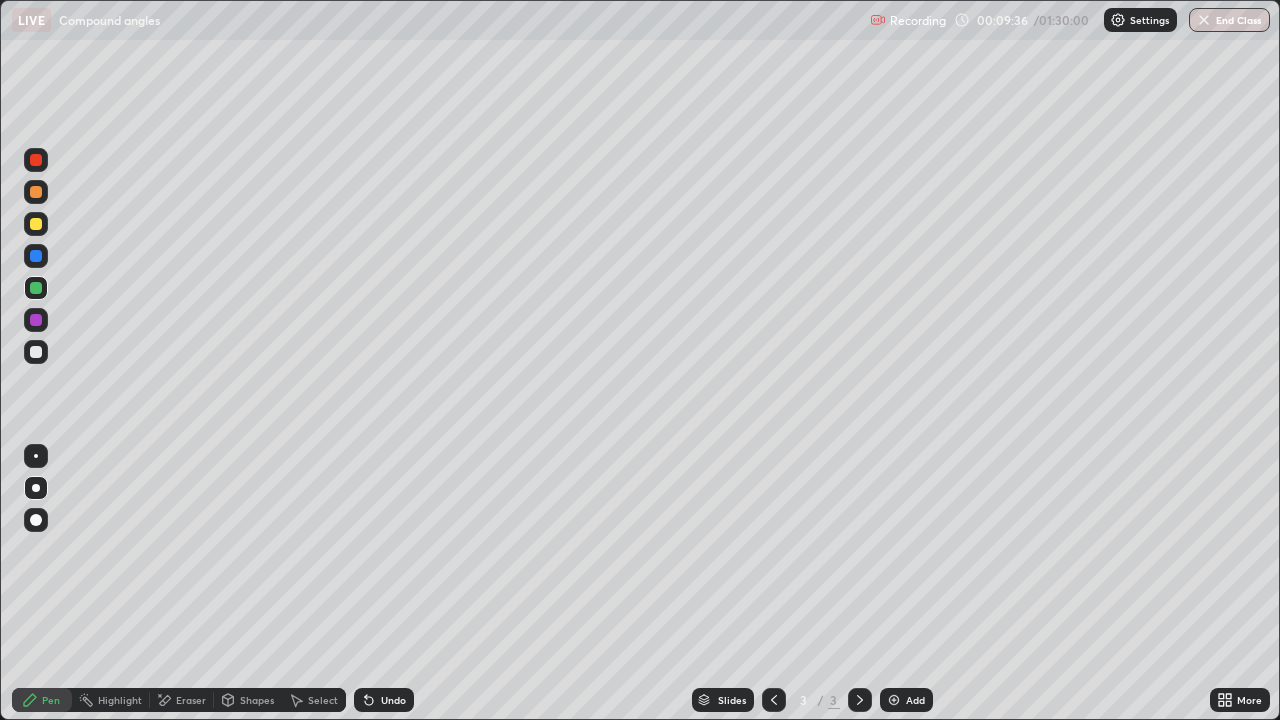 click on "Add" at bounding box center [915, 700] 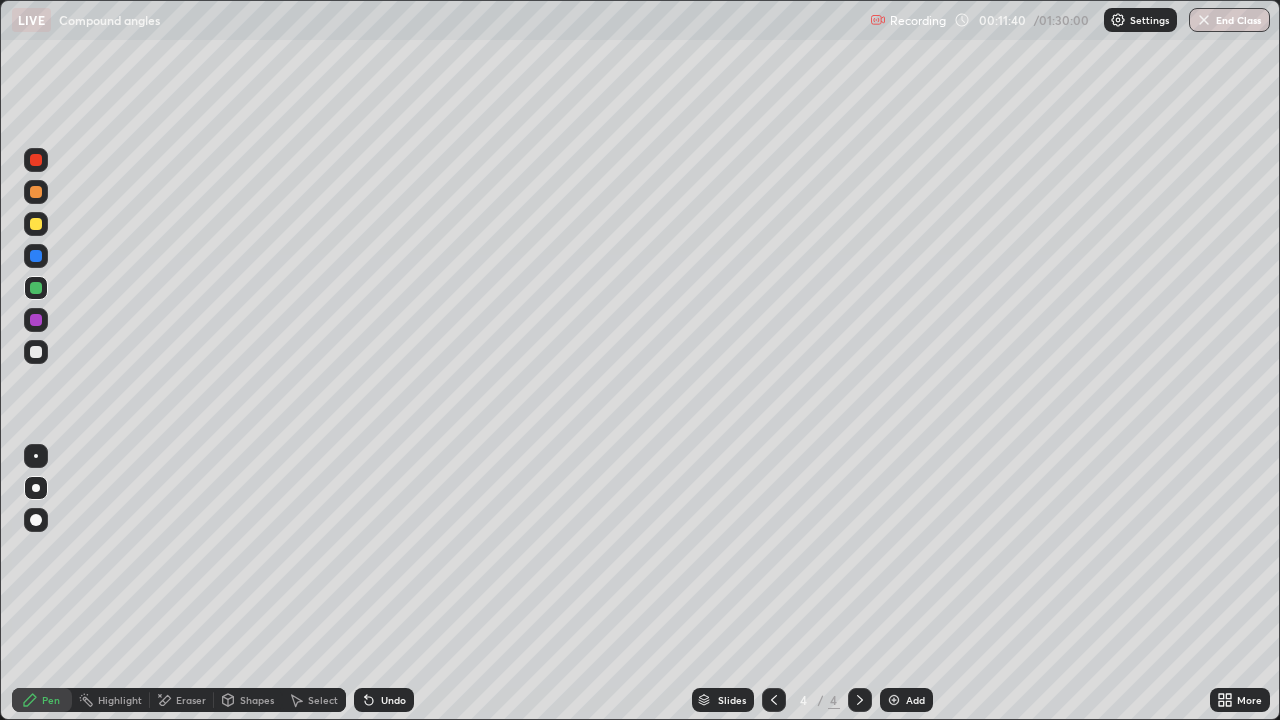 click on "Add" at bounding box center (915, 700) 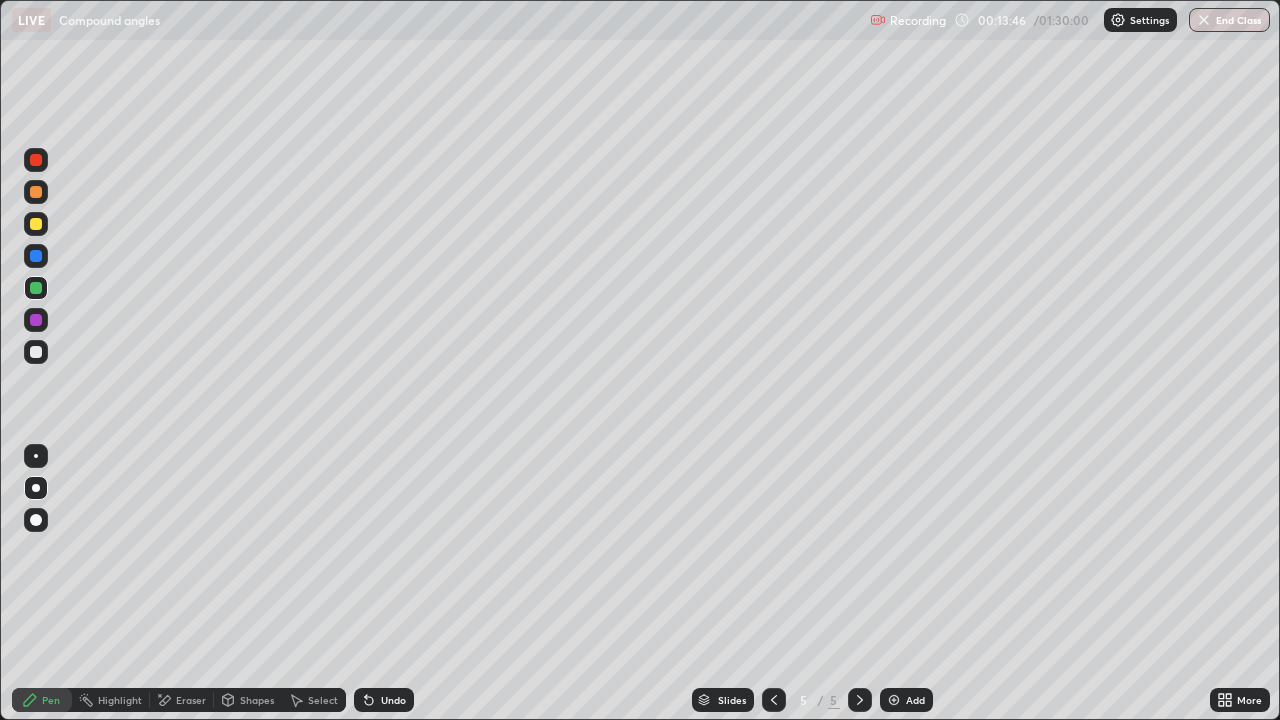 click on "Highlight" at bounding box center [120, 700] 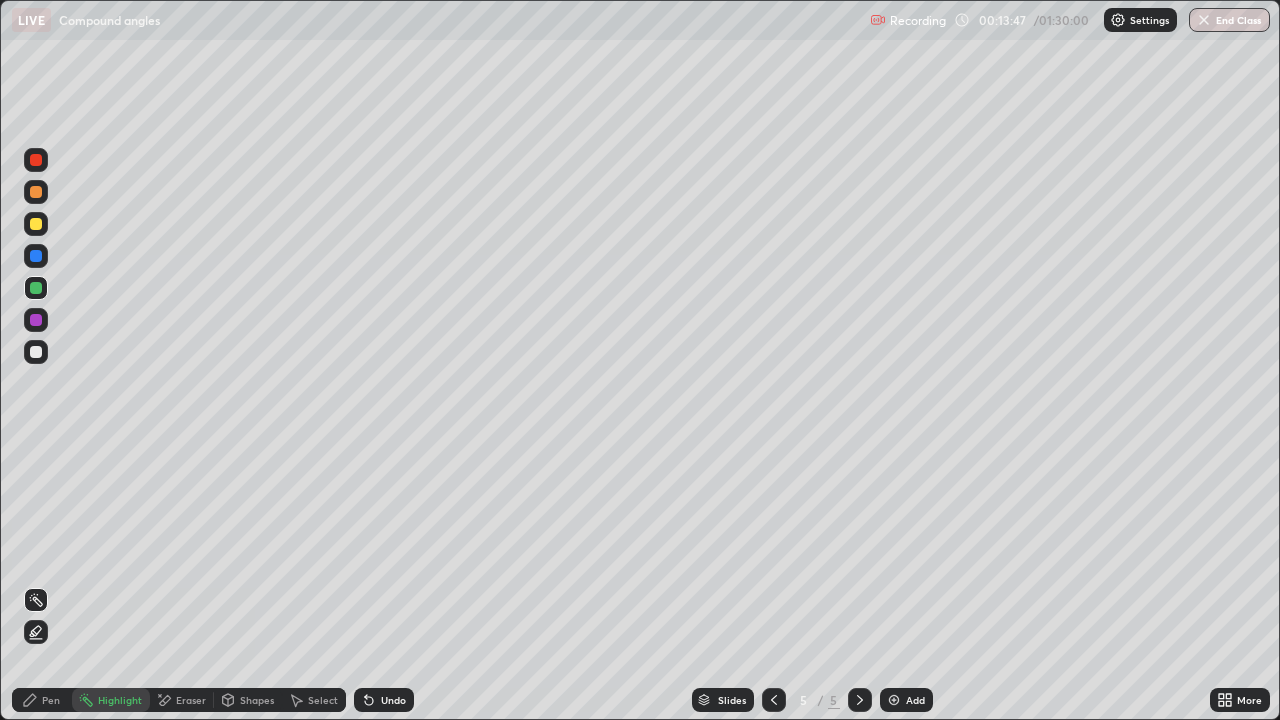 click on "Eraser" at bounding box center (191, 700) 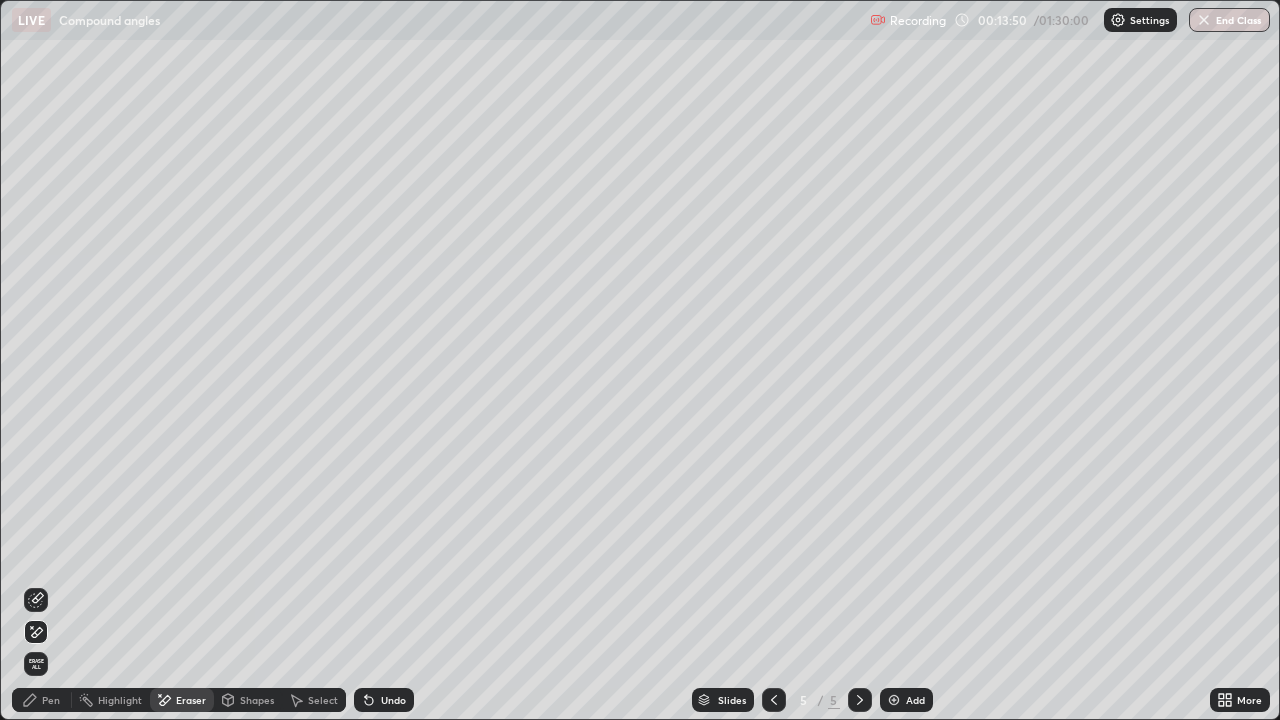 click on "Pen" at bounding box center (51, 700) 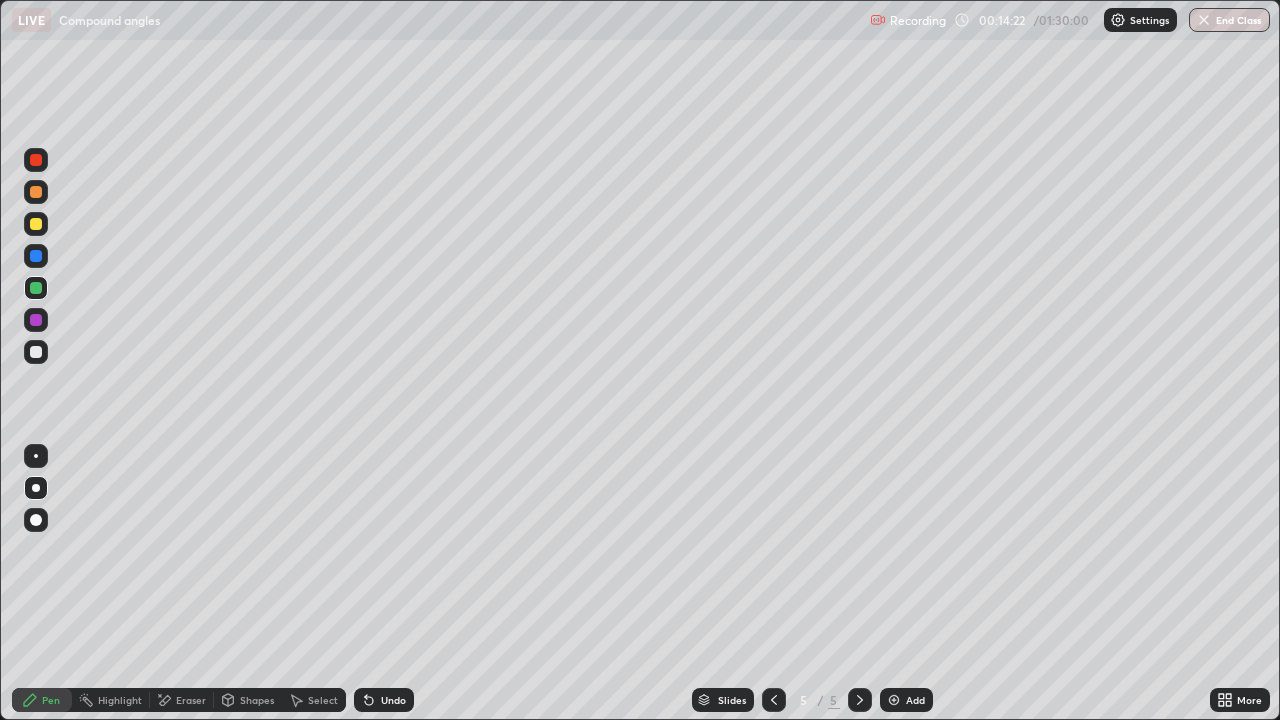 click on "Eraser" at bounding box center [191, 700] 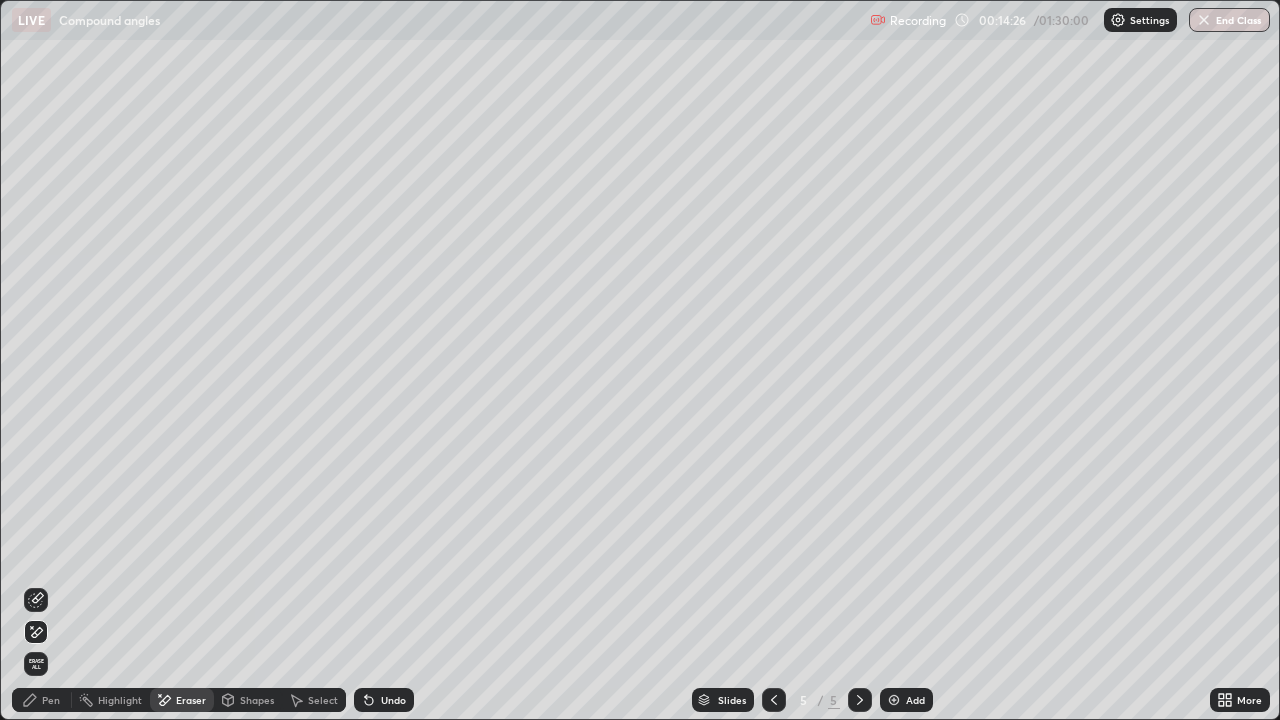 click on "Pen" at bounding box center (42, 700) 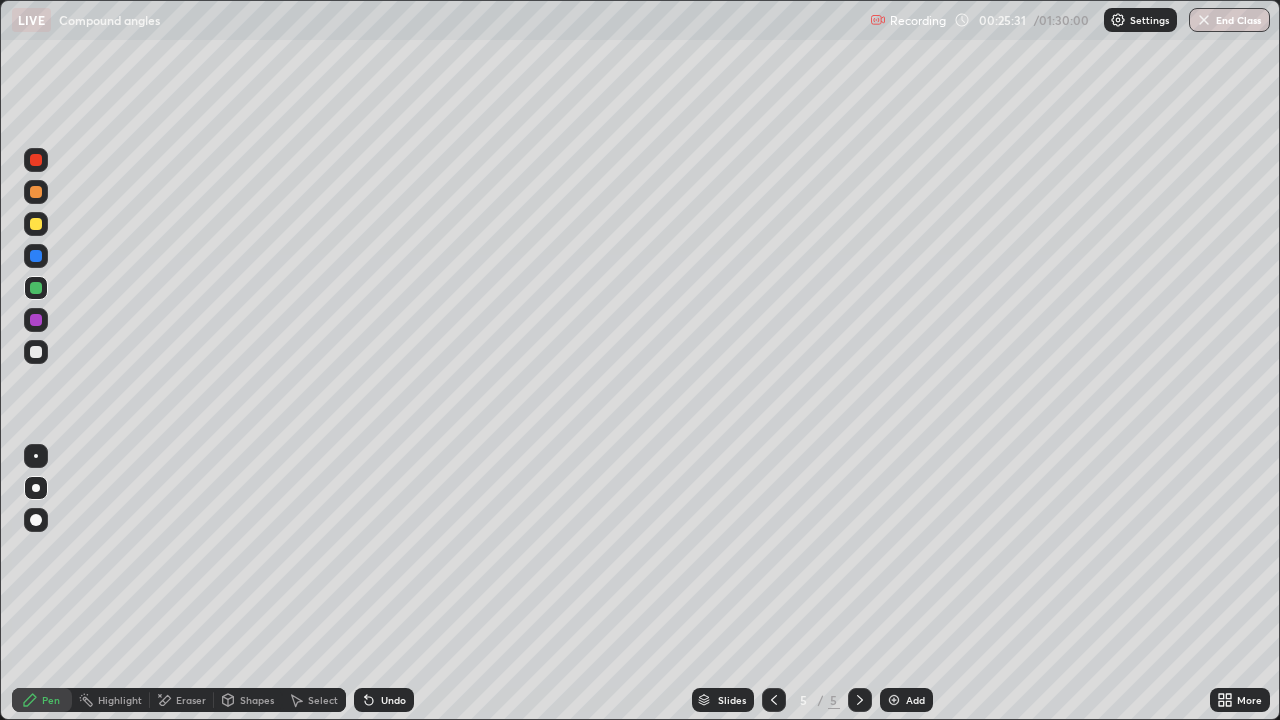 click on "Add" at bounding box center (915, 700) 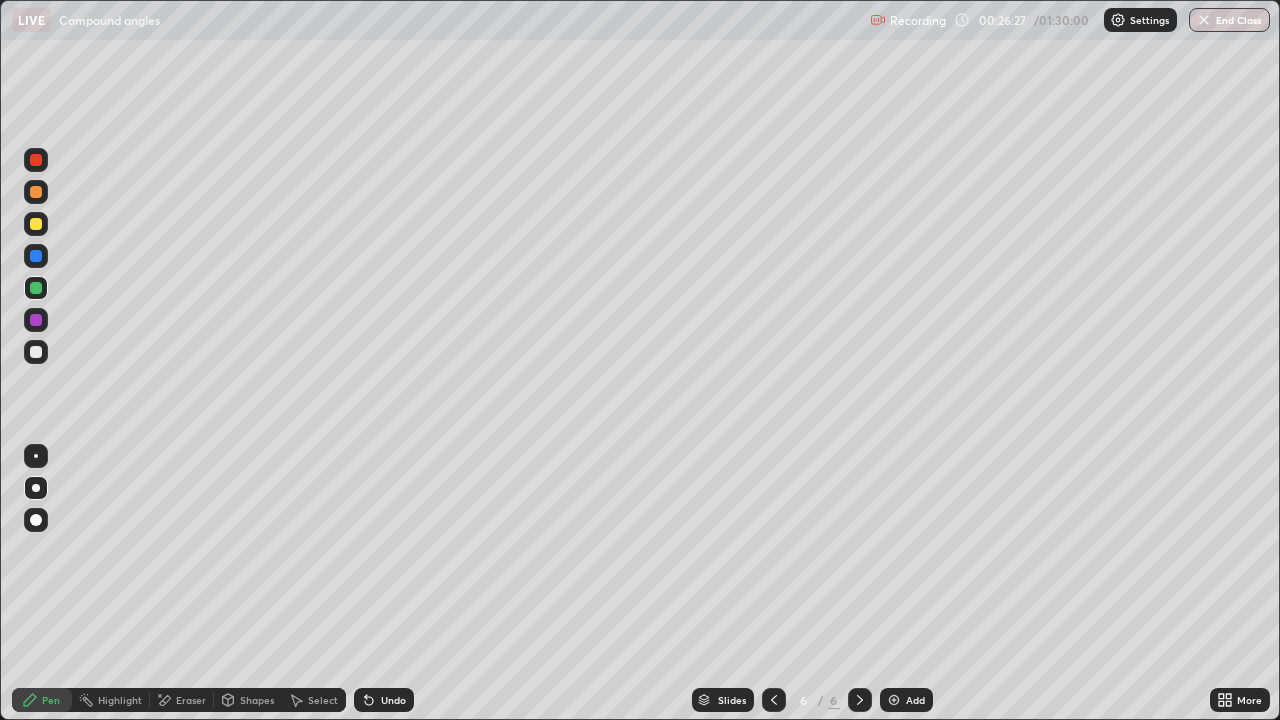 click at bounding box center [36, 352] 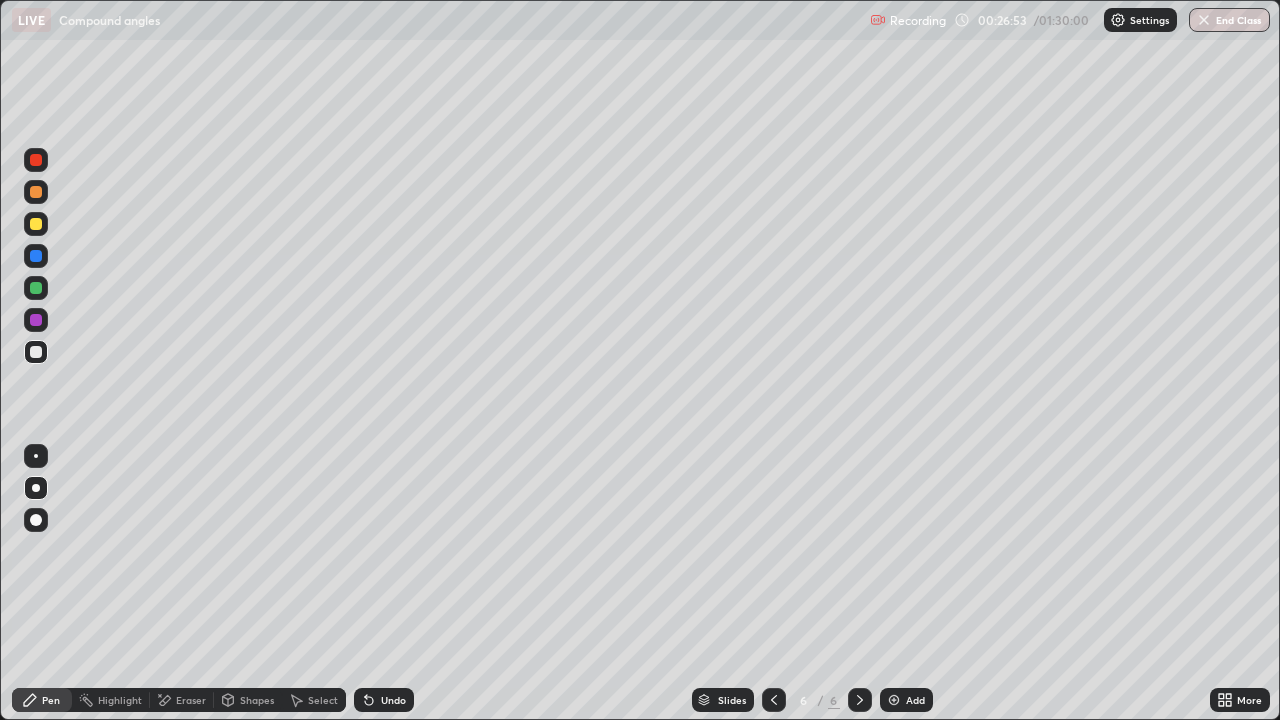 click on "Eraser" at bounding box center (191, 700) 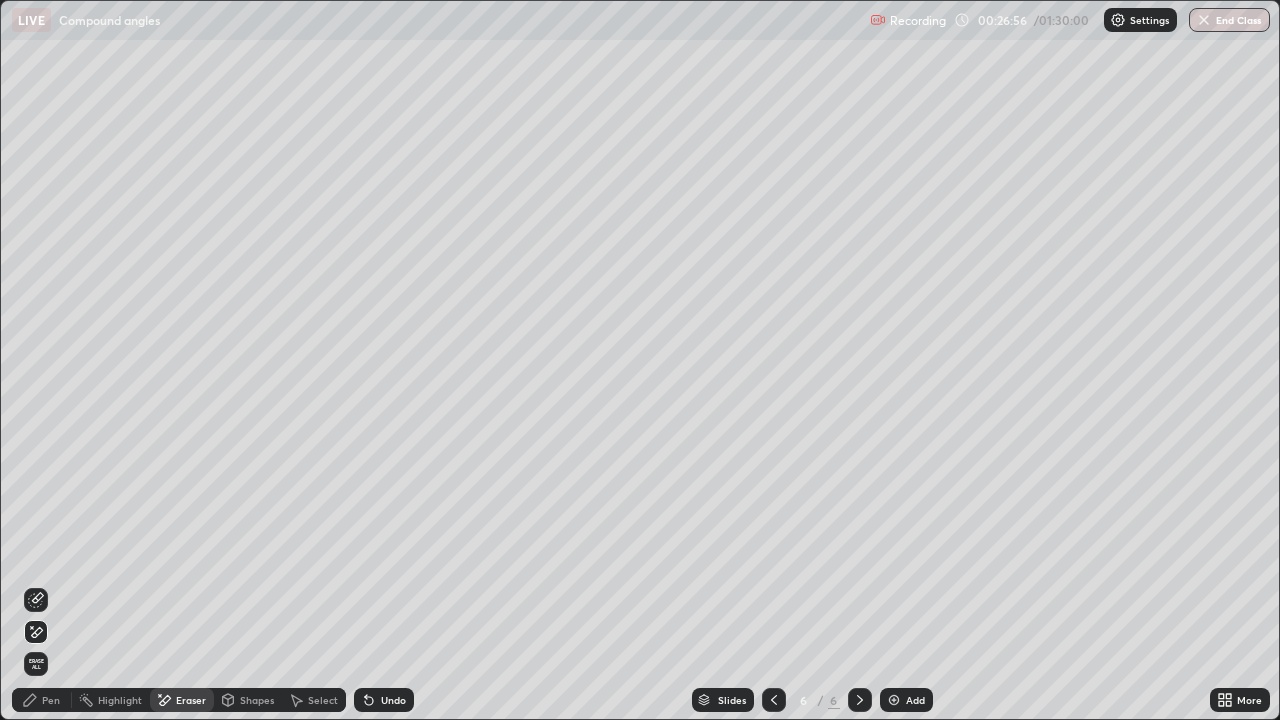 click on "Pen" at bounding box center (51, 700) 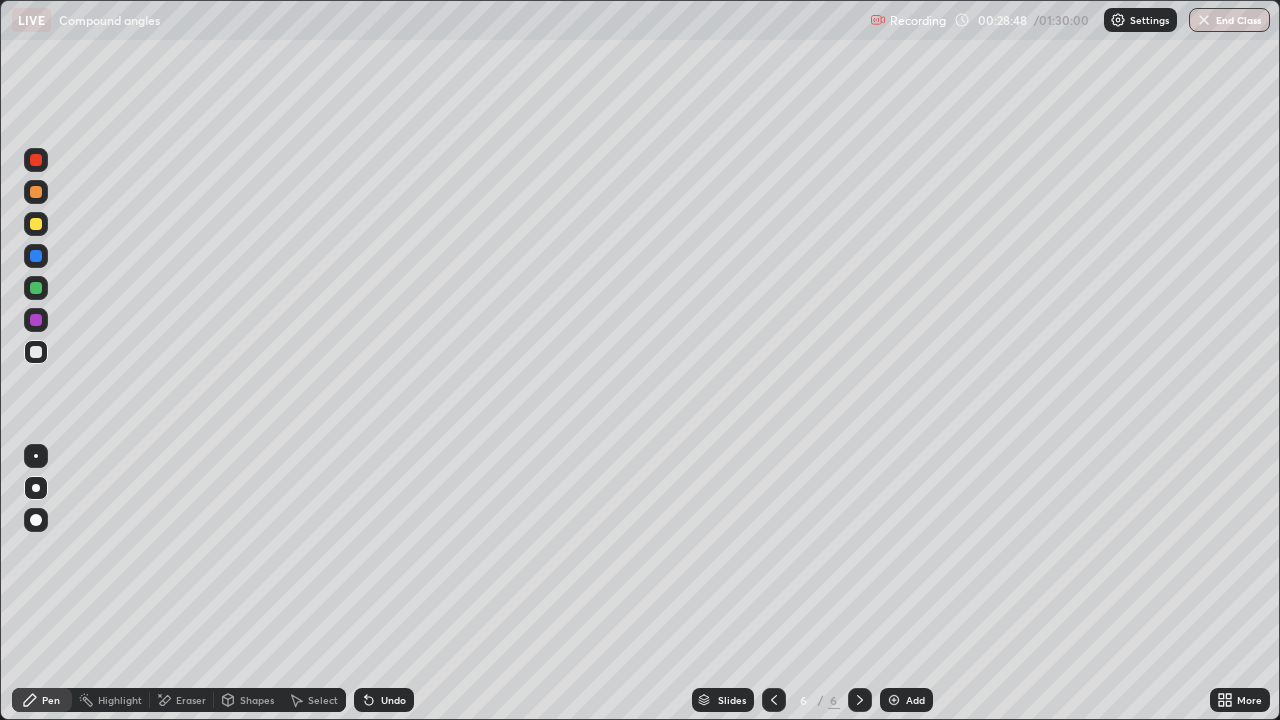 click at bounding box center [36, 224] 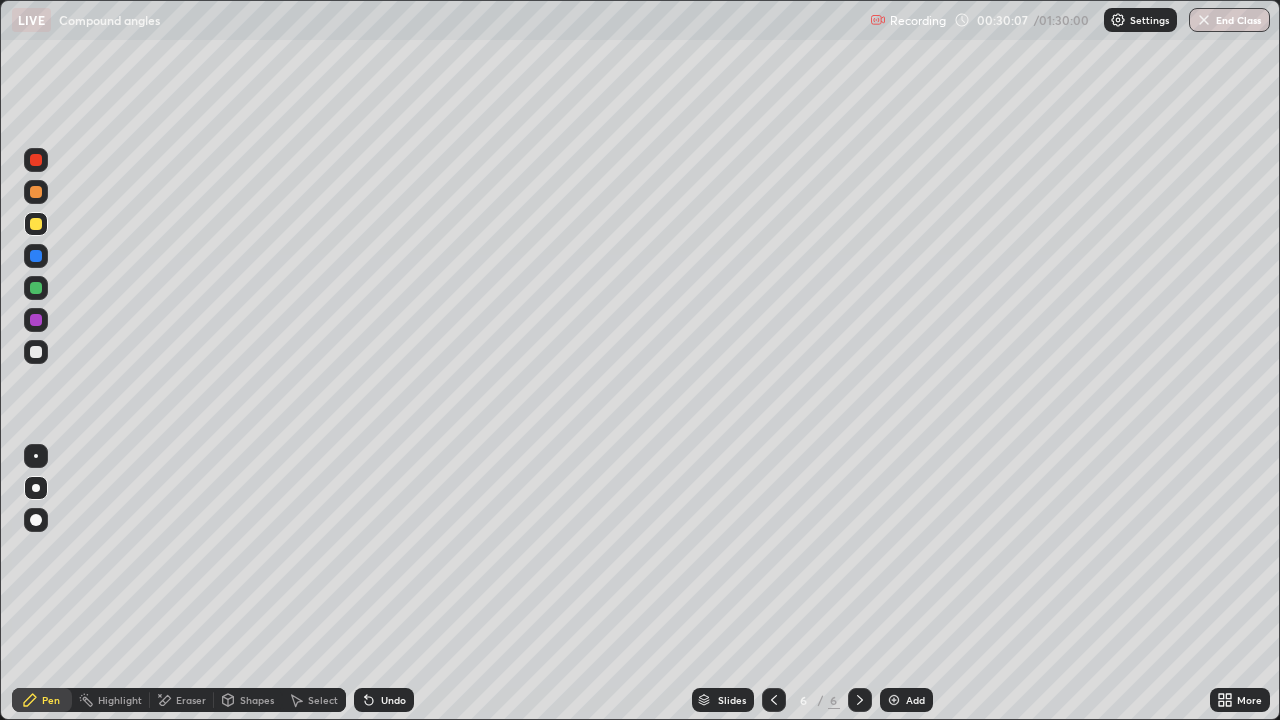 click on "Highlight" at bounding box center (120, 700) 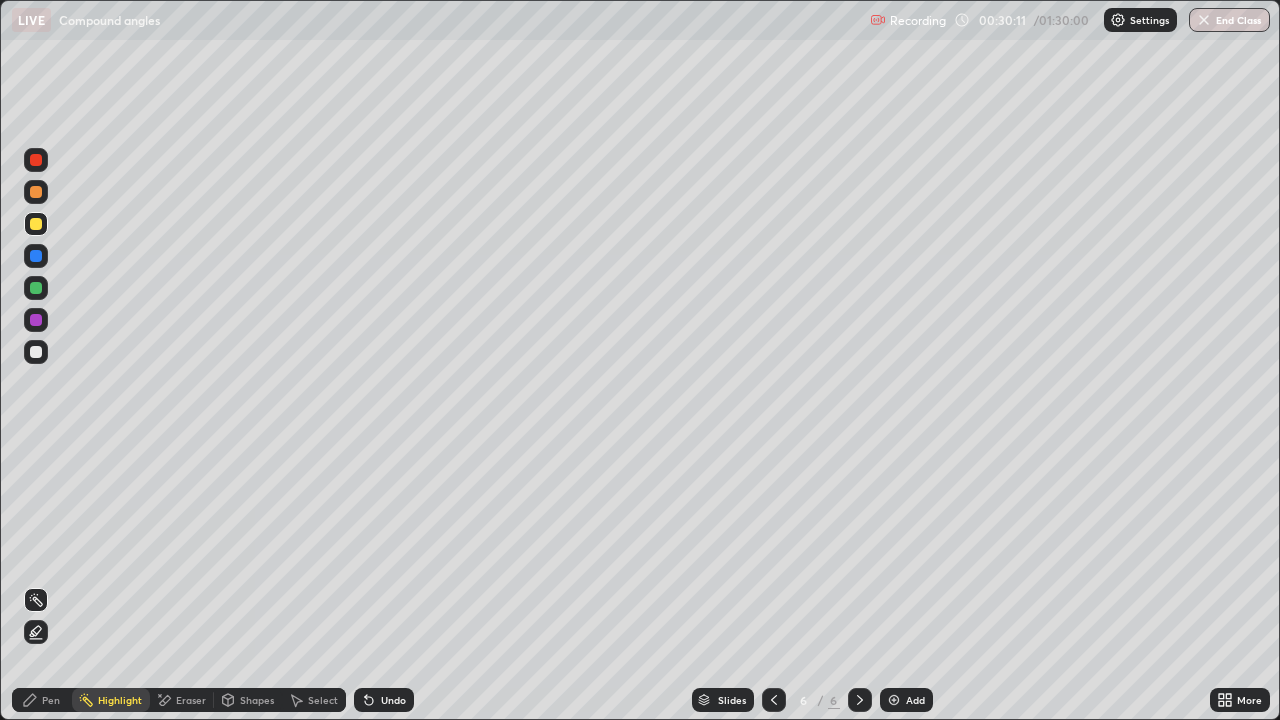 click 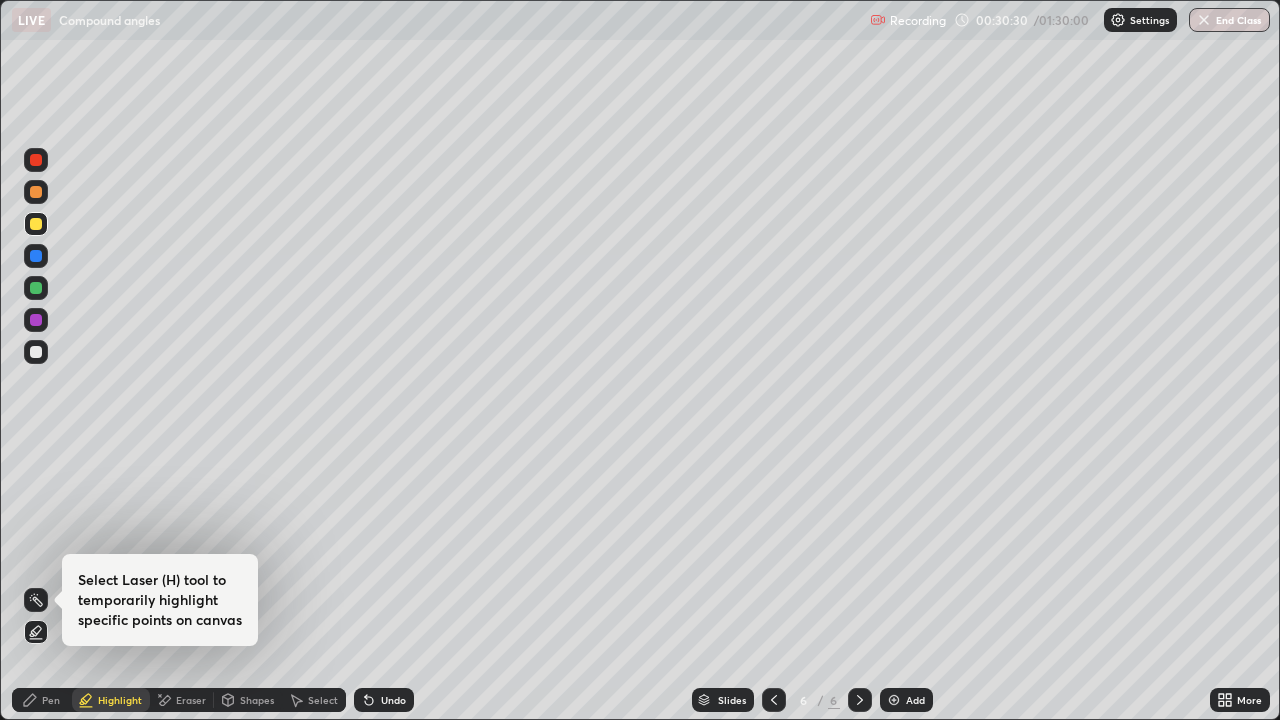 click on "Undo" at bounding box center [393, 700] 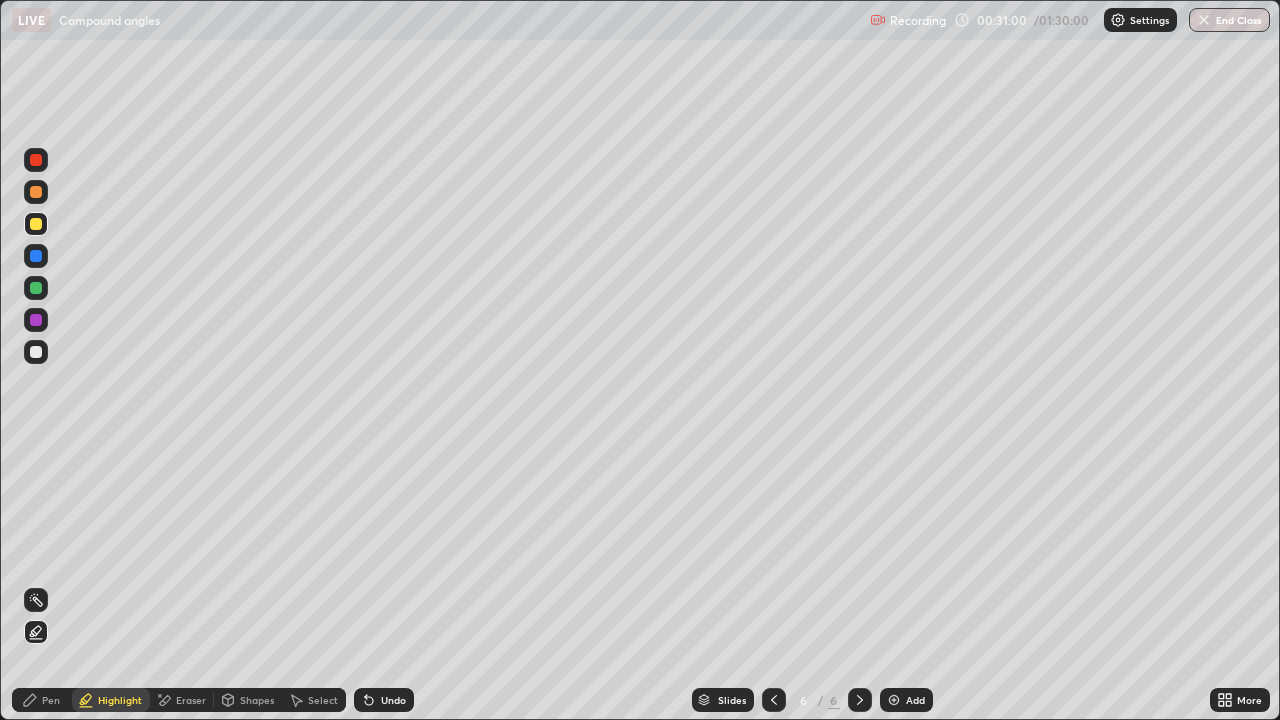 click on "Undo" at bounding box center [384, 700] 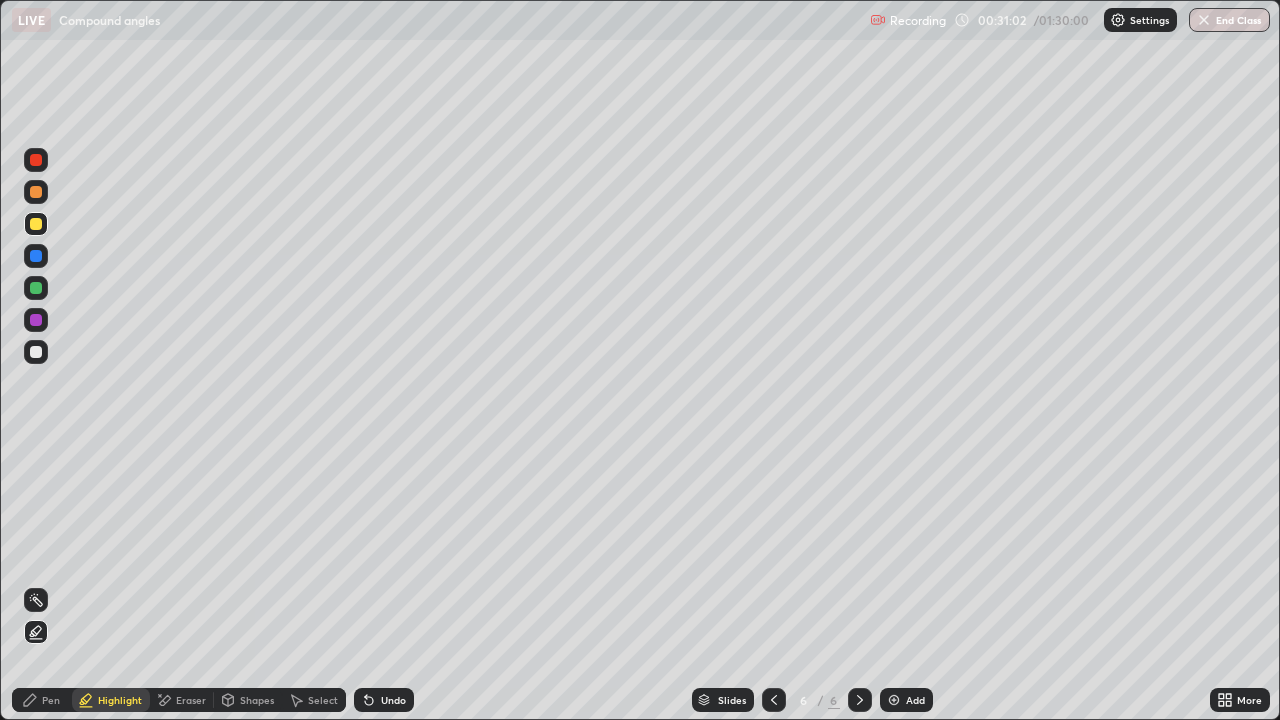 click 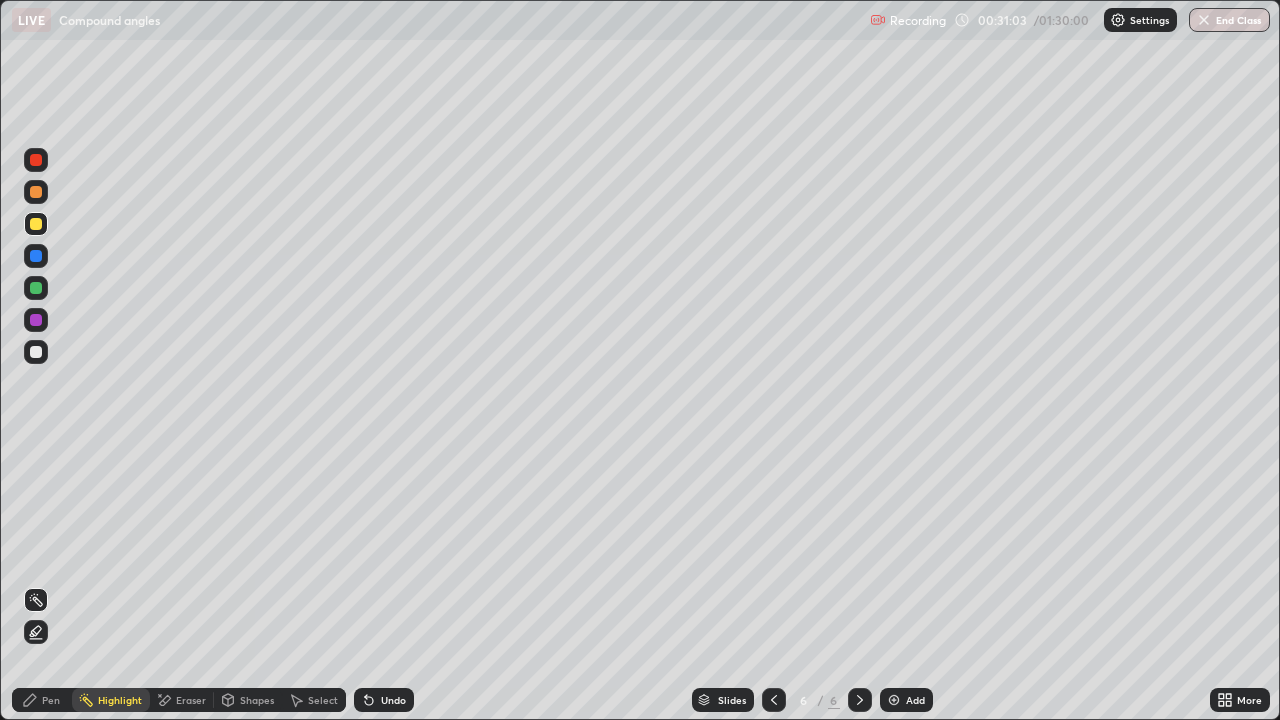 click at bounding box center (36, 320) 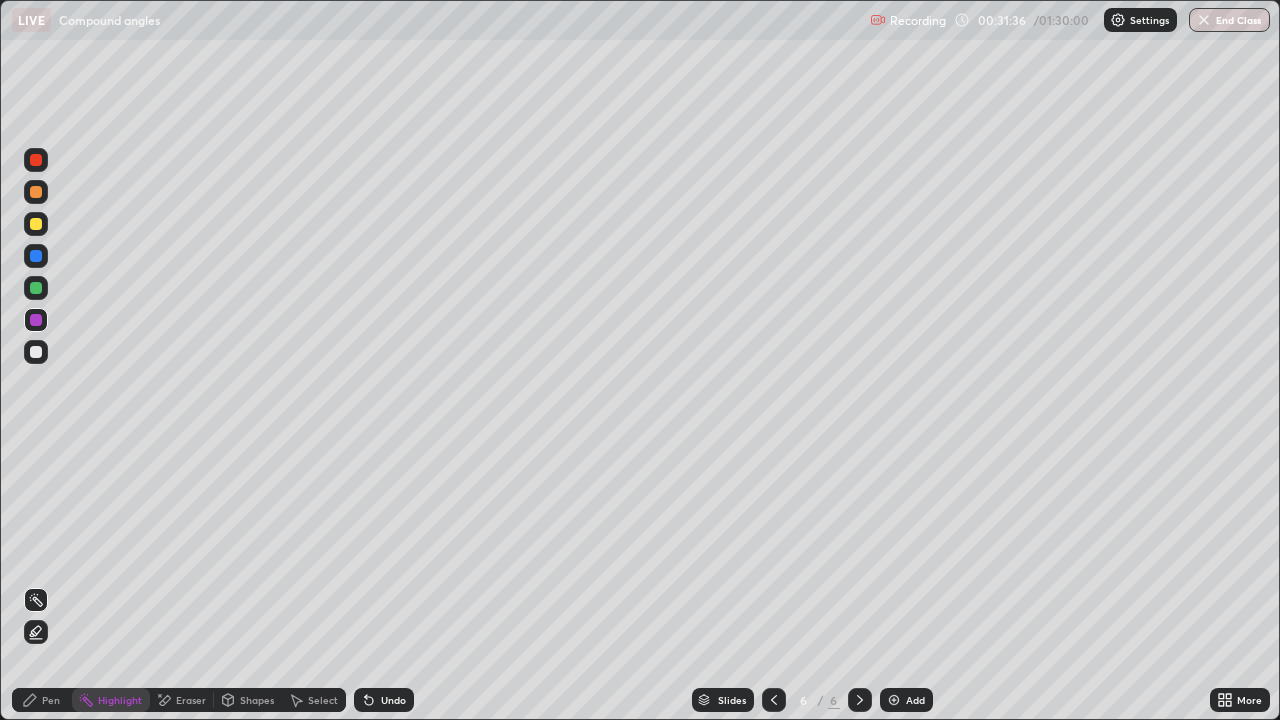 click 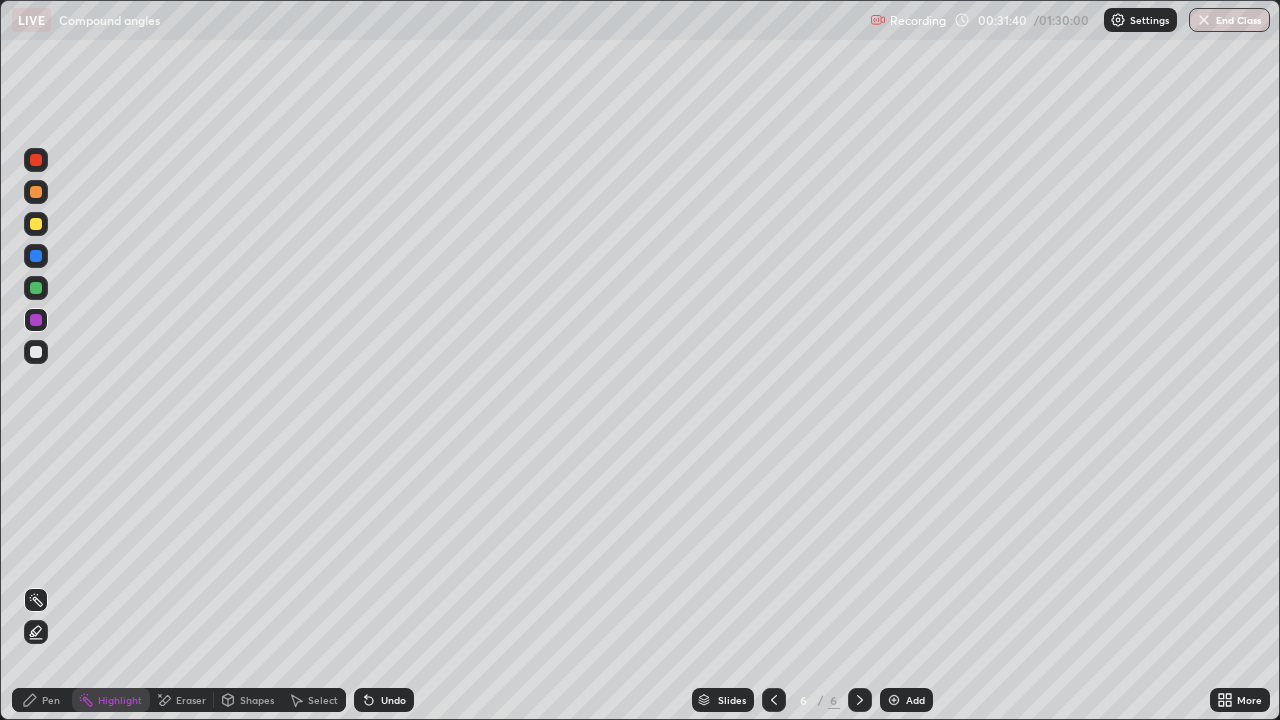 click at bounding box center [894, 700] 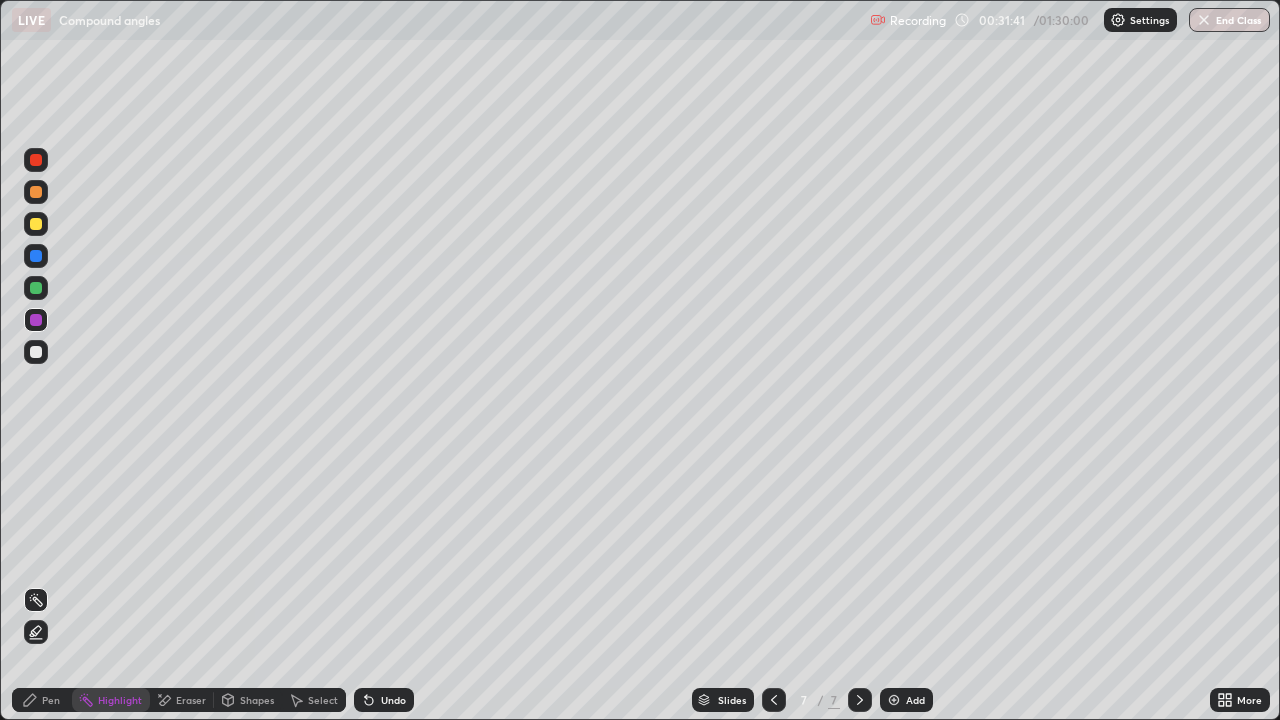 click at bounding box center (36, 352) 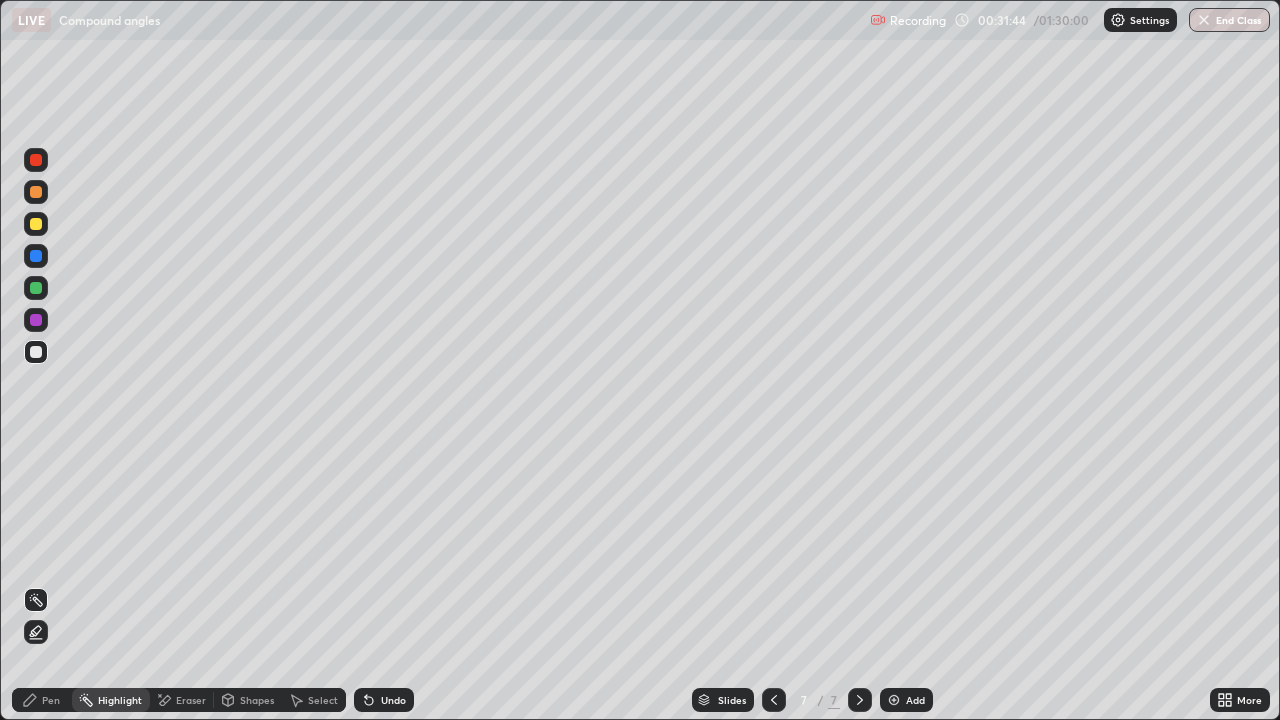 click on "Pen" at bounding box center (51, 700) 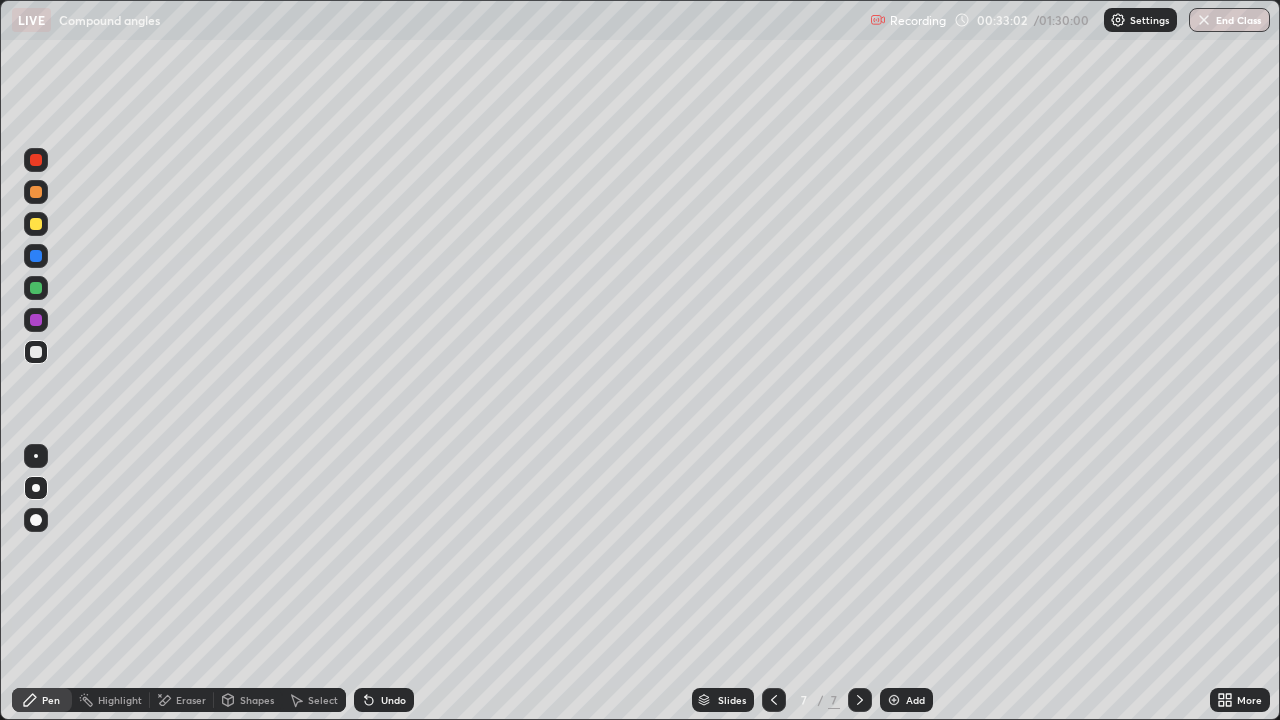 click 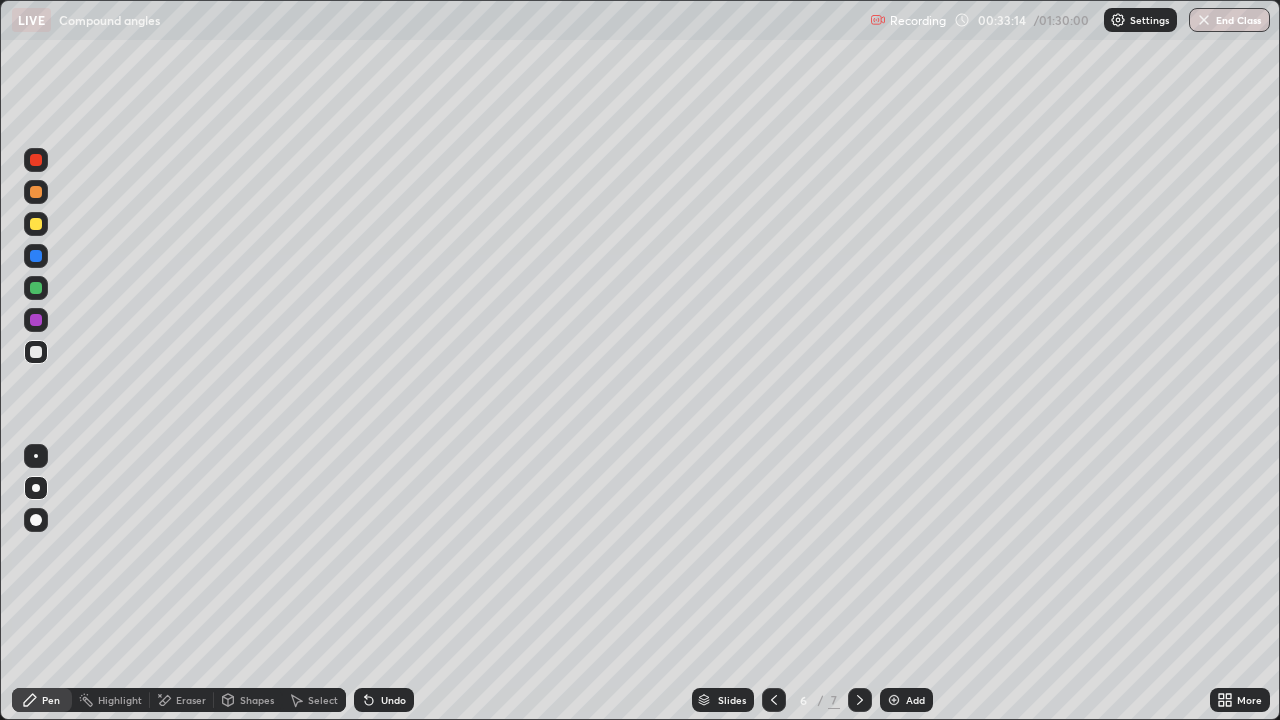 click 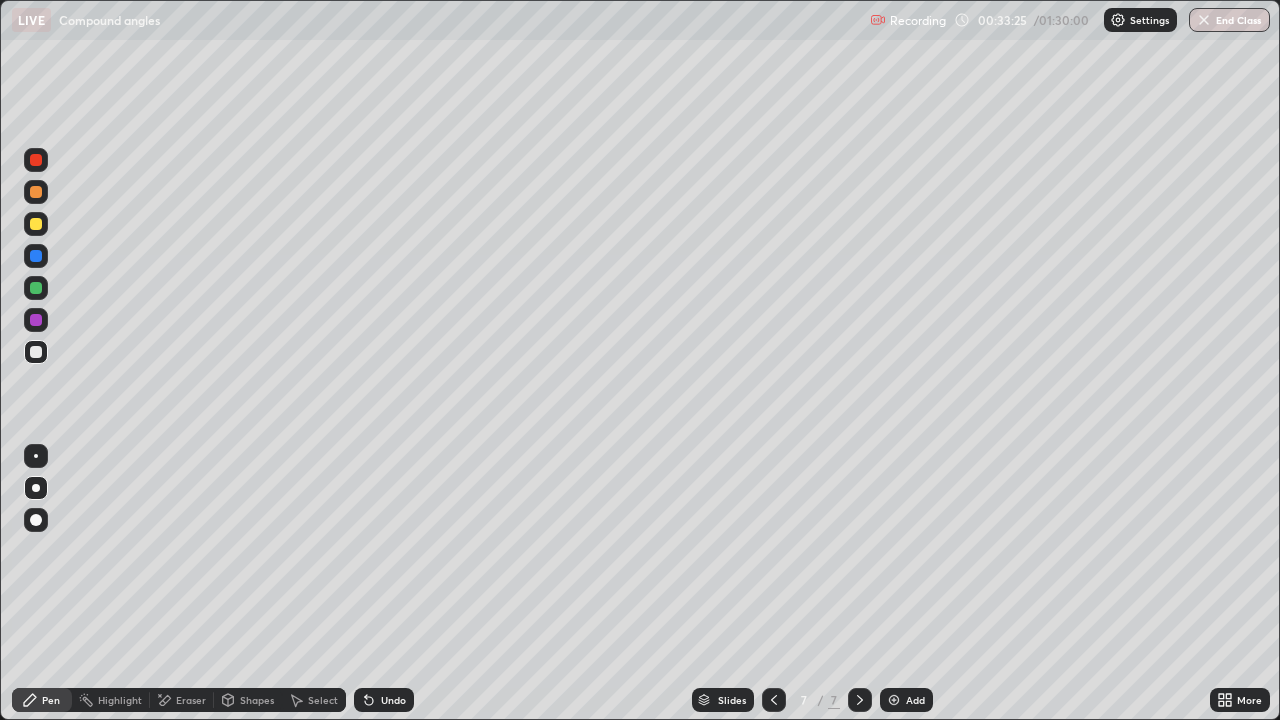 click on "Highlight" at bounding box center [120, 700] 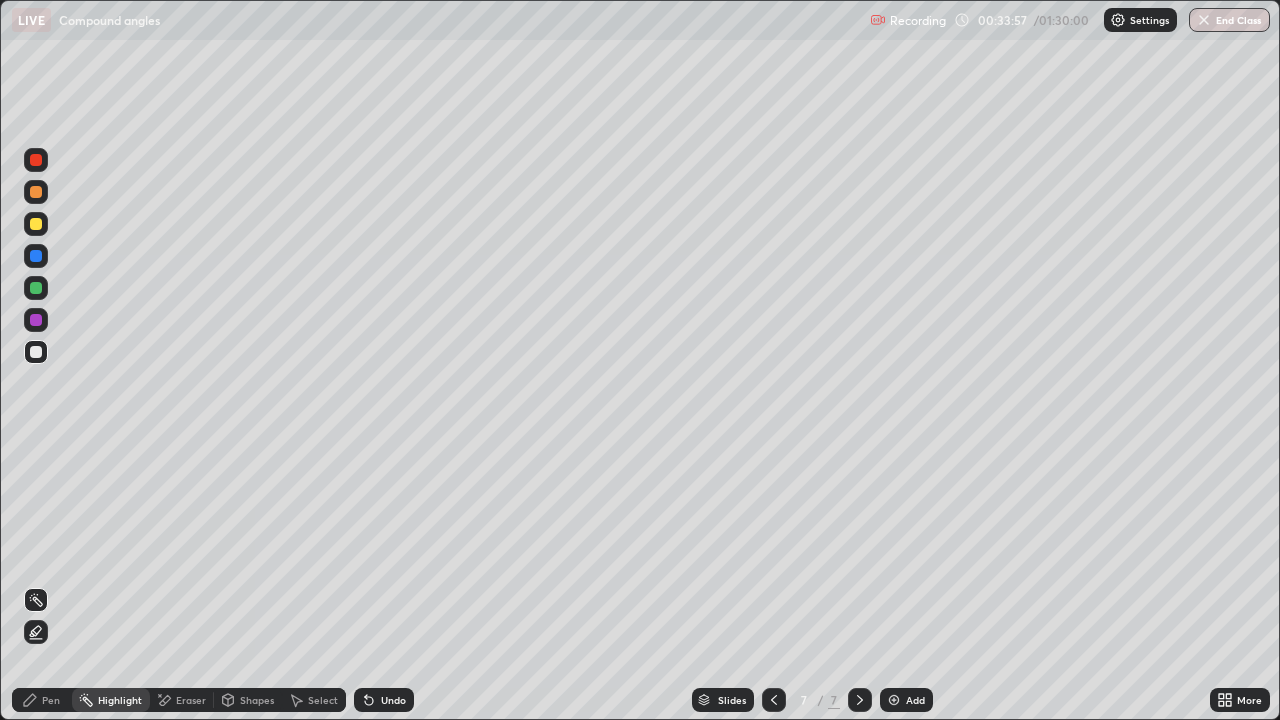 click on "Pen" at bounding box center [42, 700] 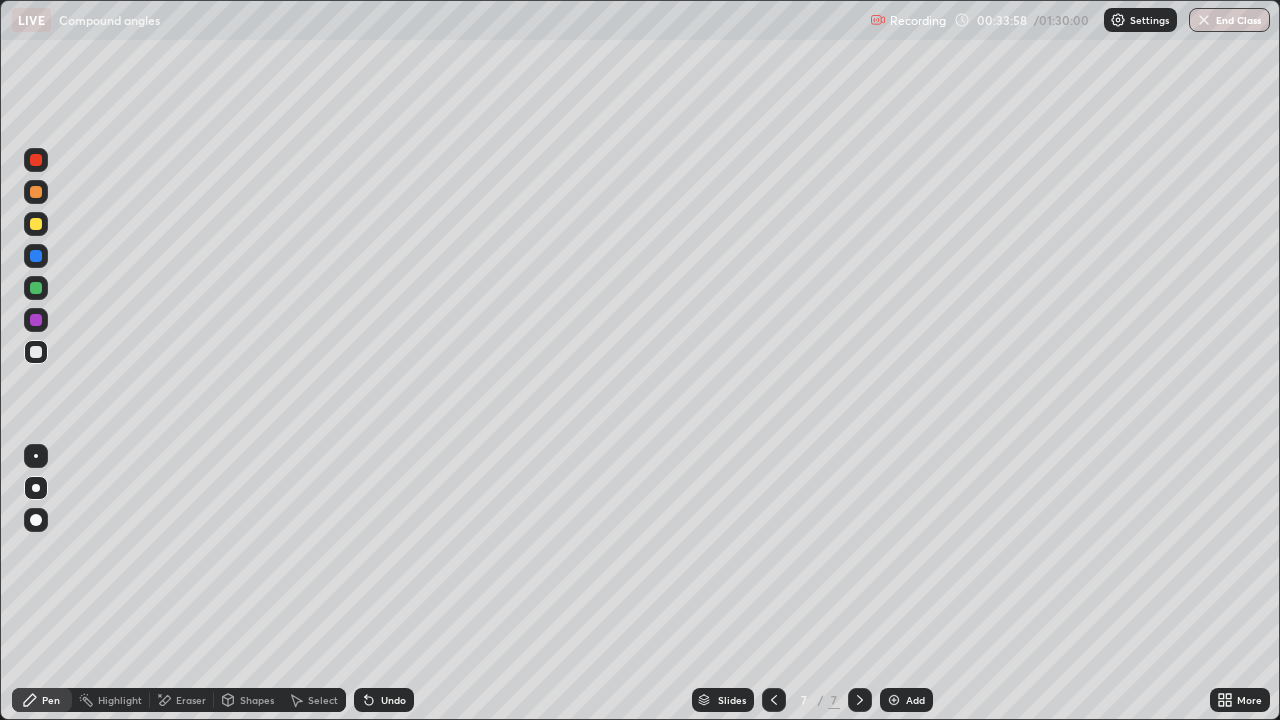 click at bounding box center (36, 224) 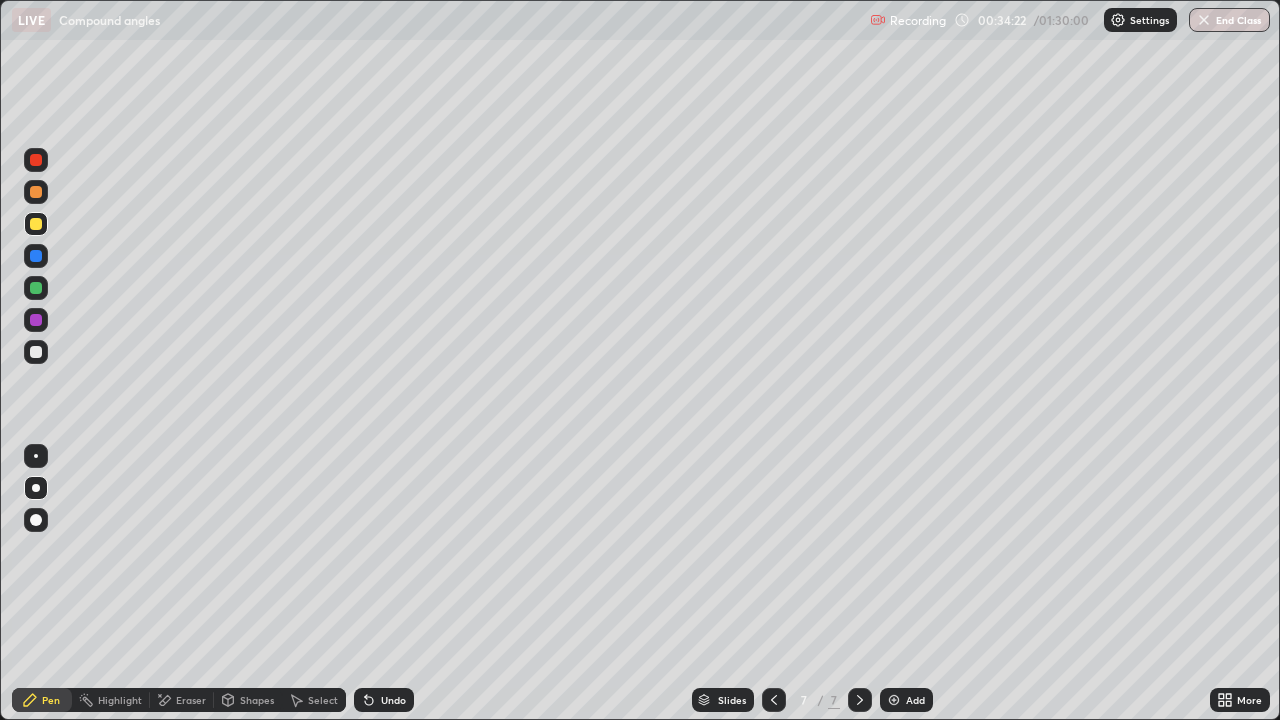 click at bounding box center [36, 352] 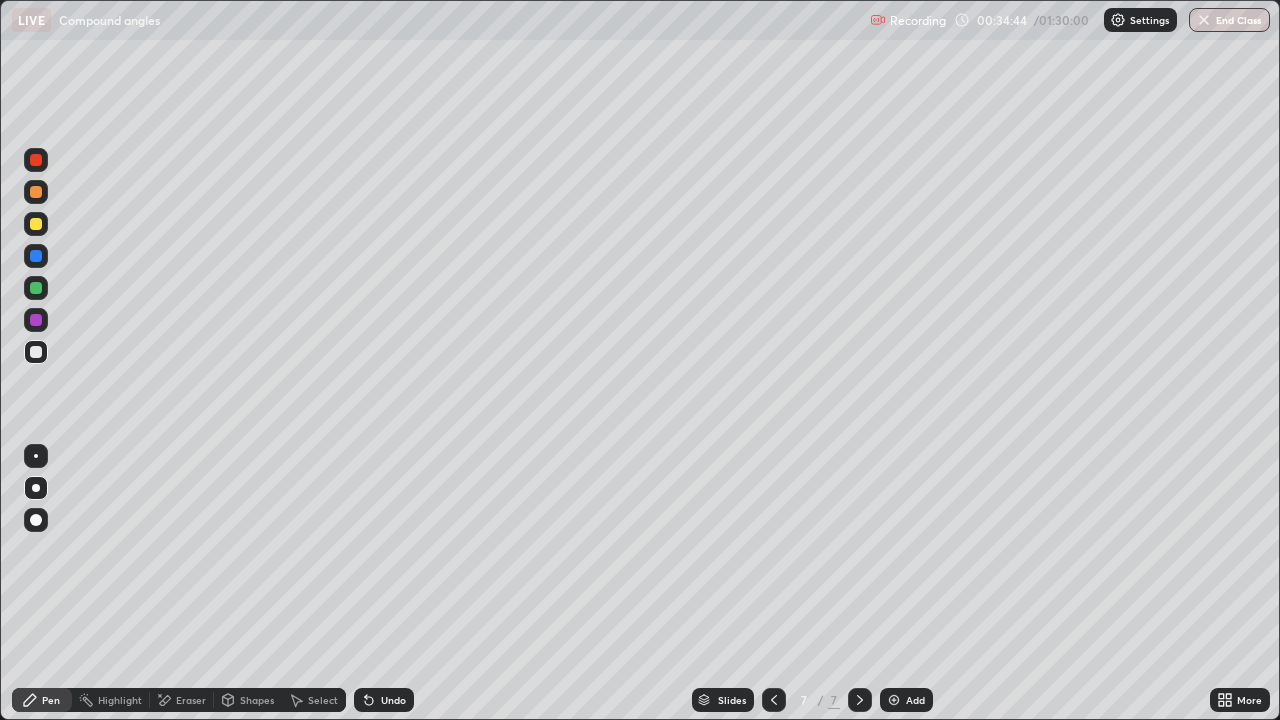 click on "Undo" at bounding box center (393, 700) 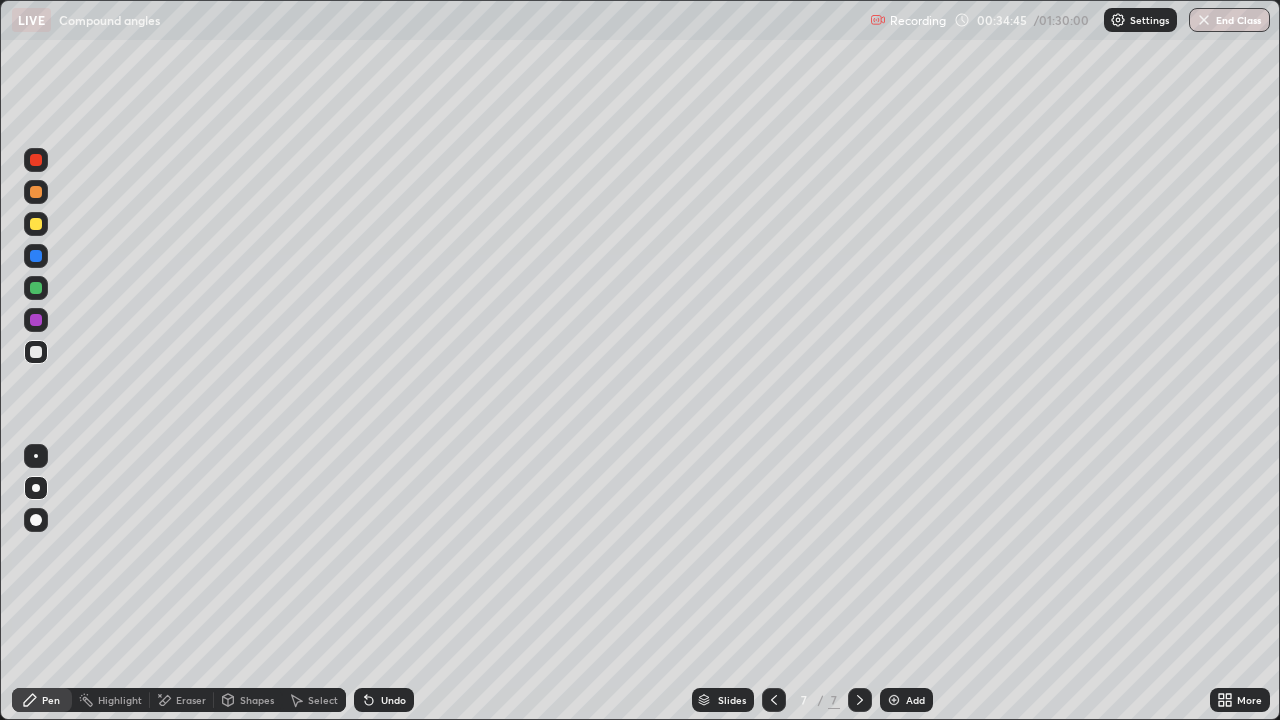 click on "Undo" at bounding box center (393, 700) 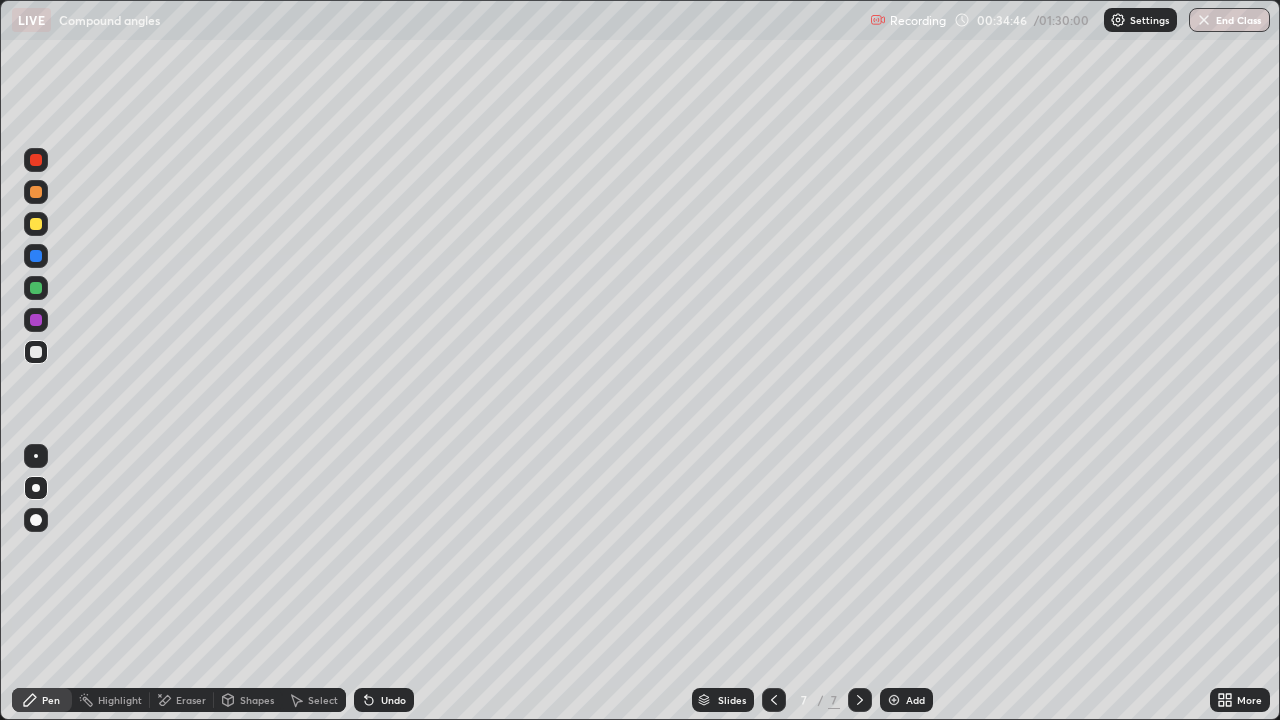 click on "Undo" at bounding box center (393, 700) 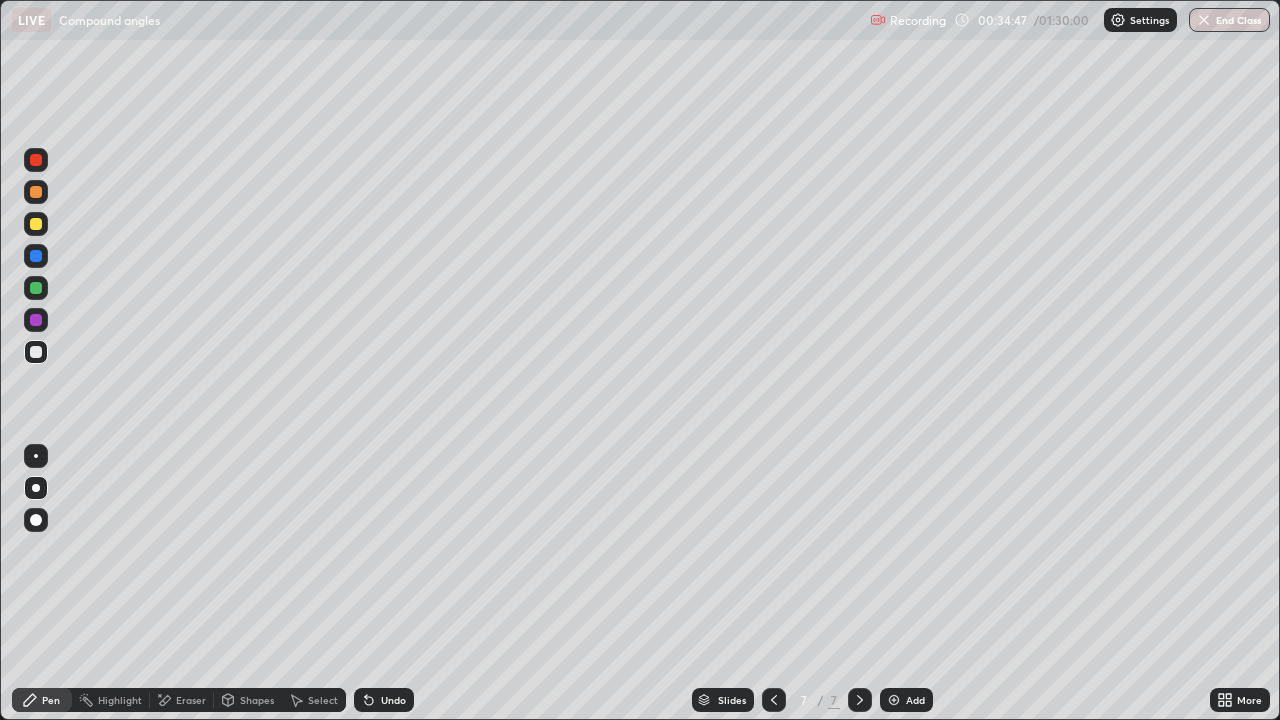 click on "Undo" at bounding box center (393, 700) 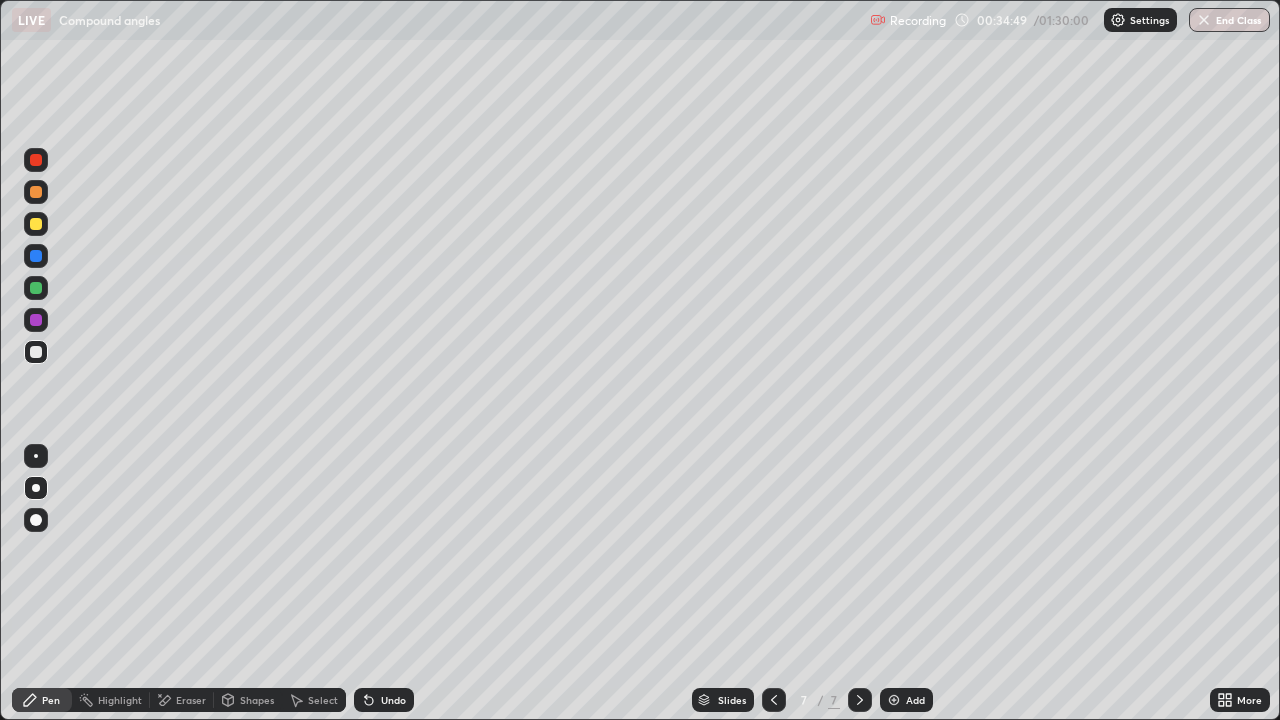 click at bounding box center (894, 700) 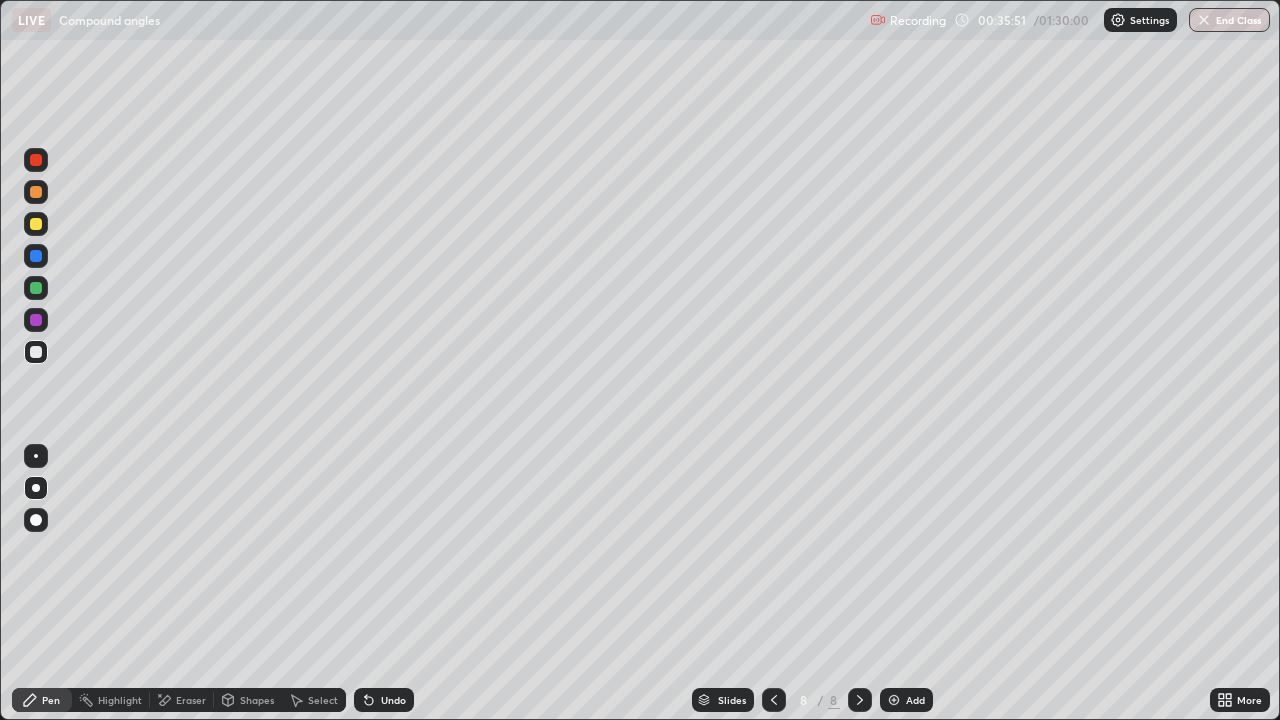 click on "Undo" at bounding box center [384, 700] 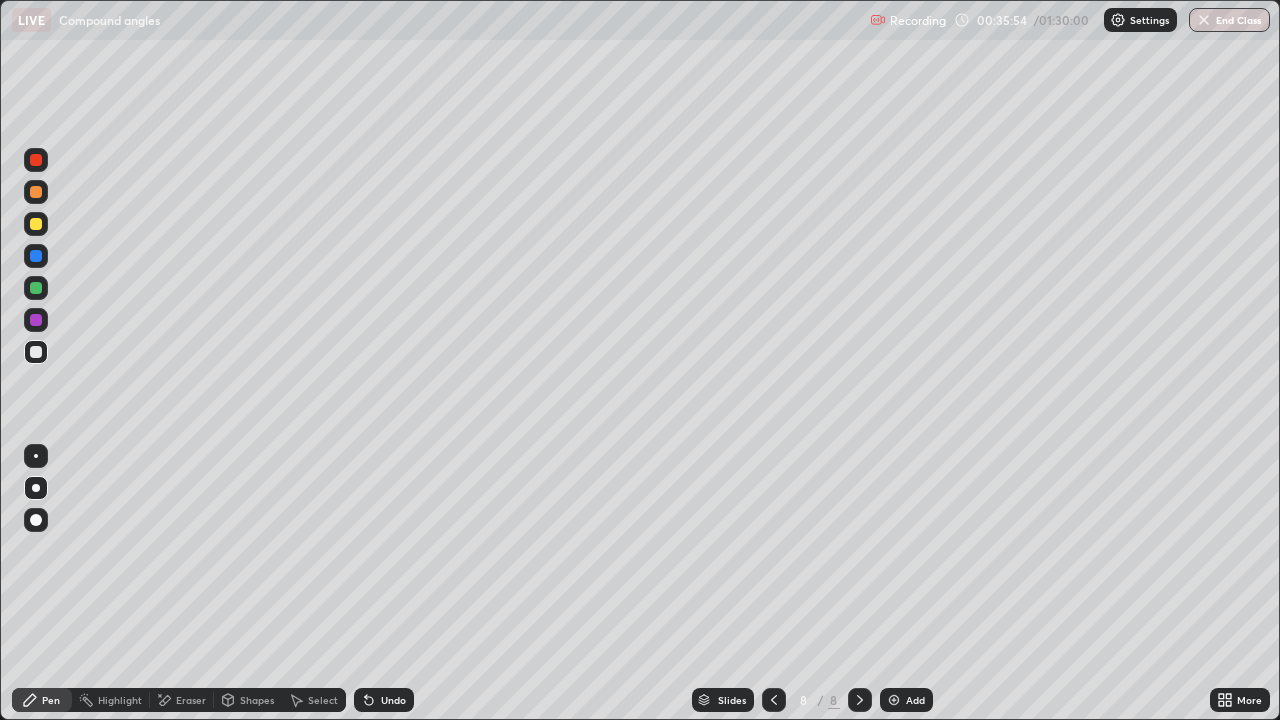 click on "Undo" at bounding box center (393, 700) 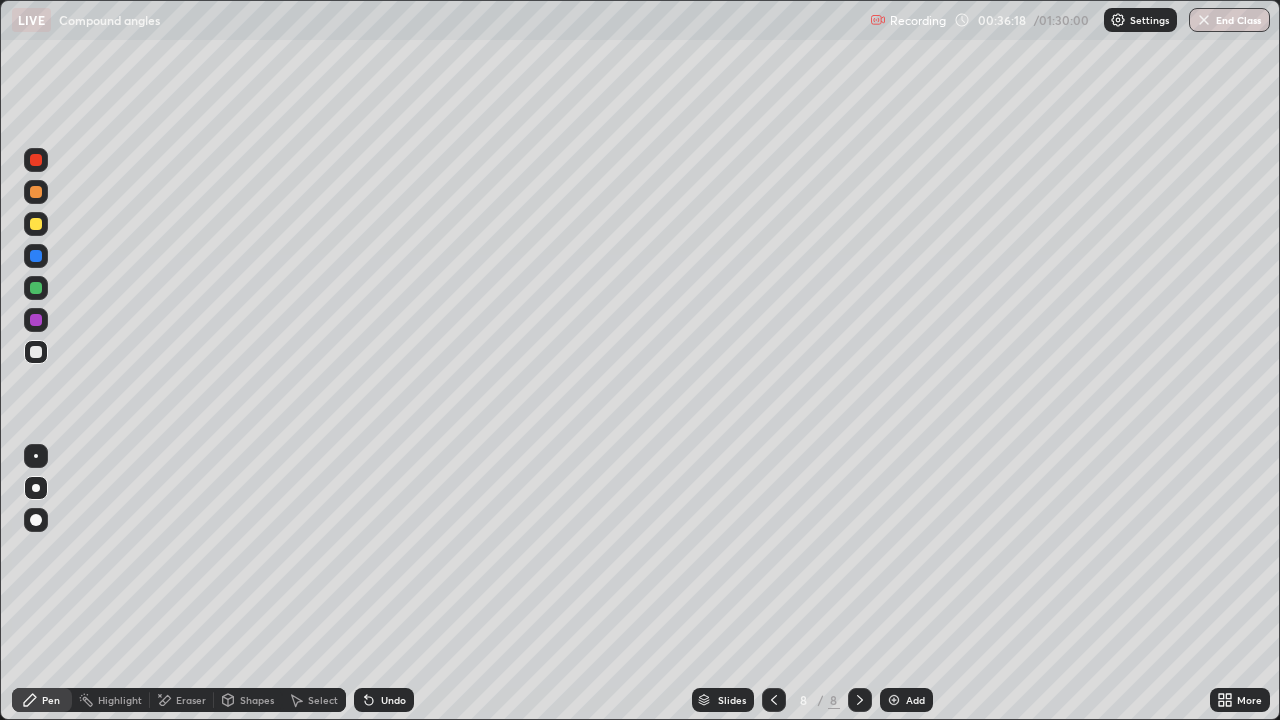 click on "Slides 8 / 8 Add" at bounding box center [812, 700] 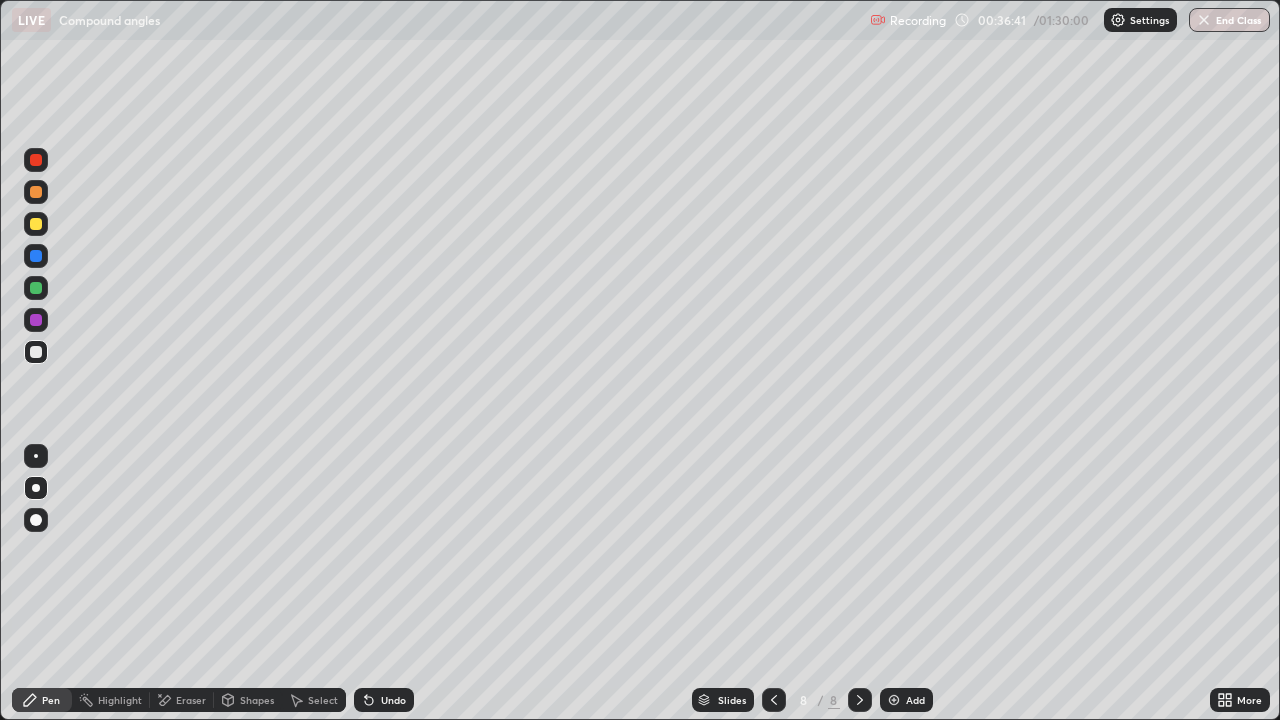 click on "Highlight" at bounding box center (120, 700) 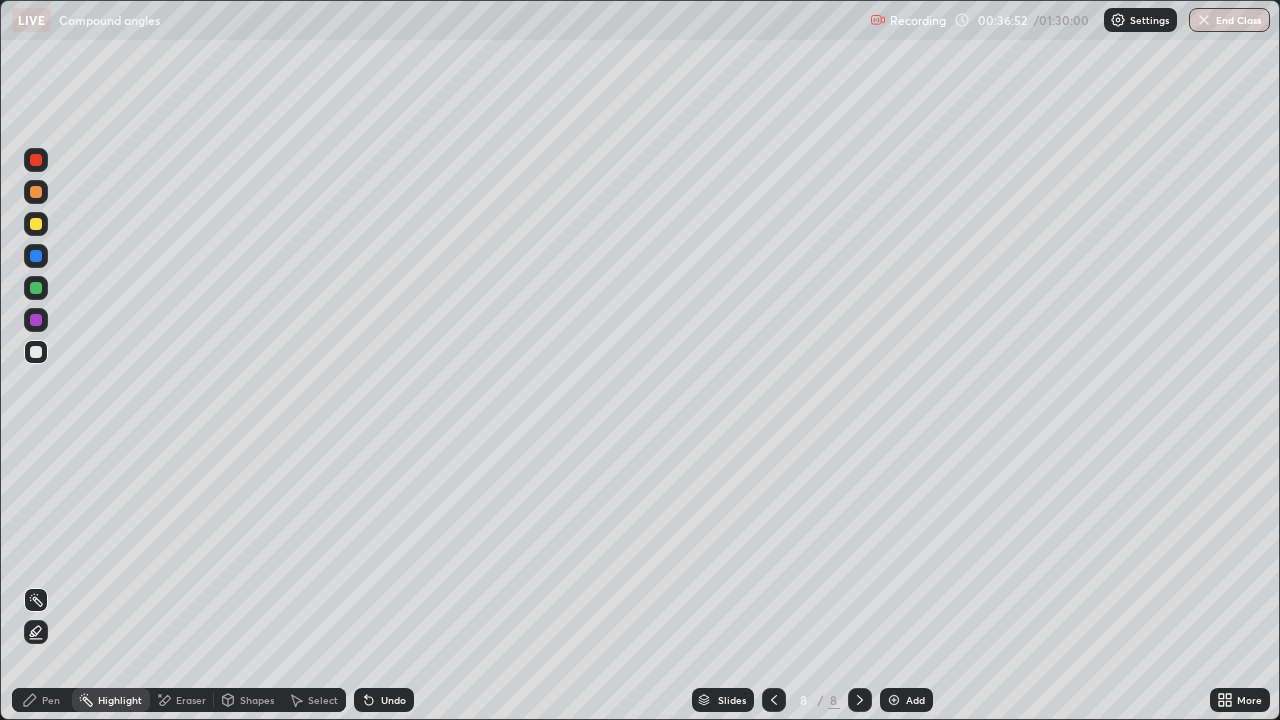 click on "Pen" at bounding box center [42, 700] 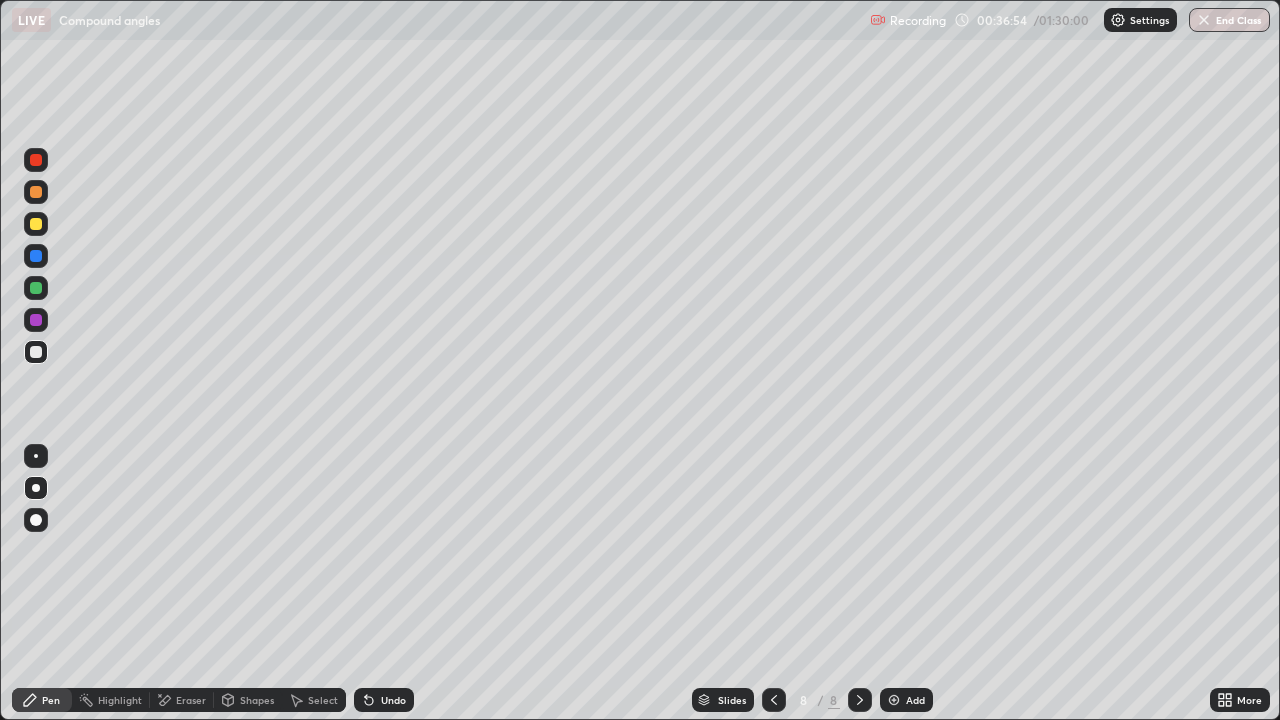 click at bounding box center (36, 224) 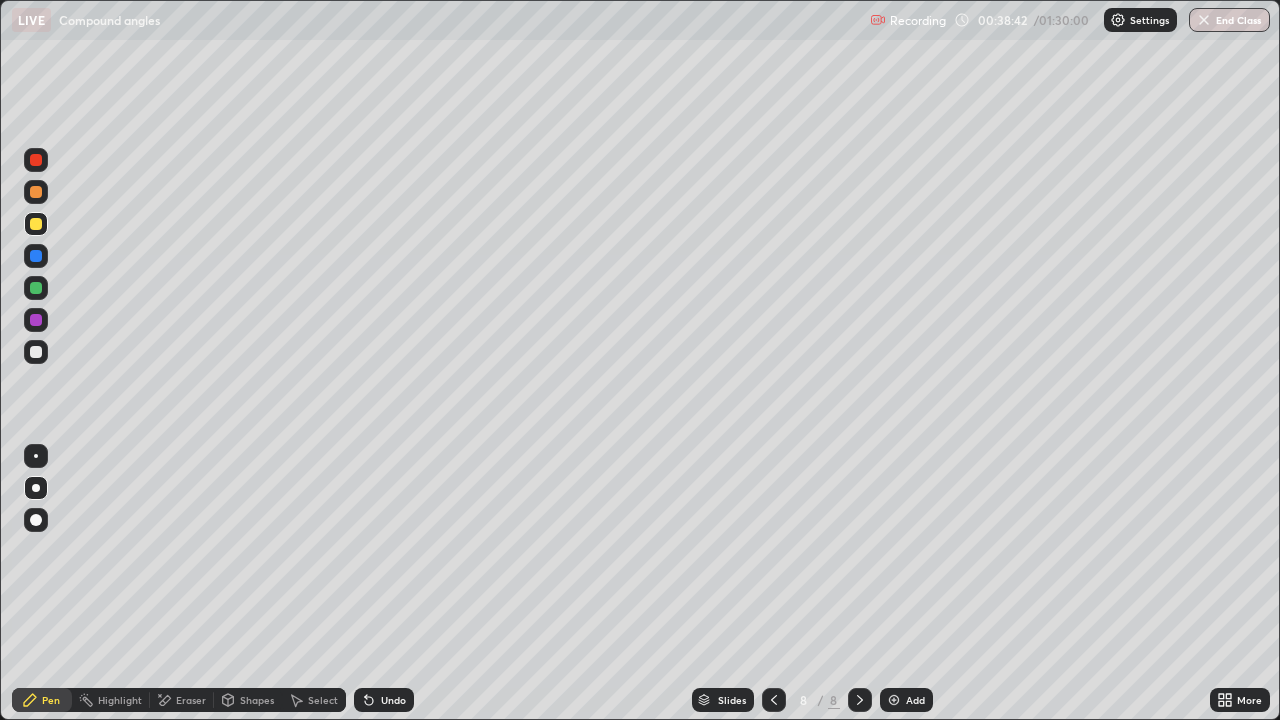 click 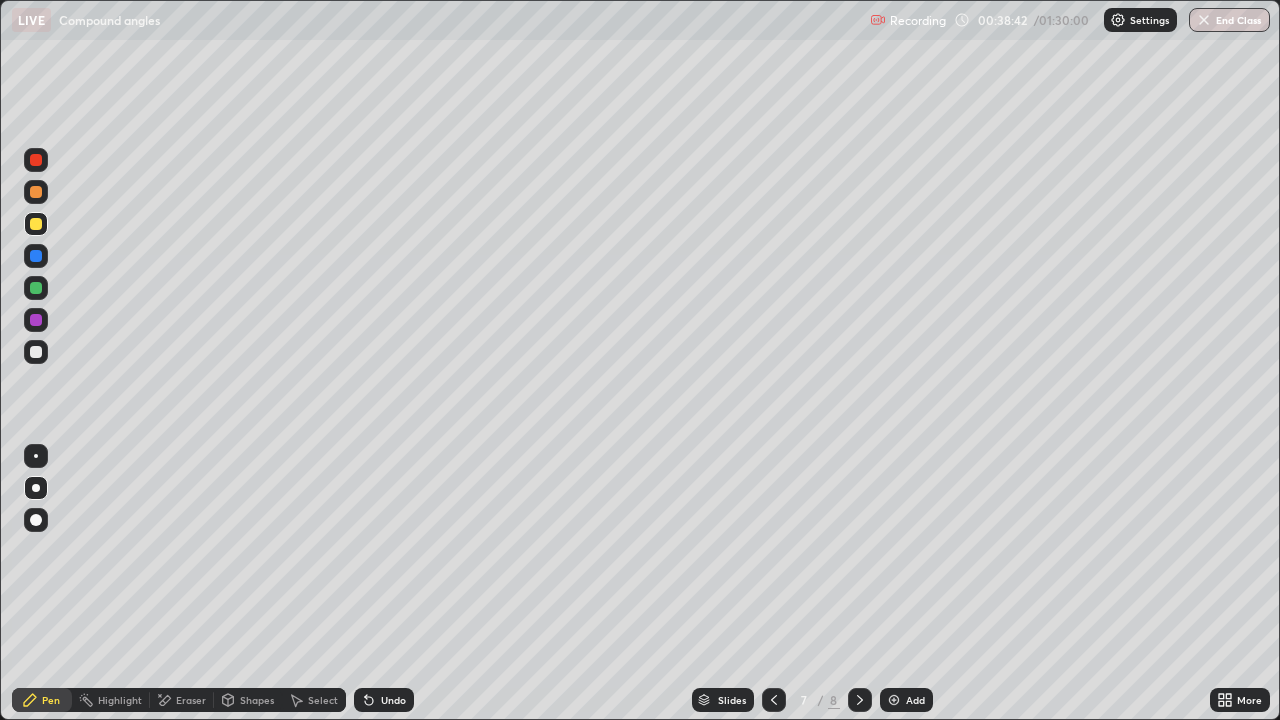 click at bounding box center [774, 700] 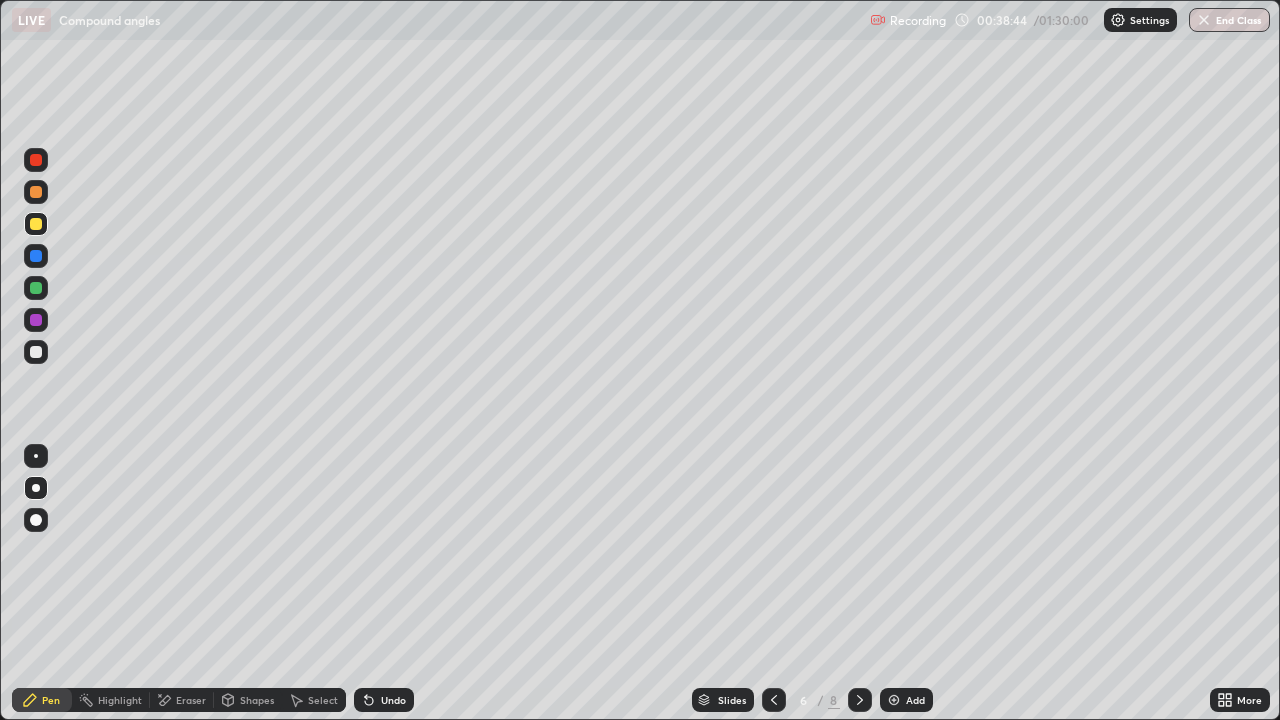 click on "Highlight" at bounding box center [120, 700] 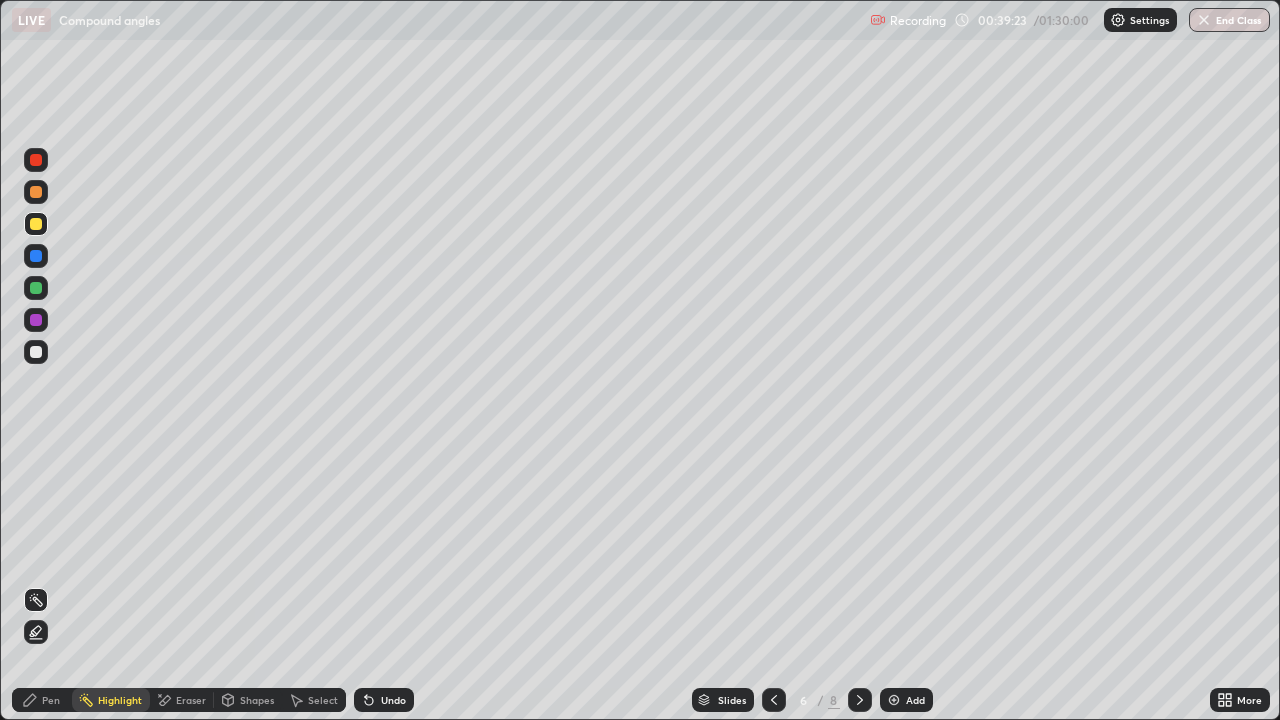 click on "Undo" at bounding box center [393, 700] 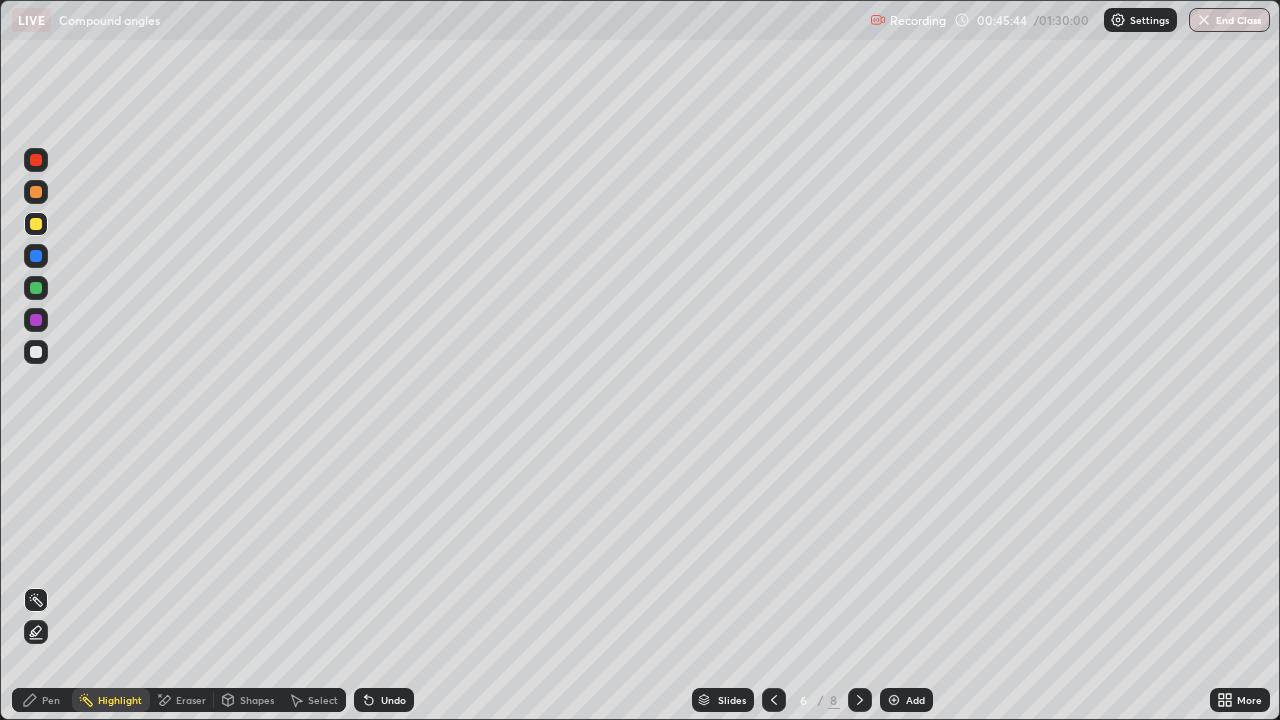 click 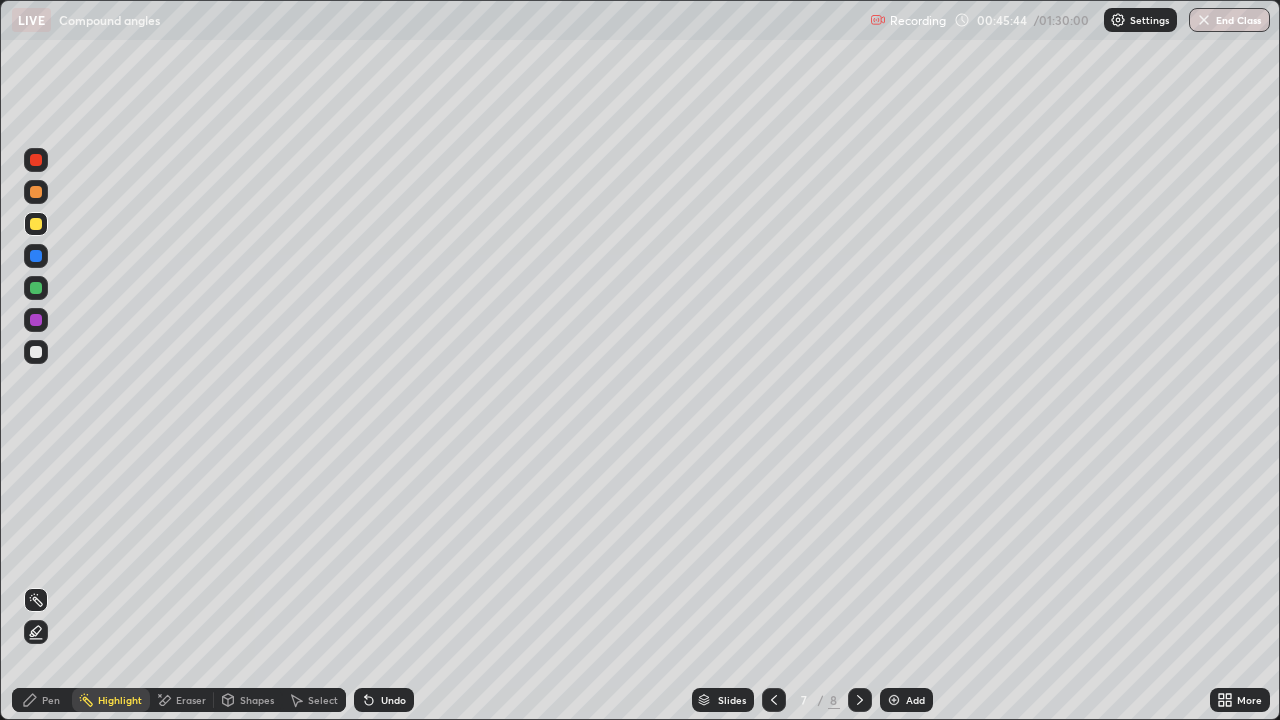 click at bounding box center [860, 700] 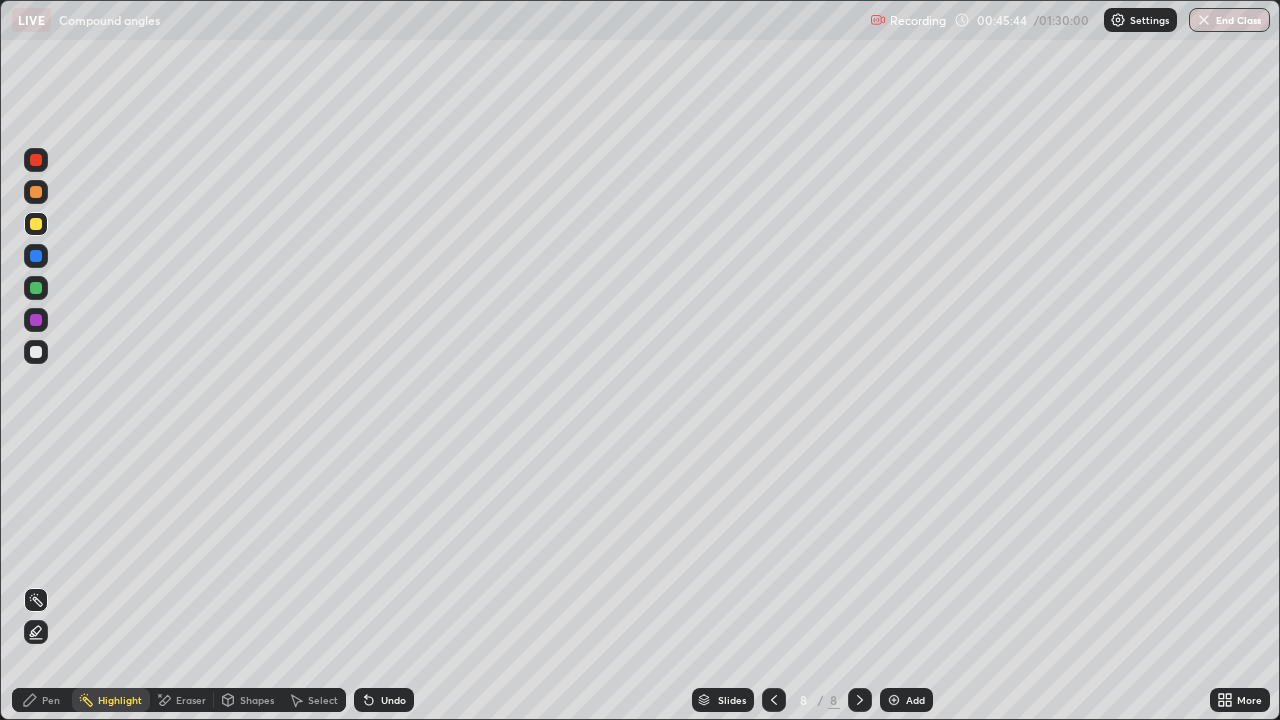 click at bounding box center [860, 700] 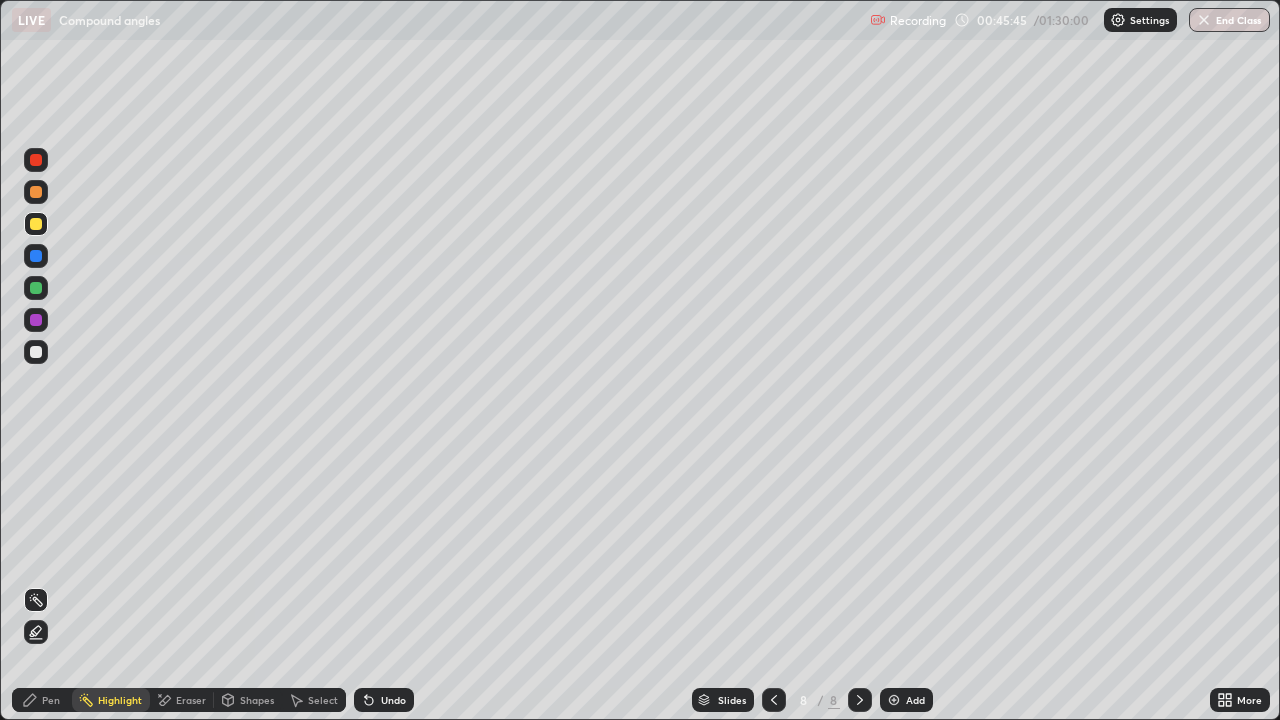 click on "Add" at bounding box center [906, 700] 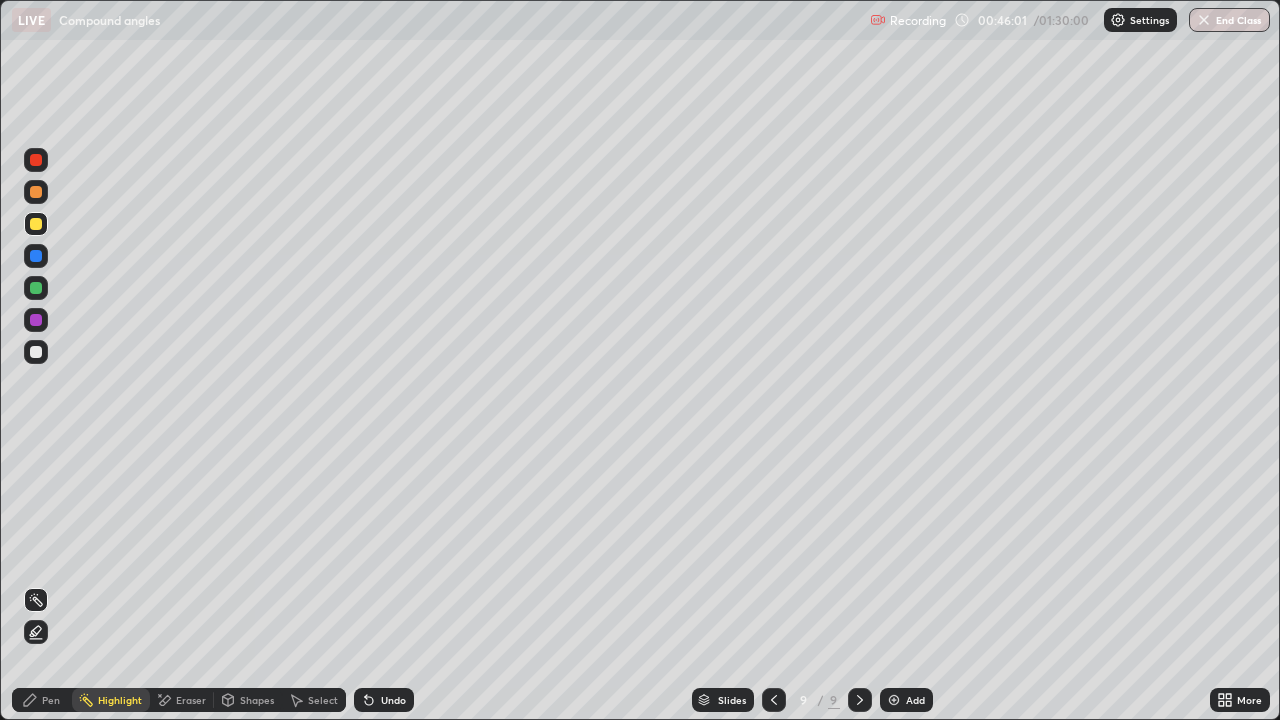 click on "Pen" at bounding box center [42, 700] 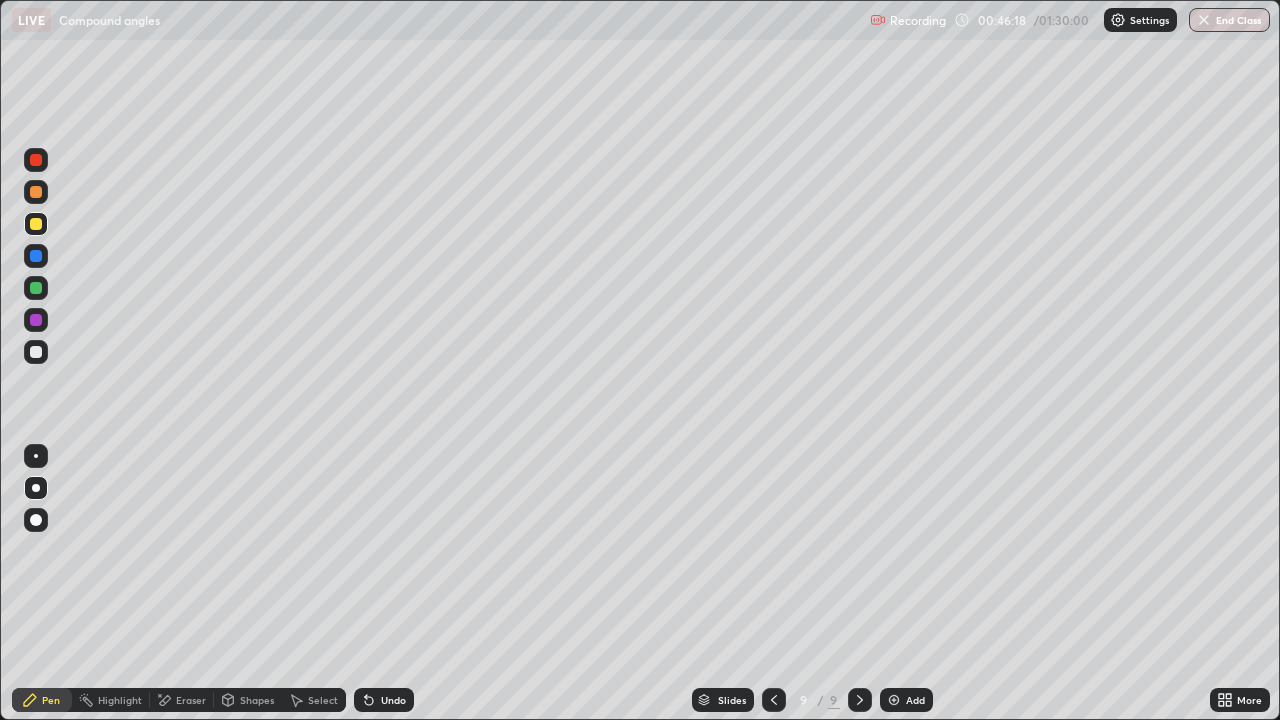 click on "Undo" at bounding box center [393, 700] 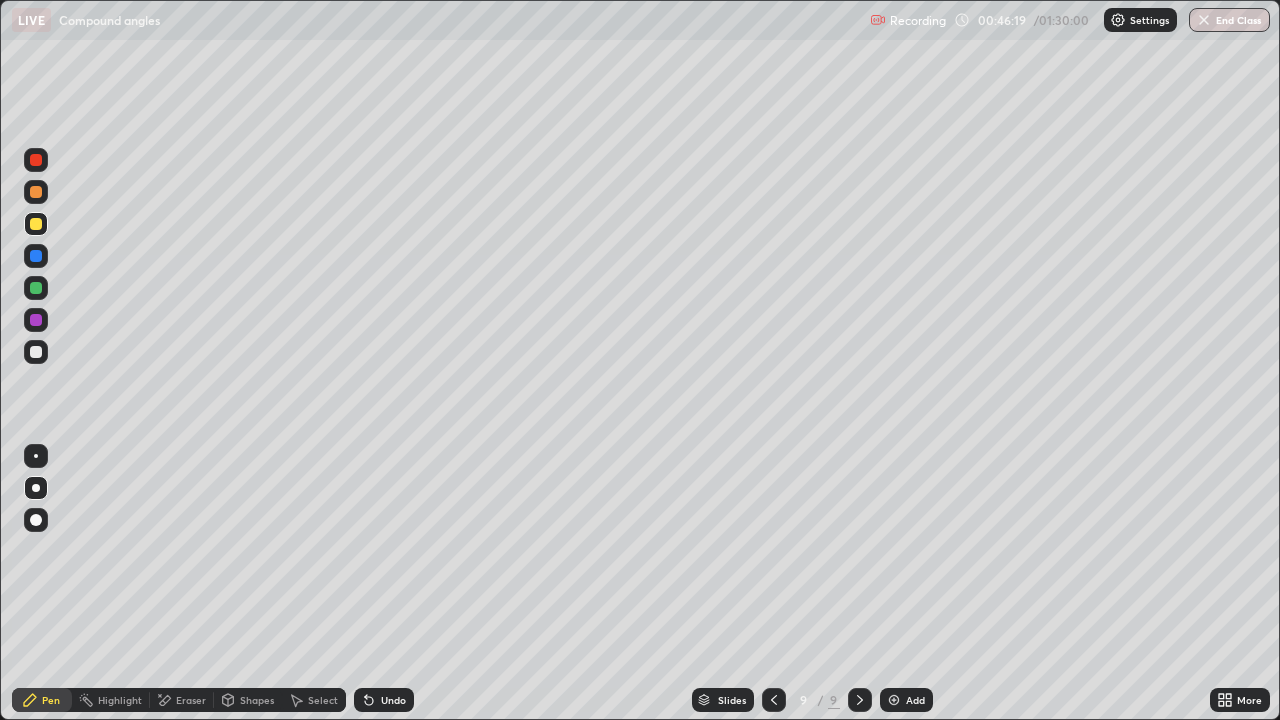 click on "Undo" at bounding box center [393, 700] 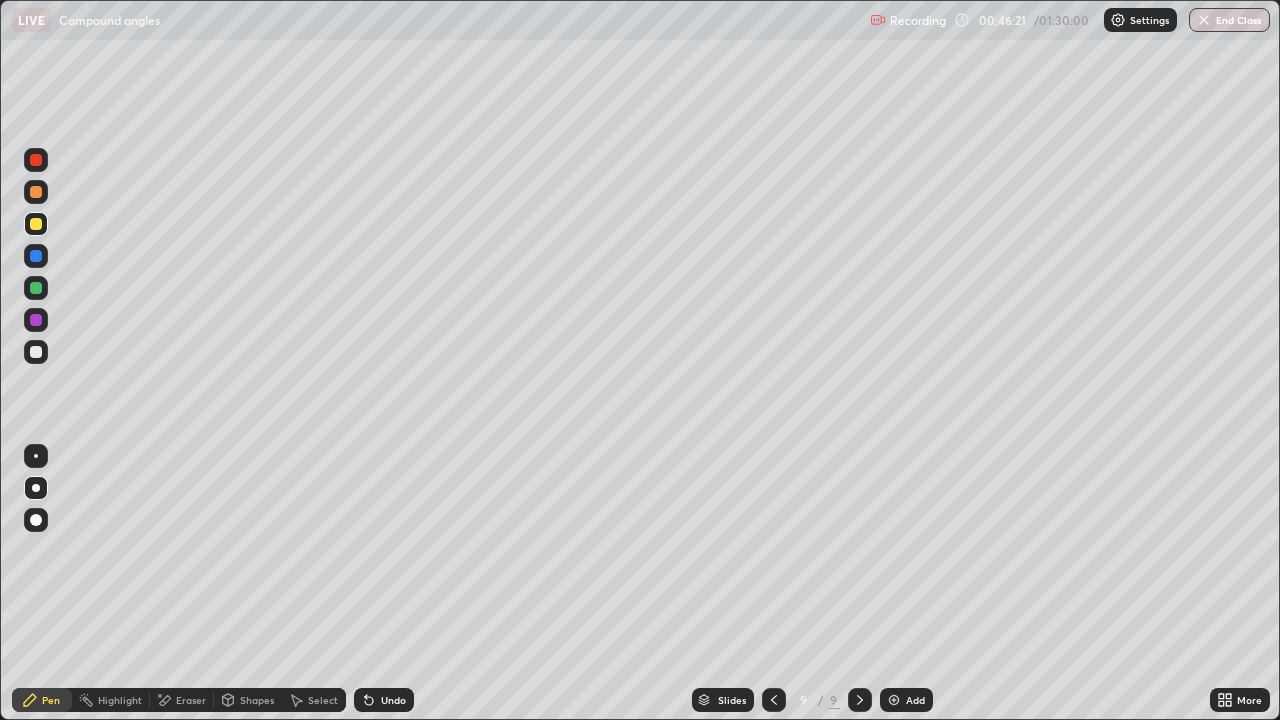 click on "Undo" at bounding box center [393, 700] 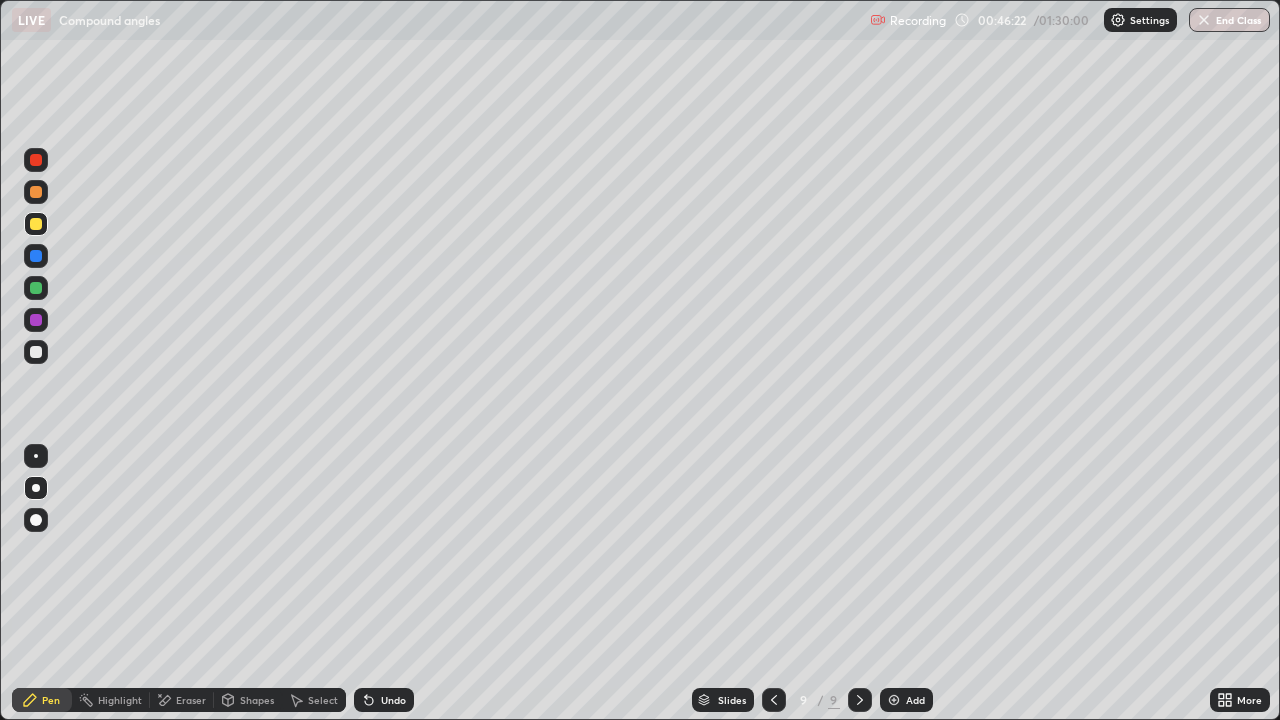 click on "Undo" at bounding box center [393, 700] 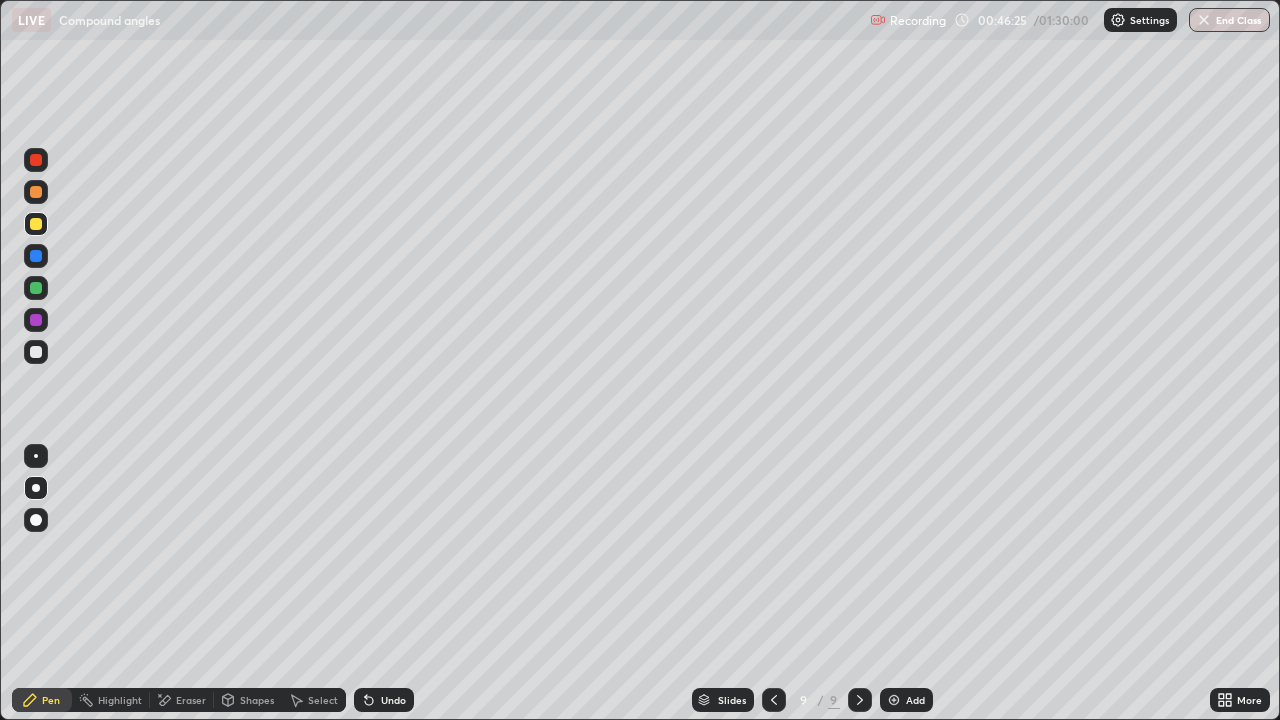 click at bounding box center [36, 160] 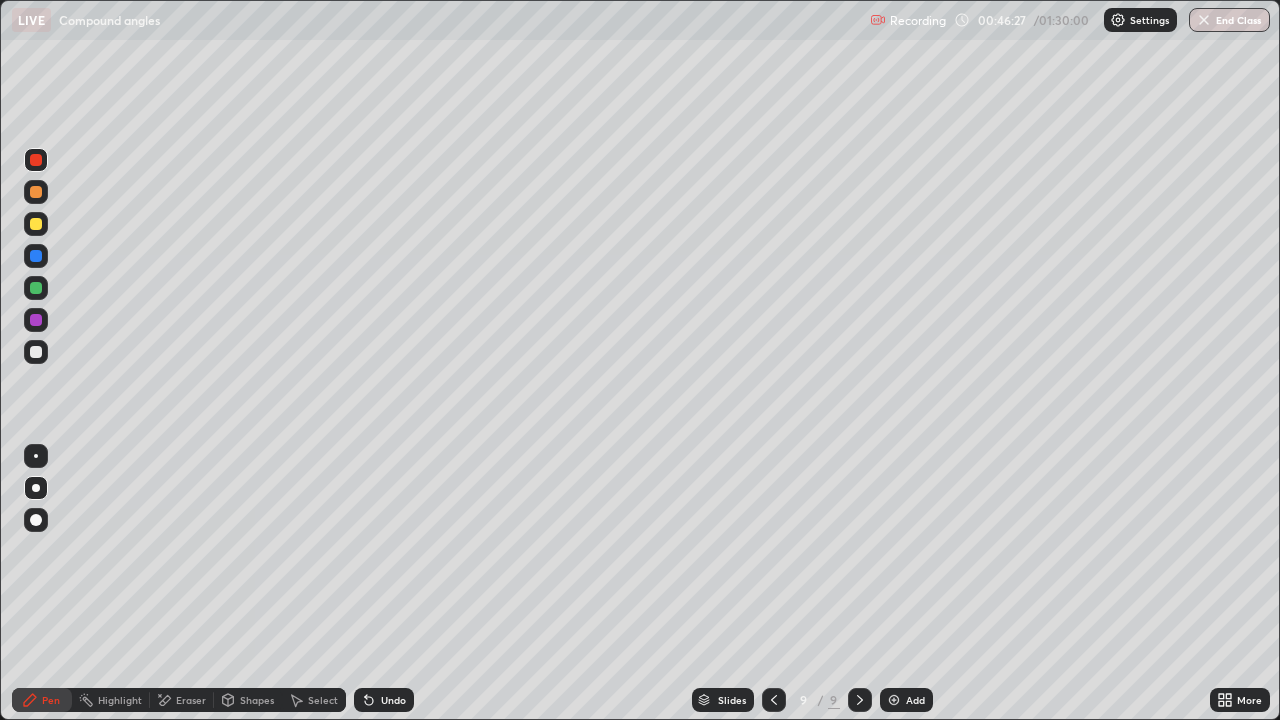 click at bounding box center (36, 192) 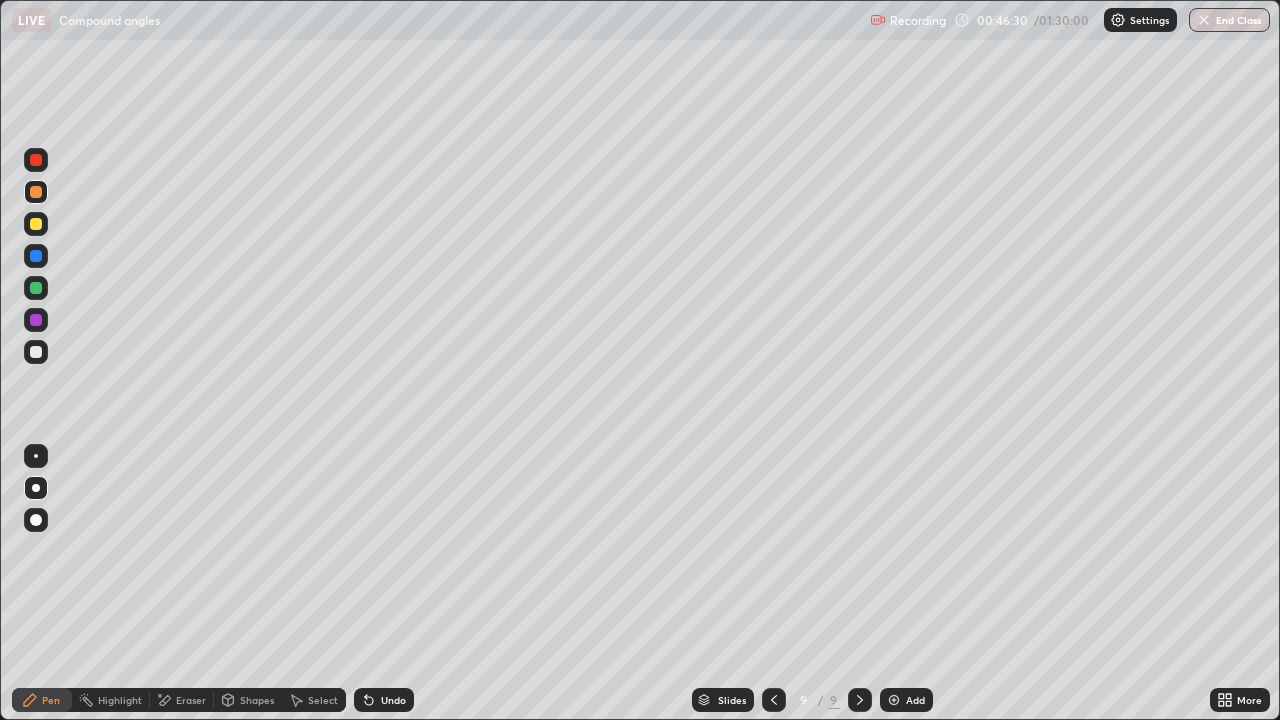 click at bounding box center [36, 224] 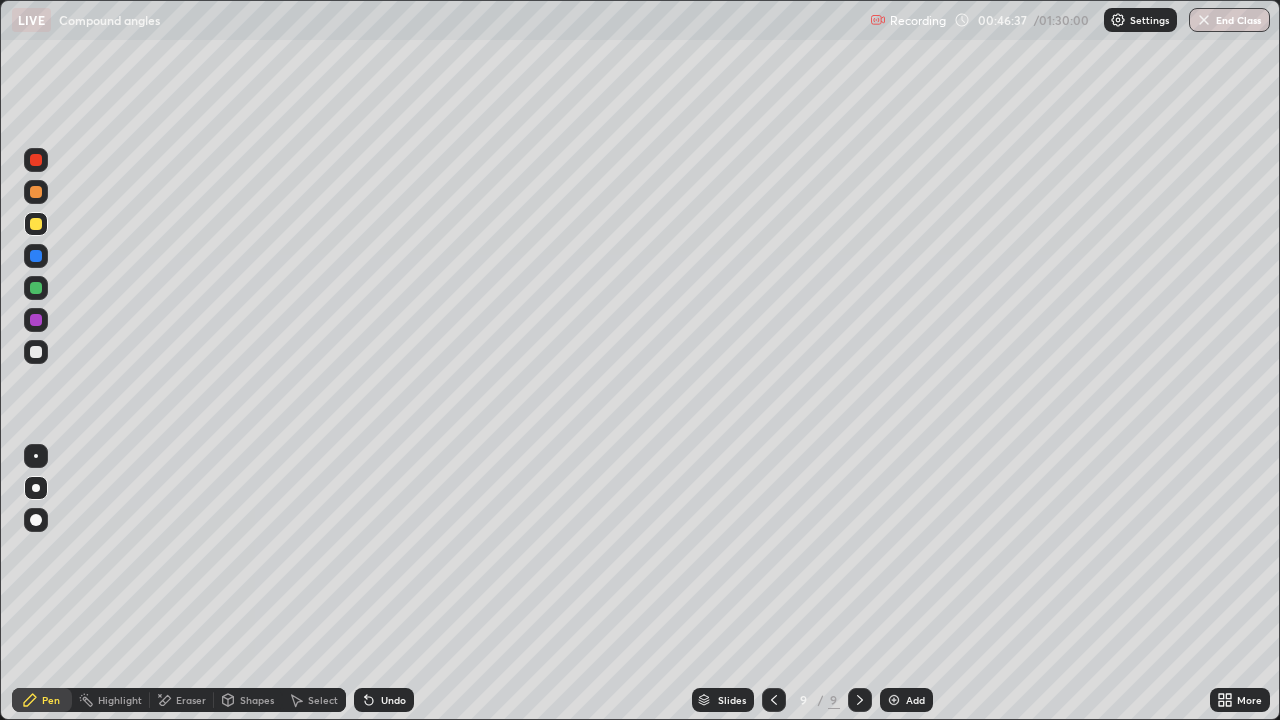click on "Undo" at bounding box center [393, 700] 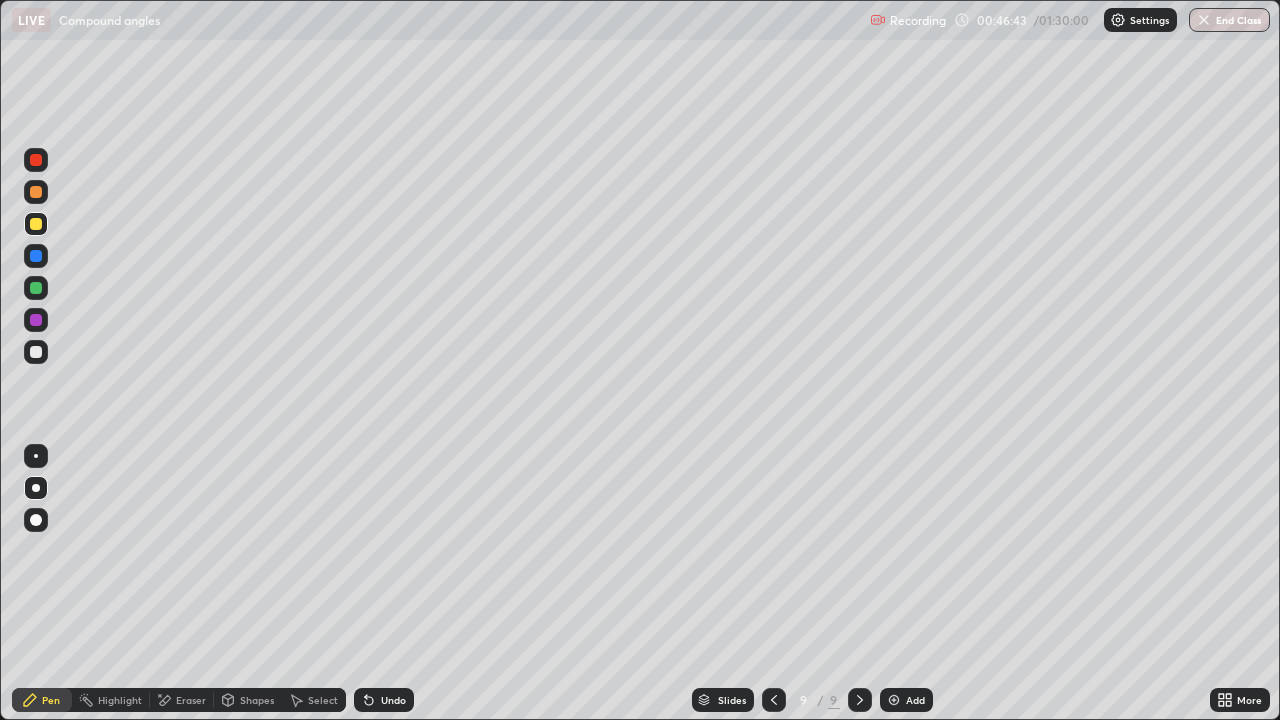 click on "Undo" at bounding box center (393, 700) 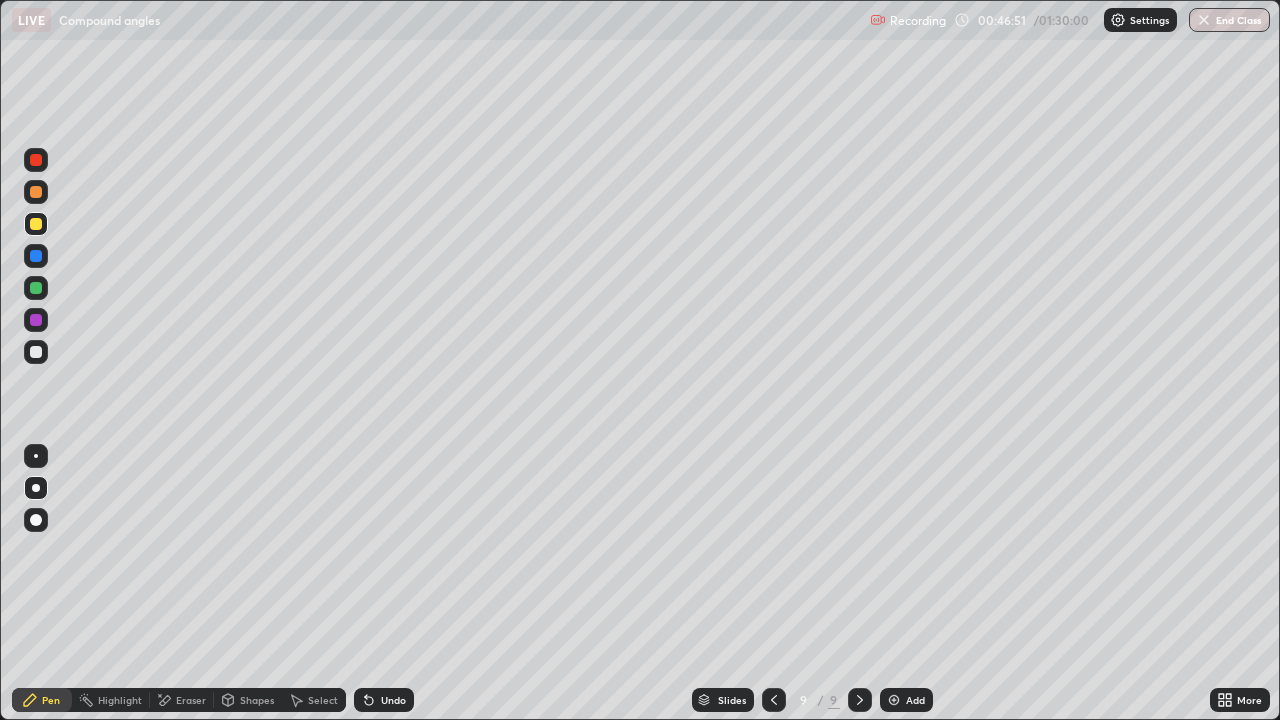 click at bounding box center (36, 160) 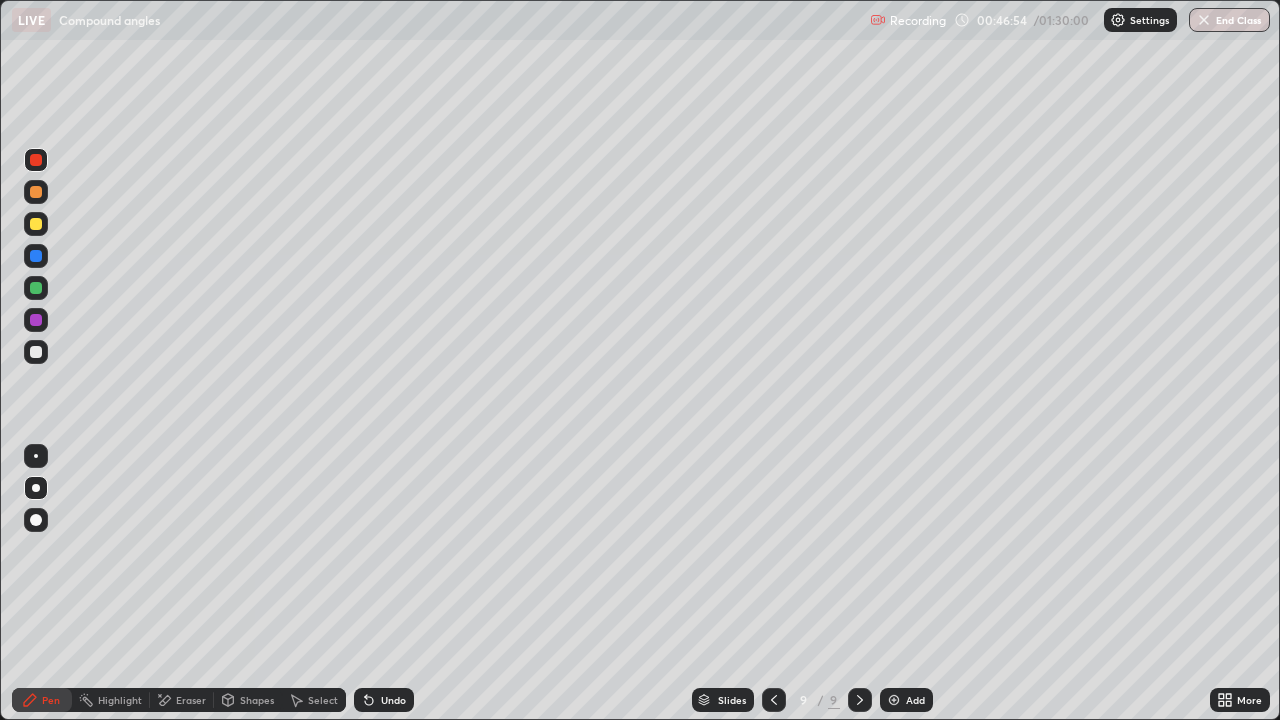 click at bounding box center [36, 192] 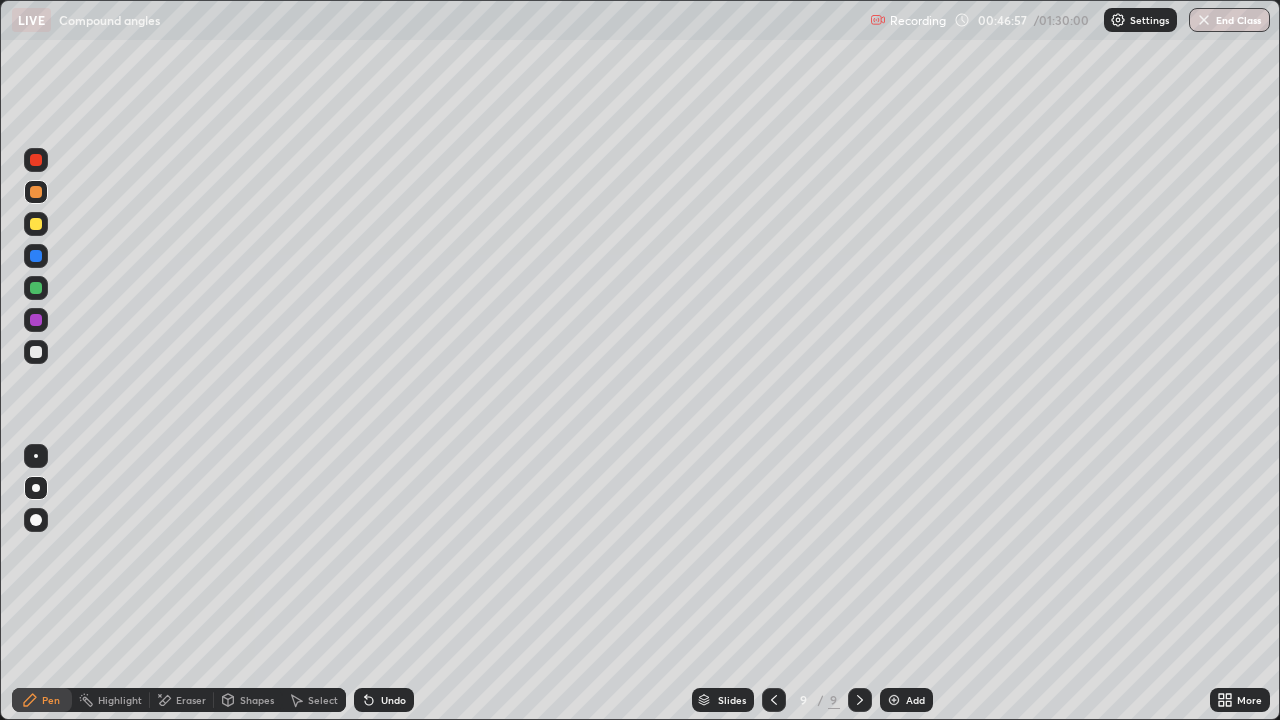 click at bounding box center [36, 224] 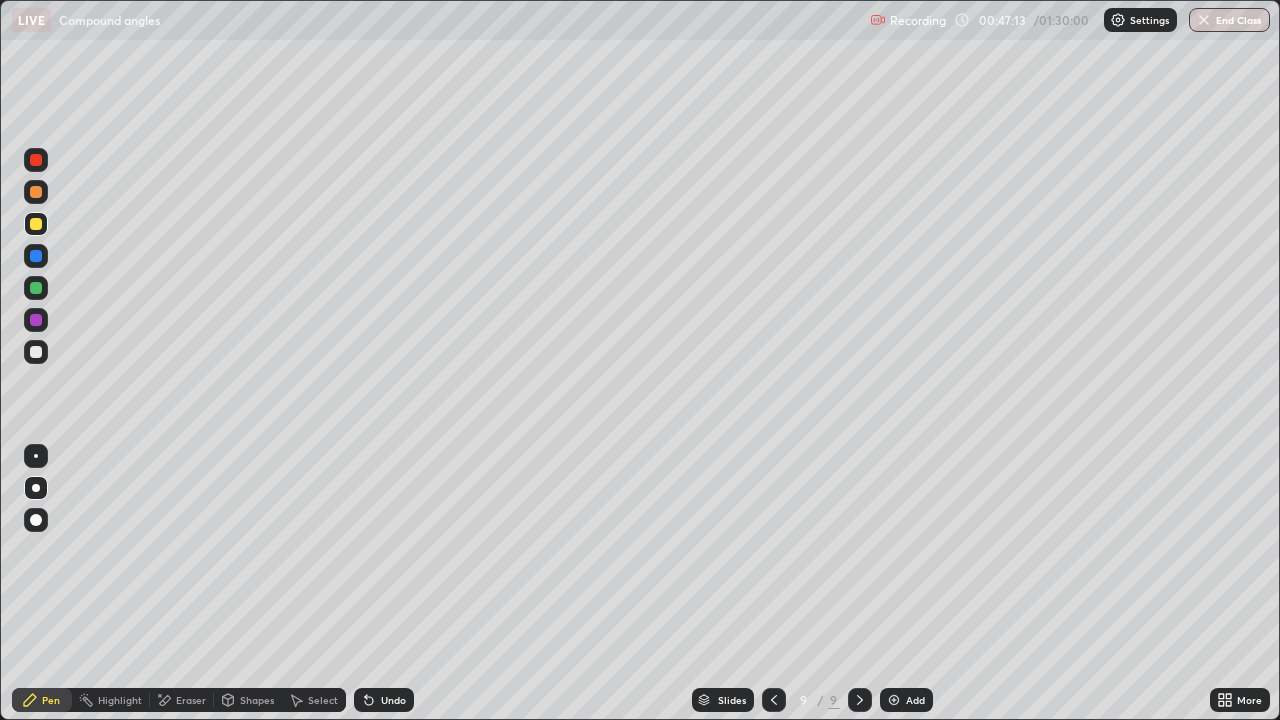 click on "More" at bounding box center (1240, 700) 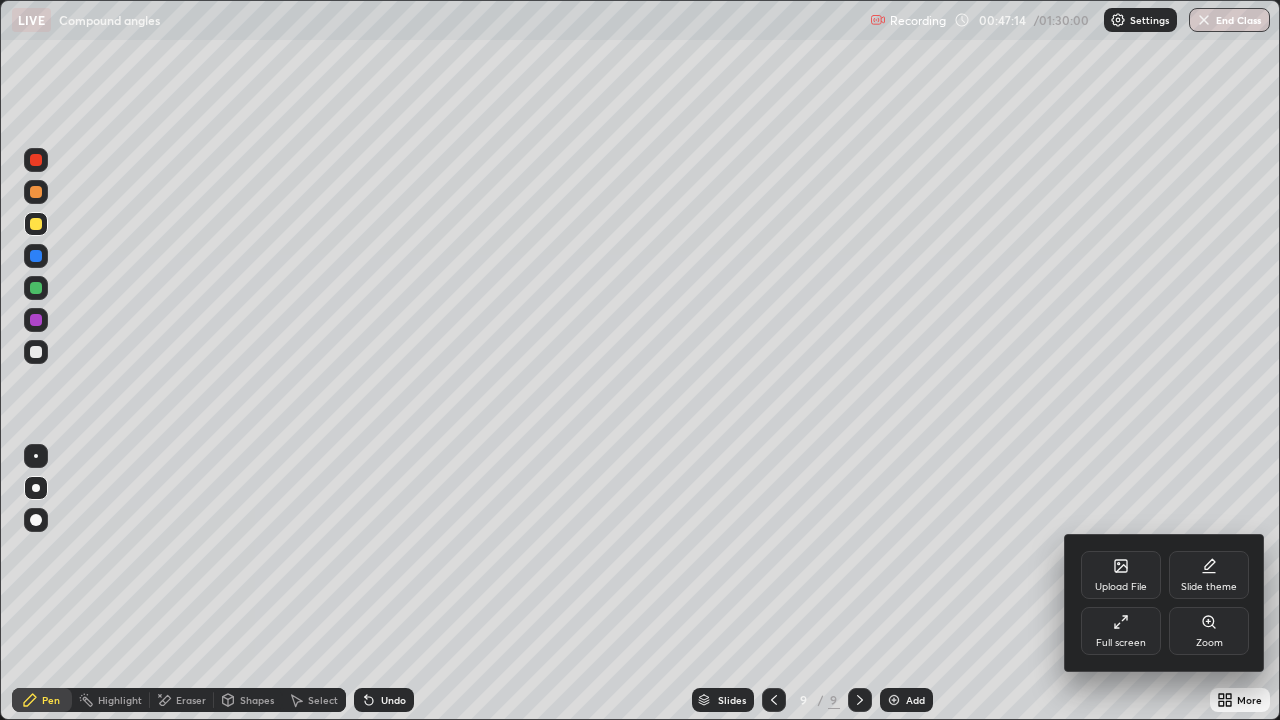 click 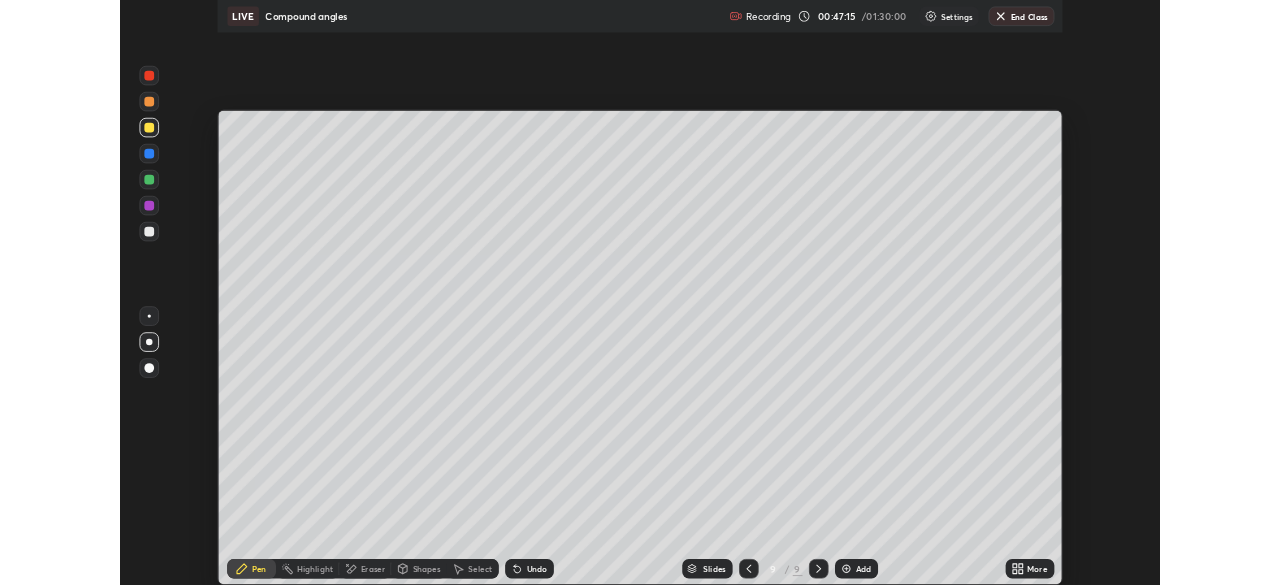 scroll, scrollTop: 585, scrollLeft: 1280, axis: both 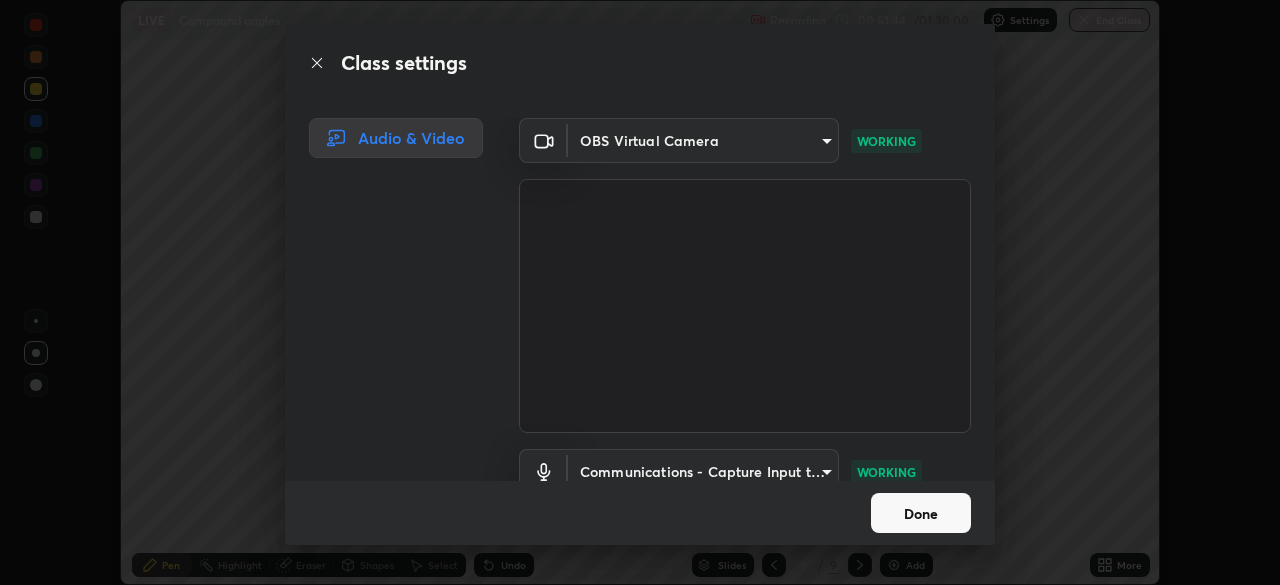 click on "Done" at bounding box center [921, 513] 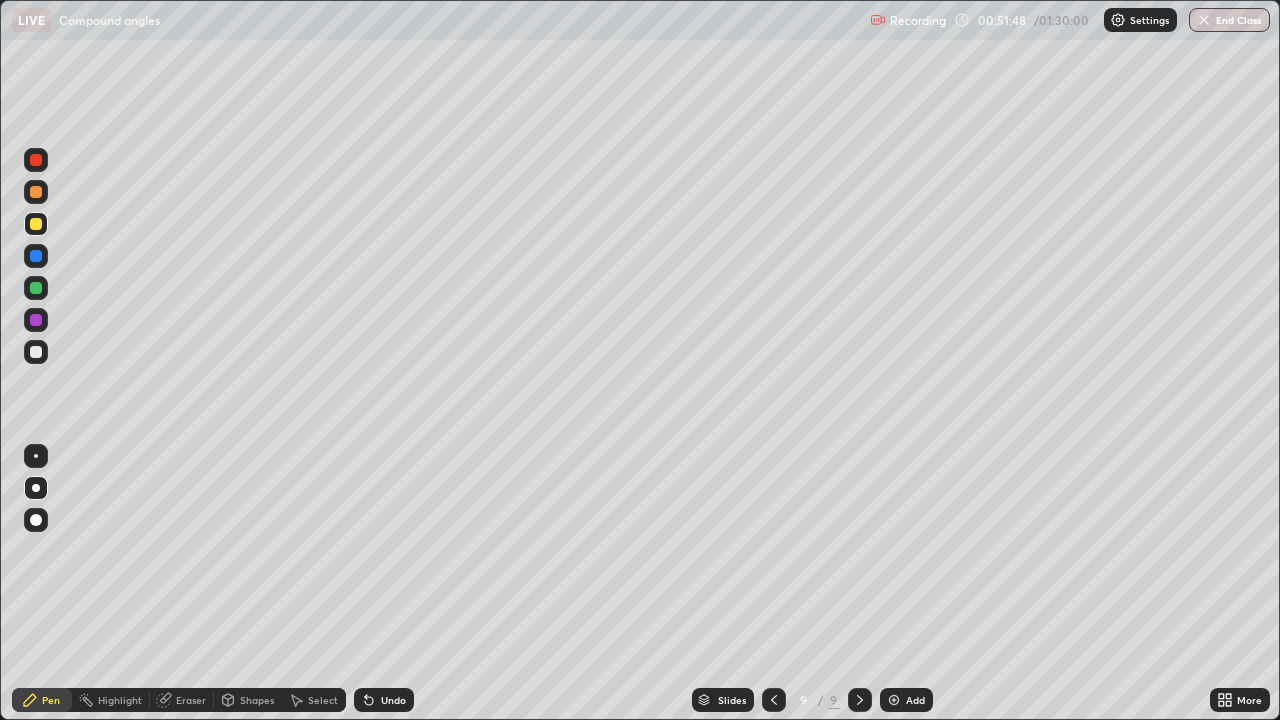 scroll, scrollTop: 99280, scrollLeft: 98720, axis: both 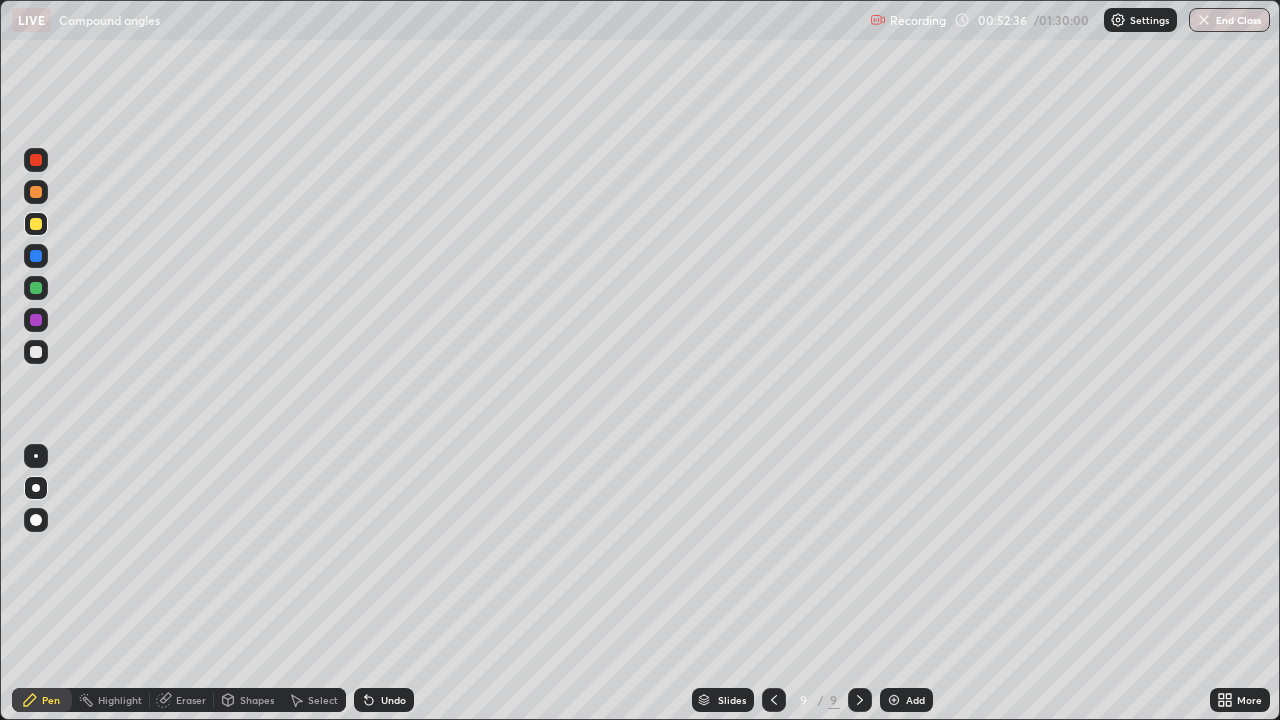 click at bounding box center [36, 160] 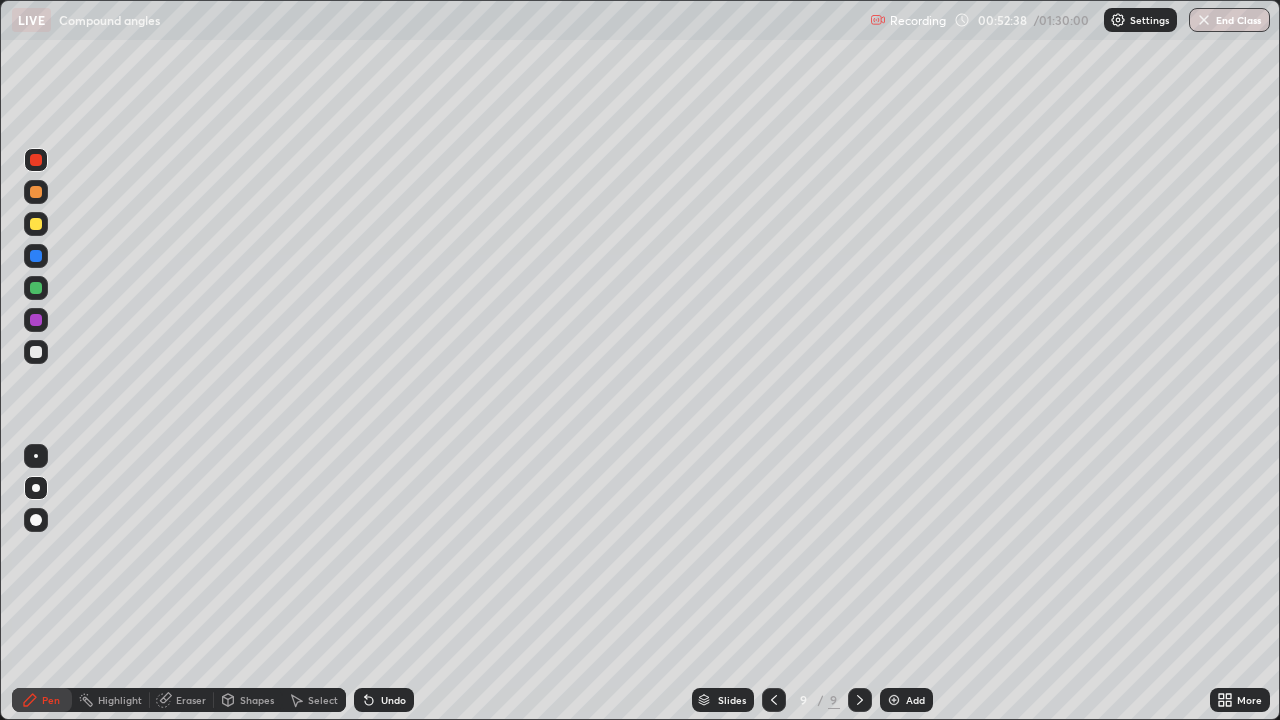 click at bounding box center [36, 192] 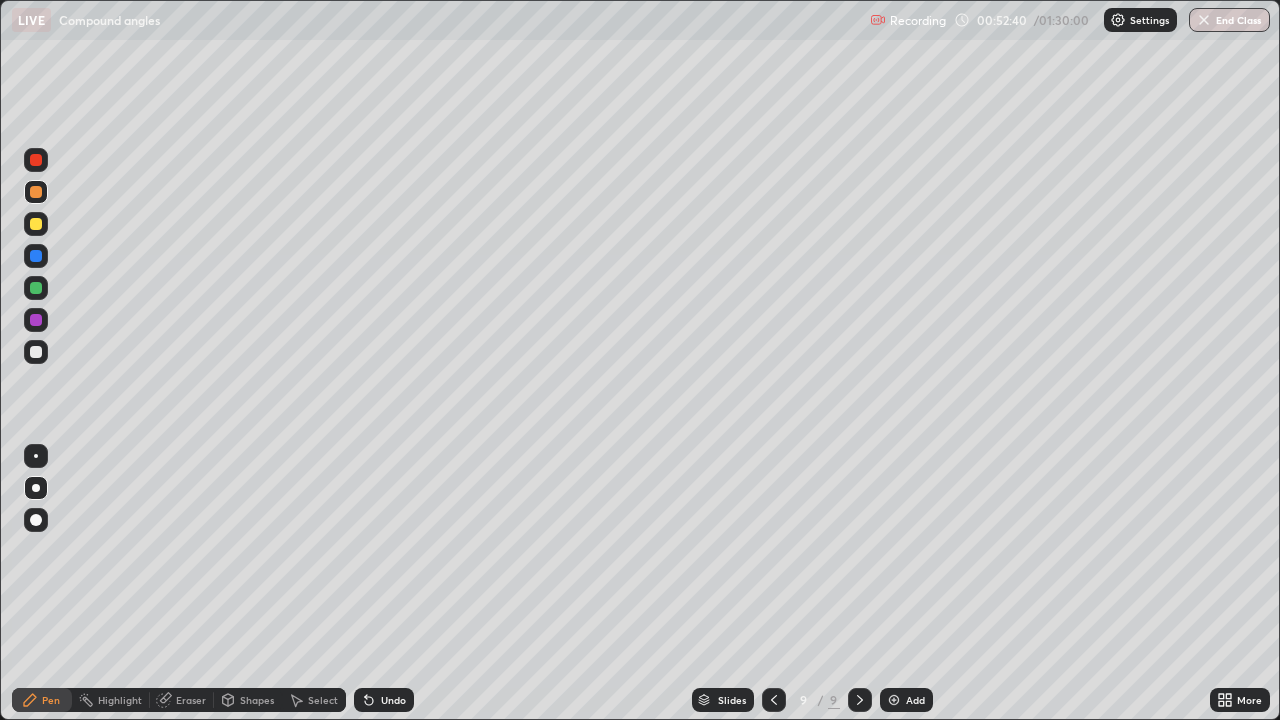 click at bounding box center (36, 160) 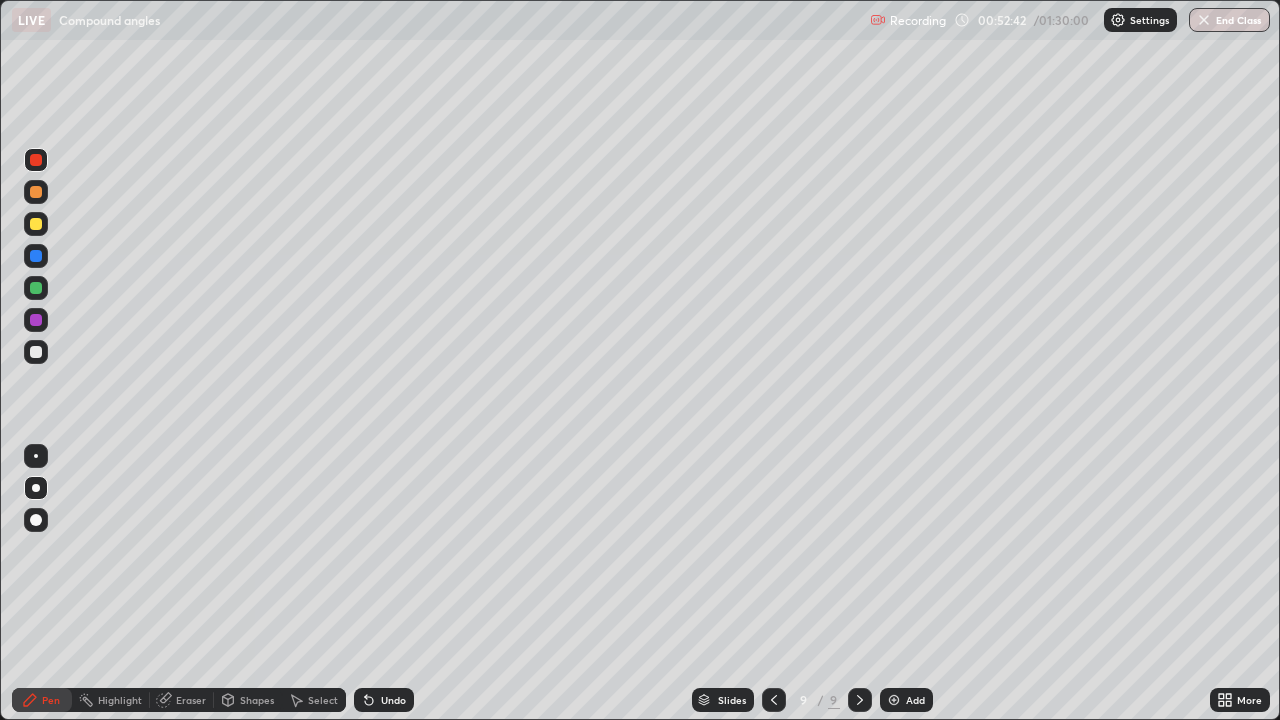click at bounding box center (36, 192) 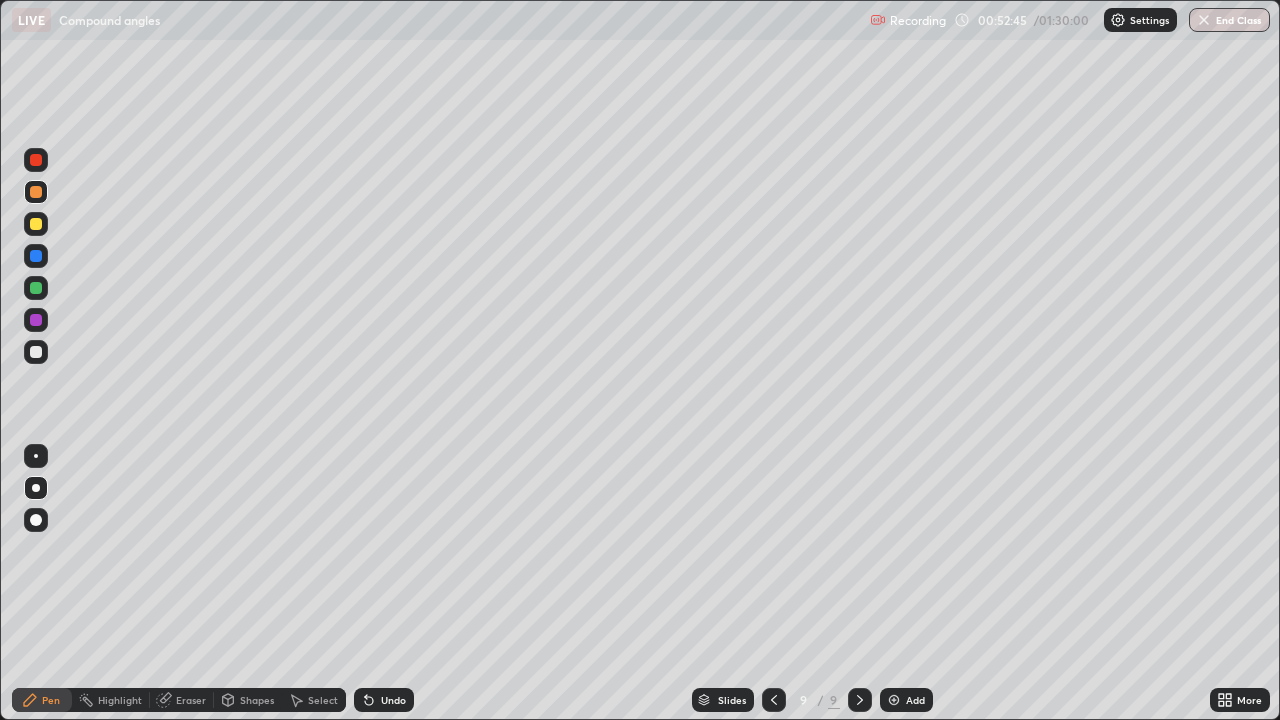 click at bounding box center (36, 160) 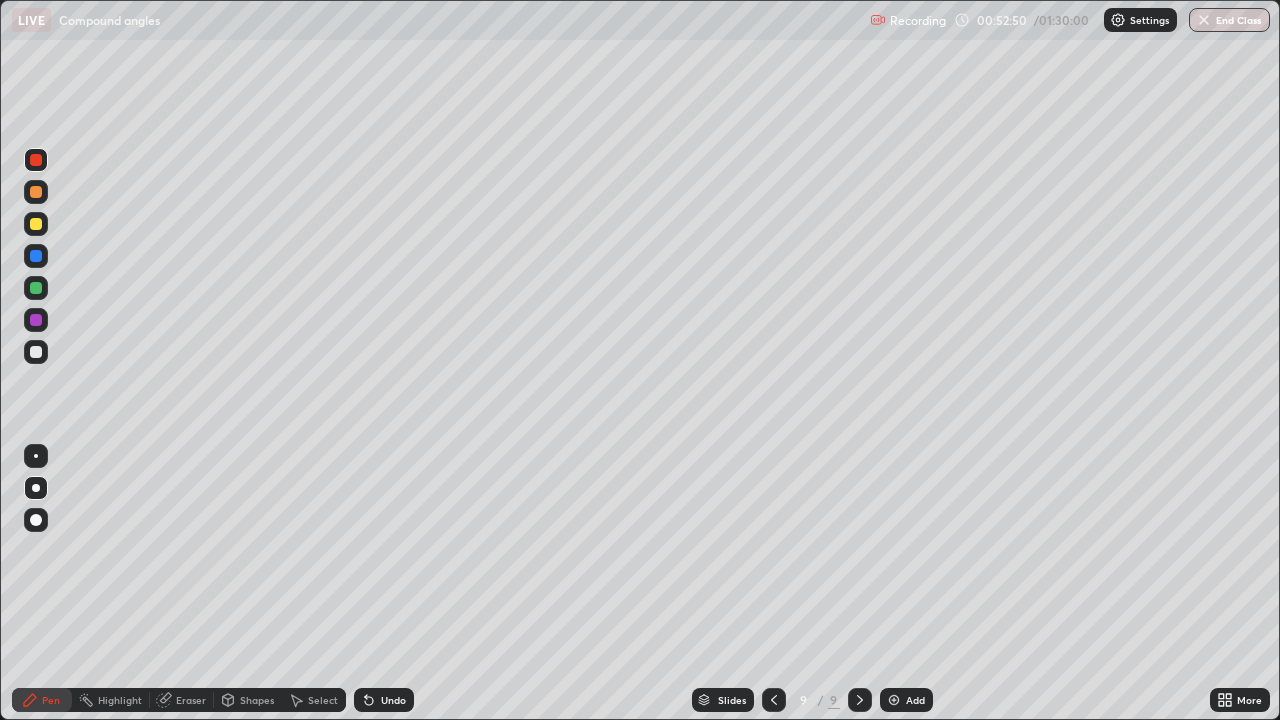 click at bounding box center [36, 192] 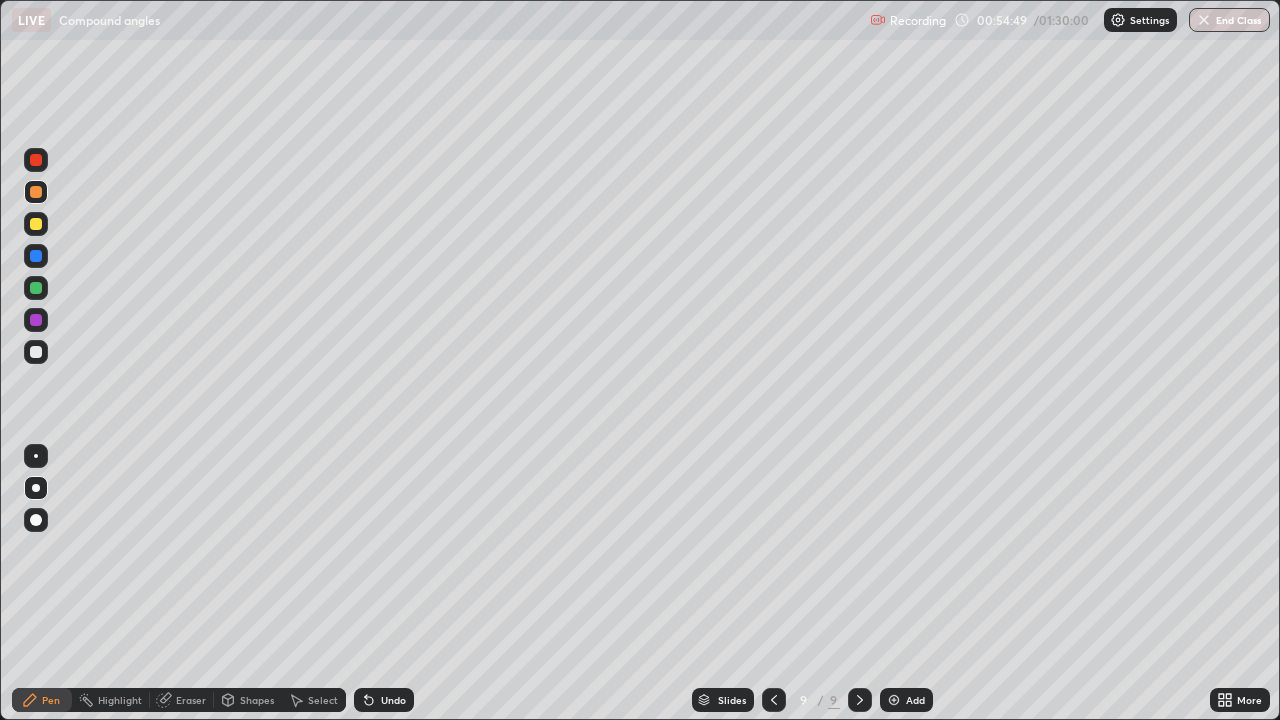 click at bounding box center (36, 352) 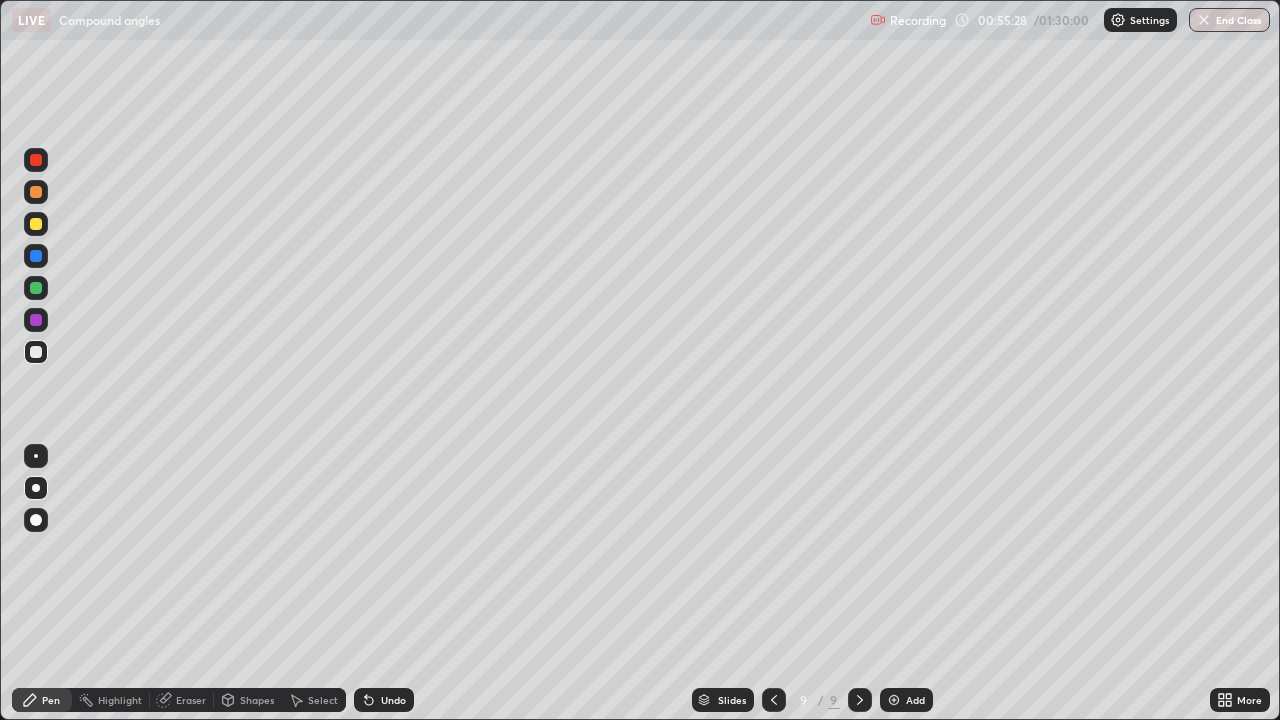 click at bounding box center [36, 288] 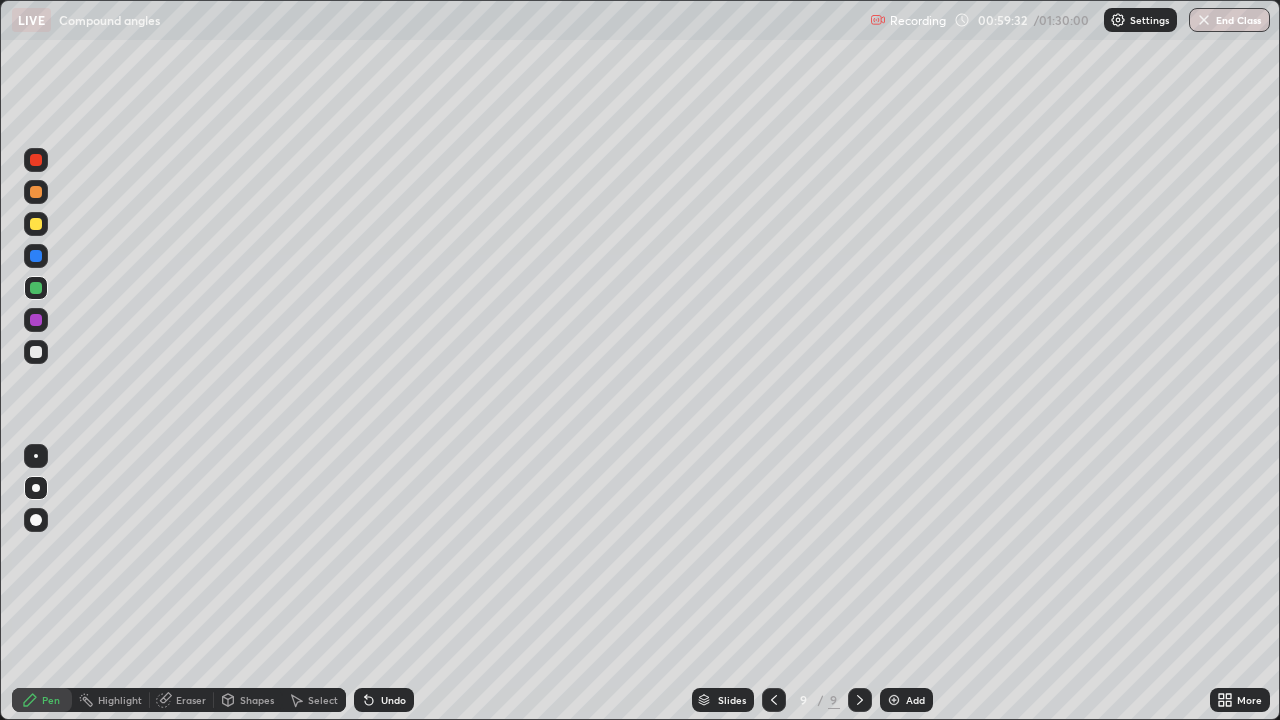 click on "Add" at bounding box center (915, 700) 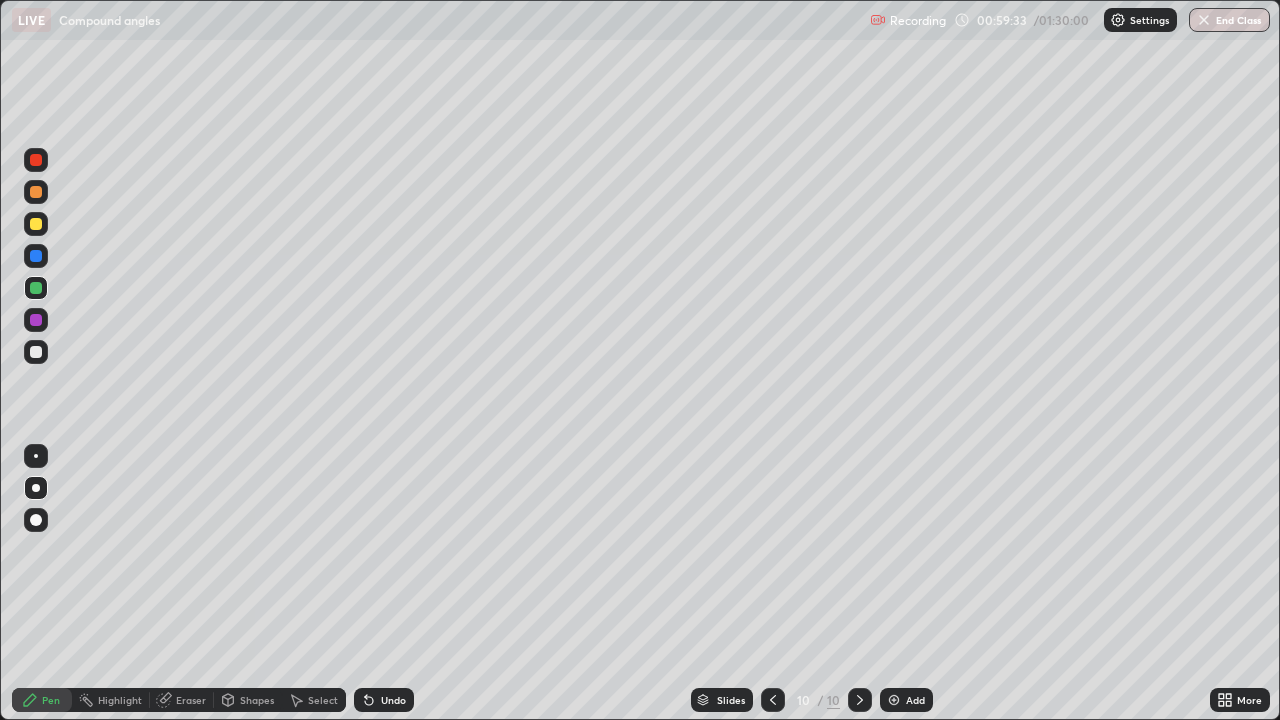 click at bounding box center [36, 352] 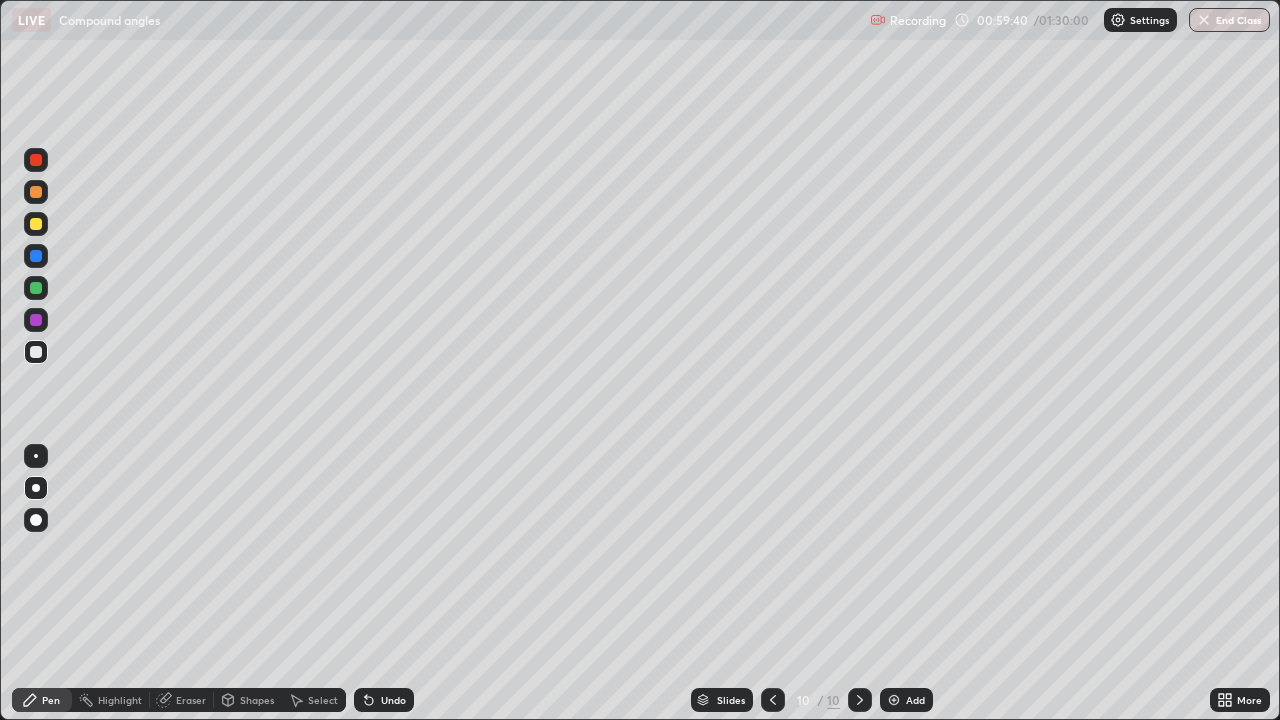 click at bounding box center [36, 224] 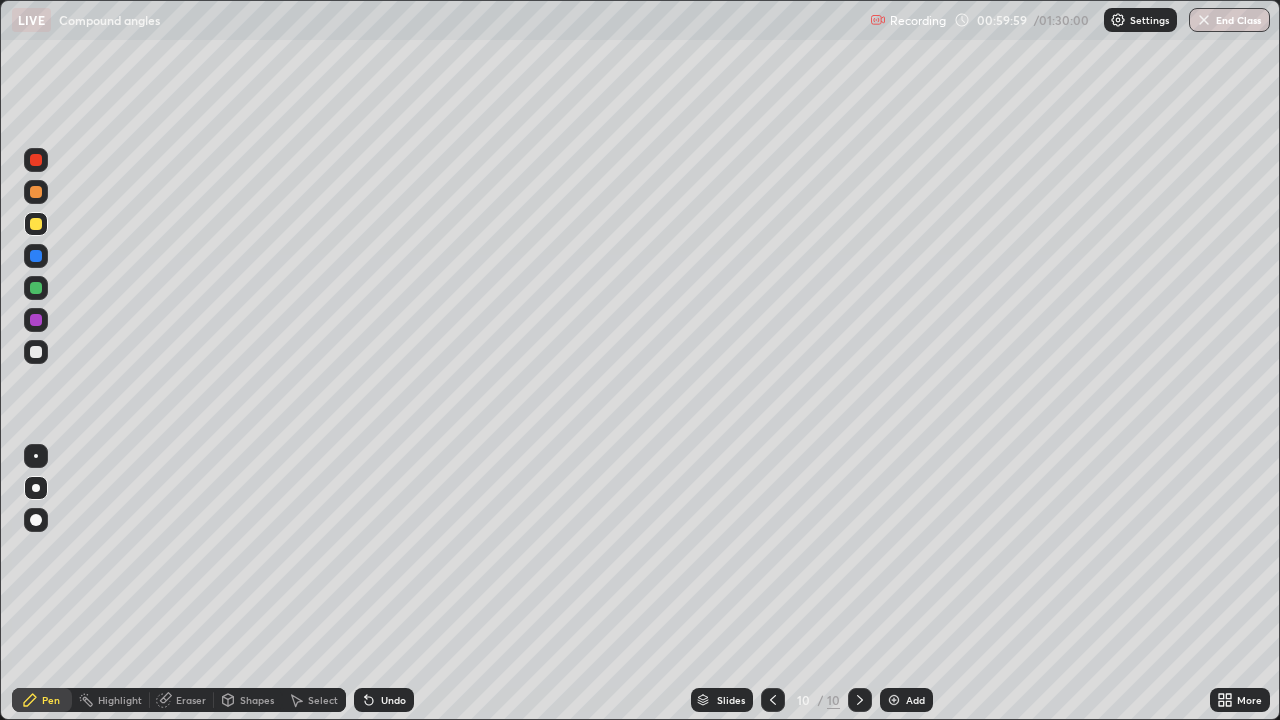 click on "Undo" at bounding box center (384, 700) 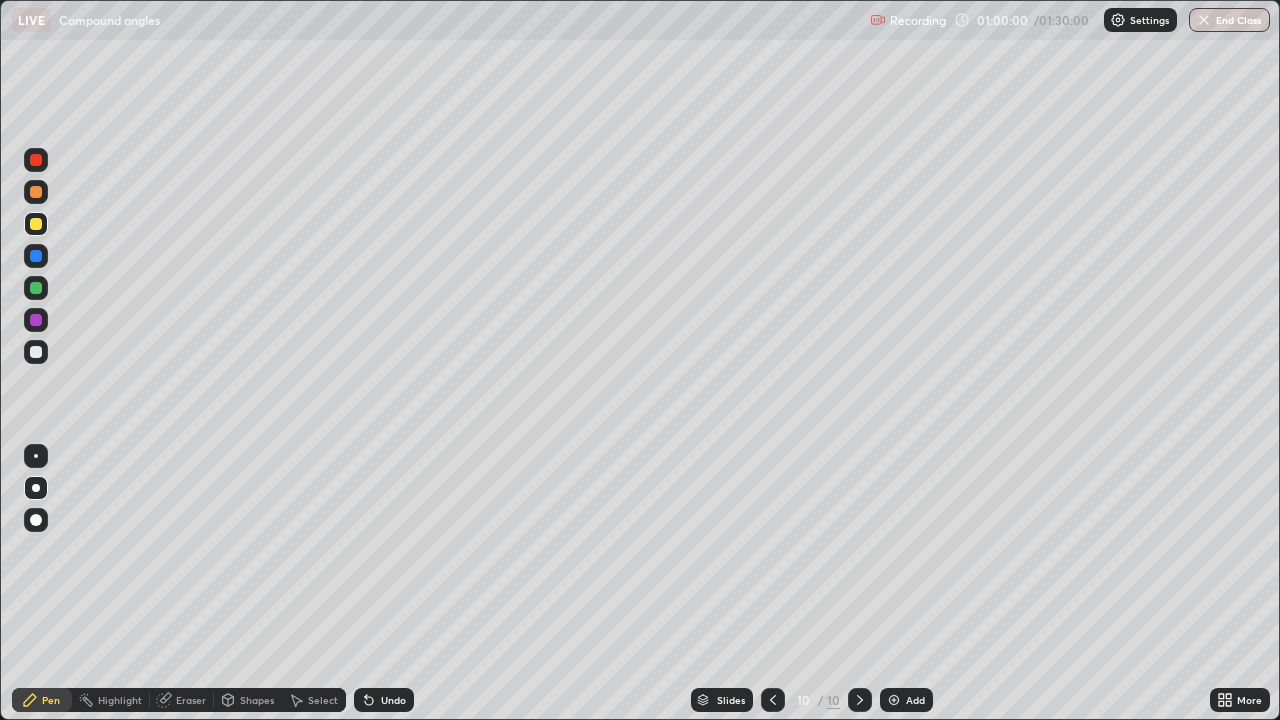 click 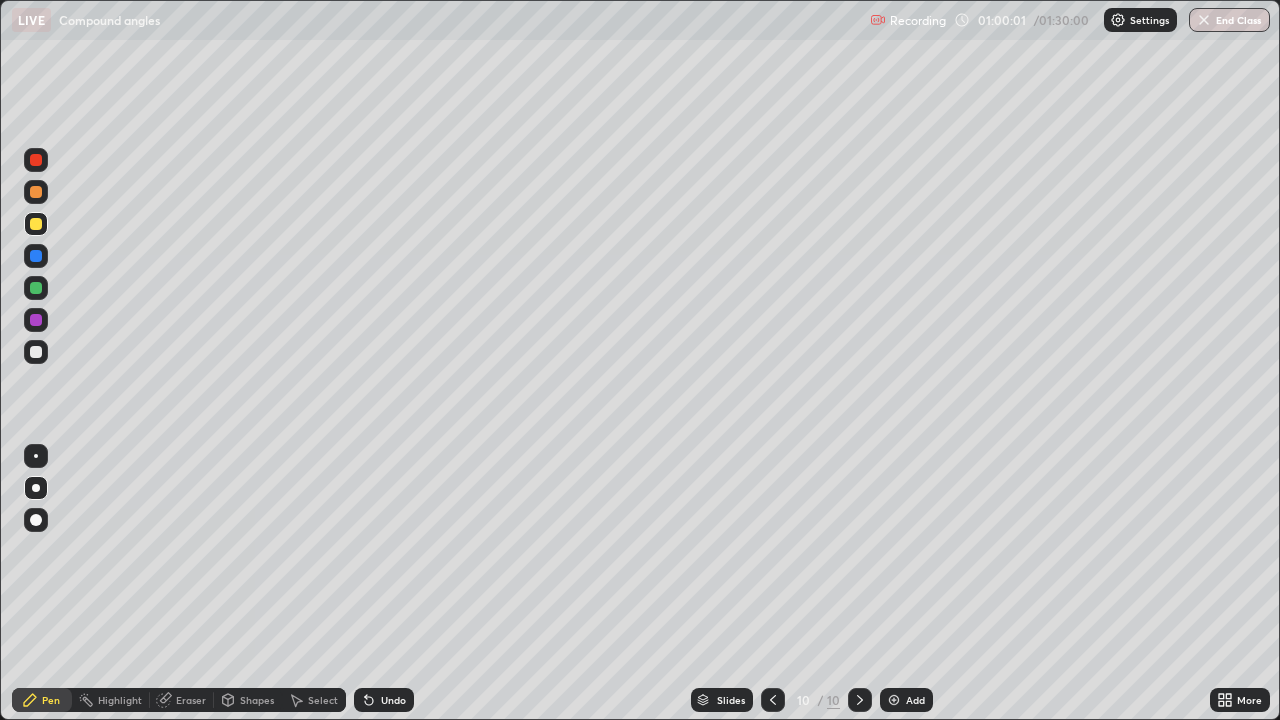 click 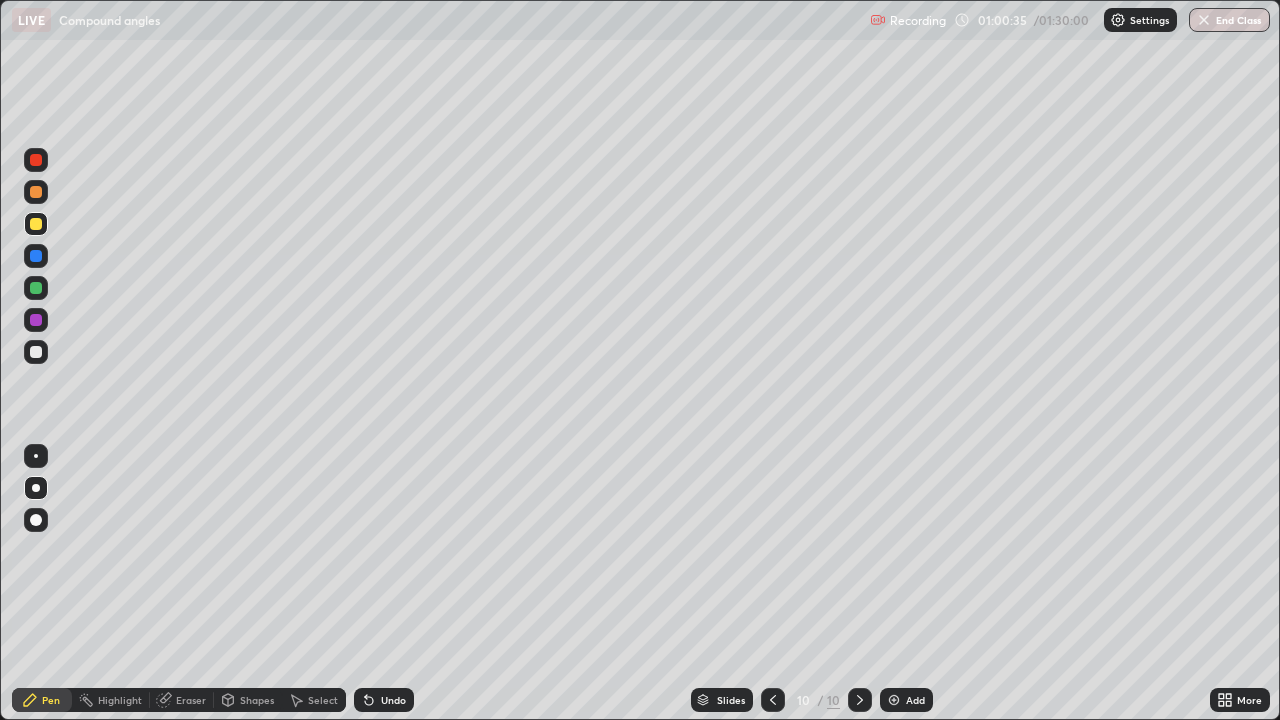click at bounding box center (36, 352) 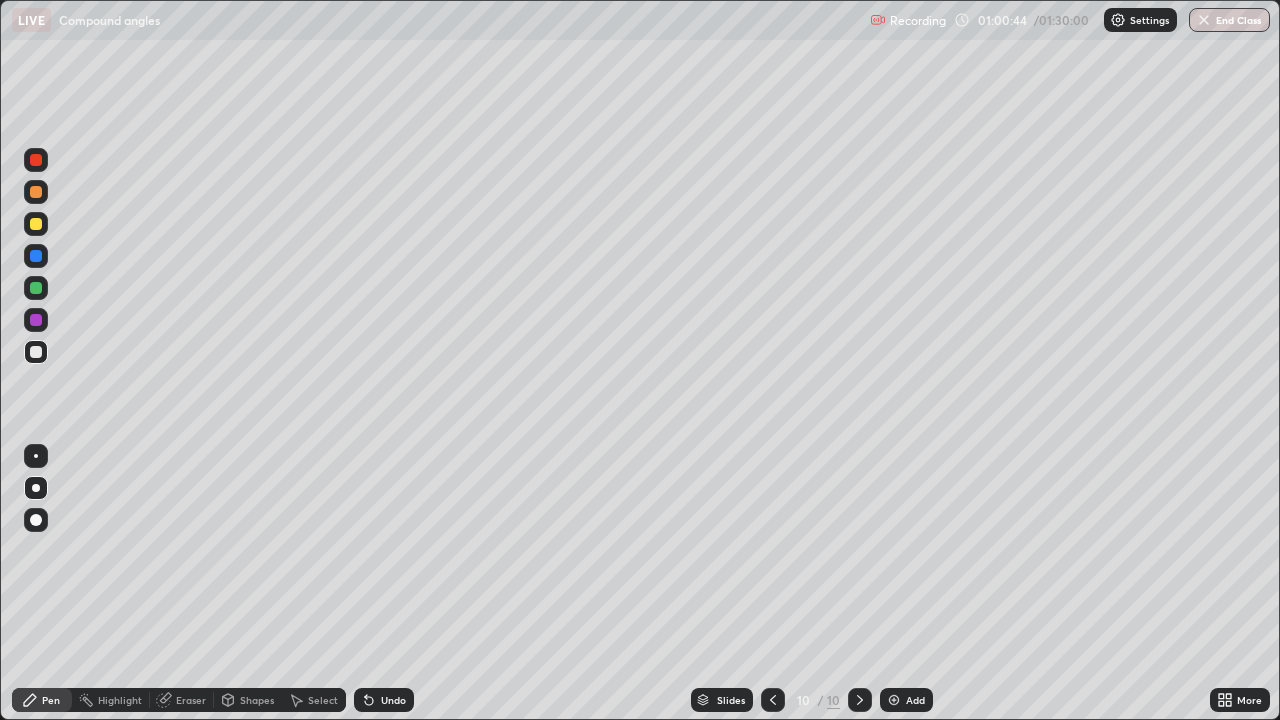 click at bounding box center (36, 224) 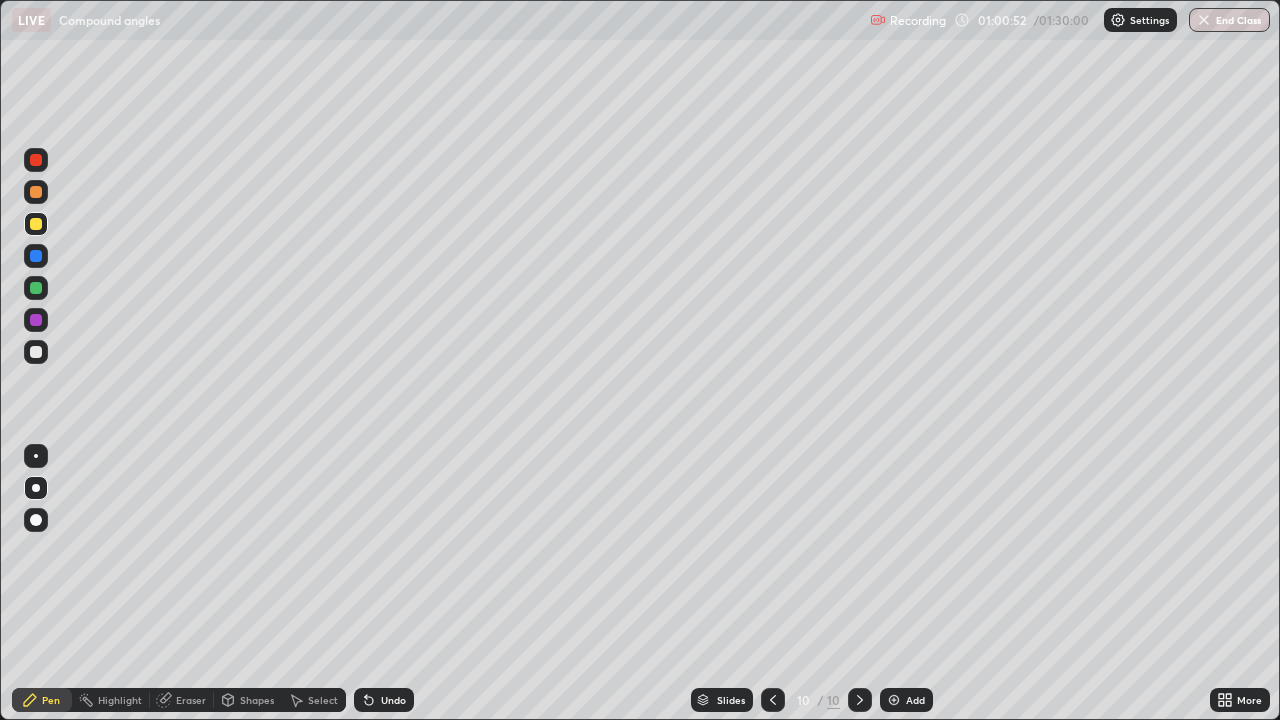 click on "Undo" at bounding box center [384, 700] 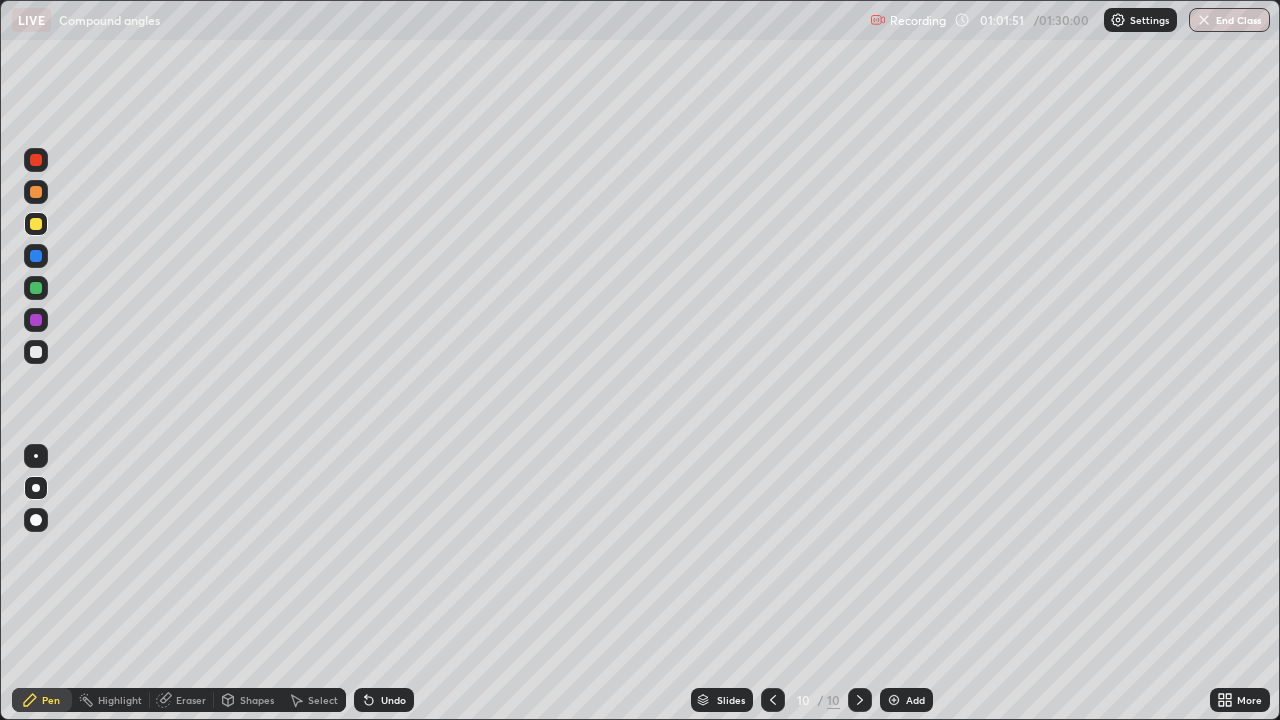 click 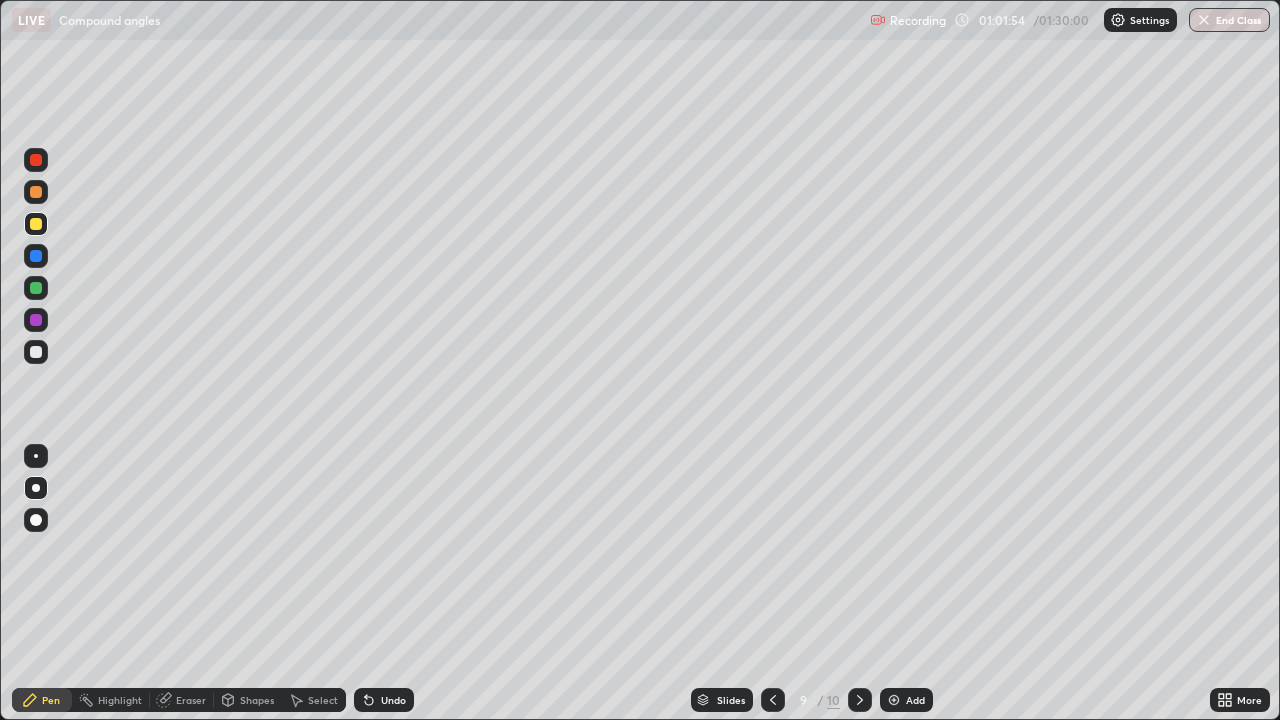 click 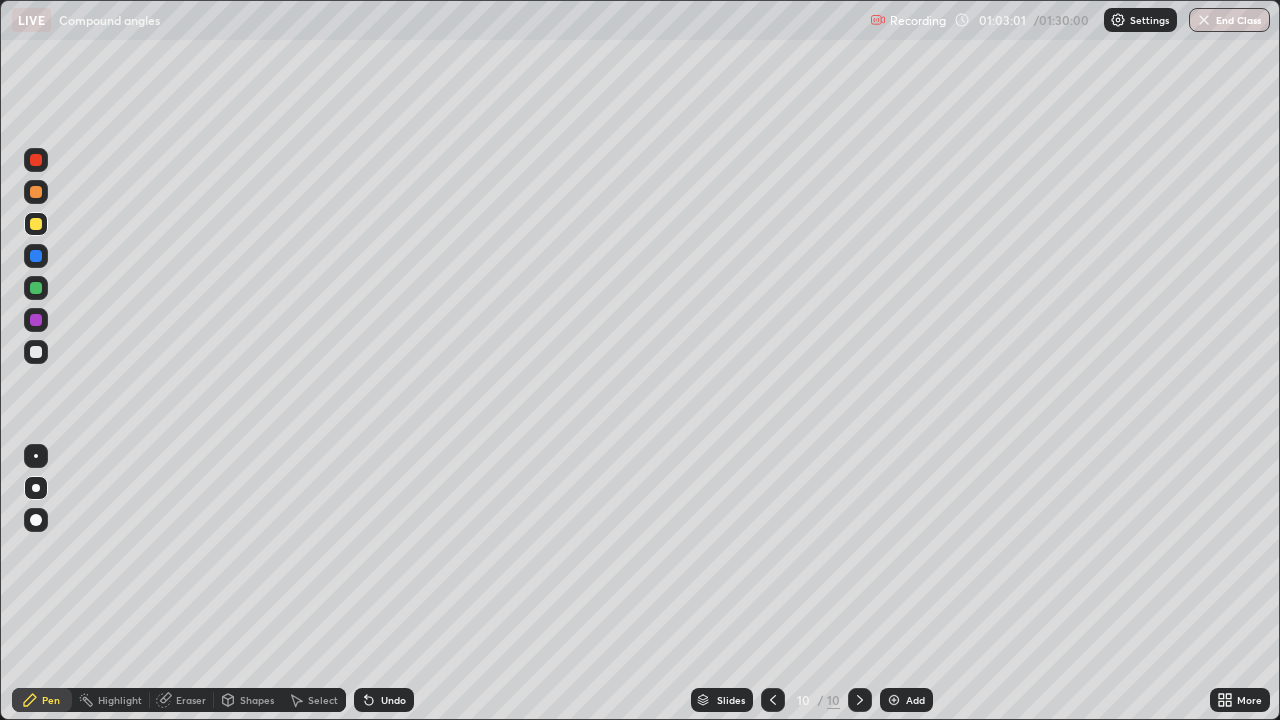 click at bounding box center [894, 700] 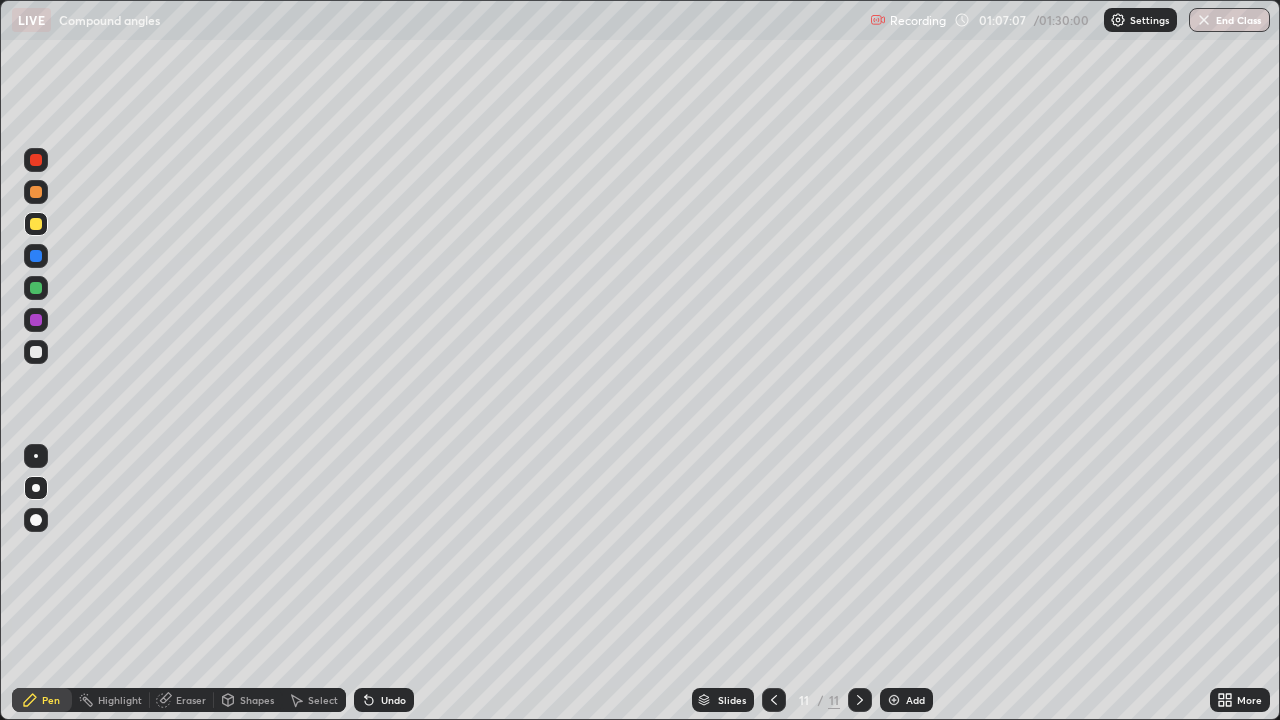 click on "Add" at bounding box center [915, 700] 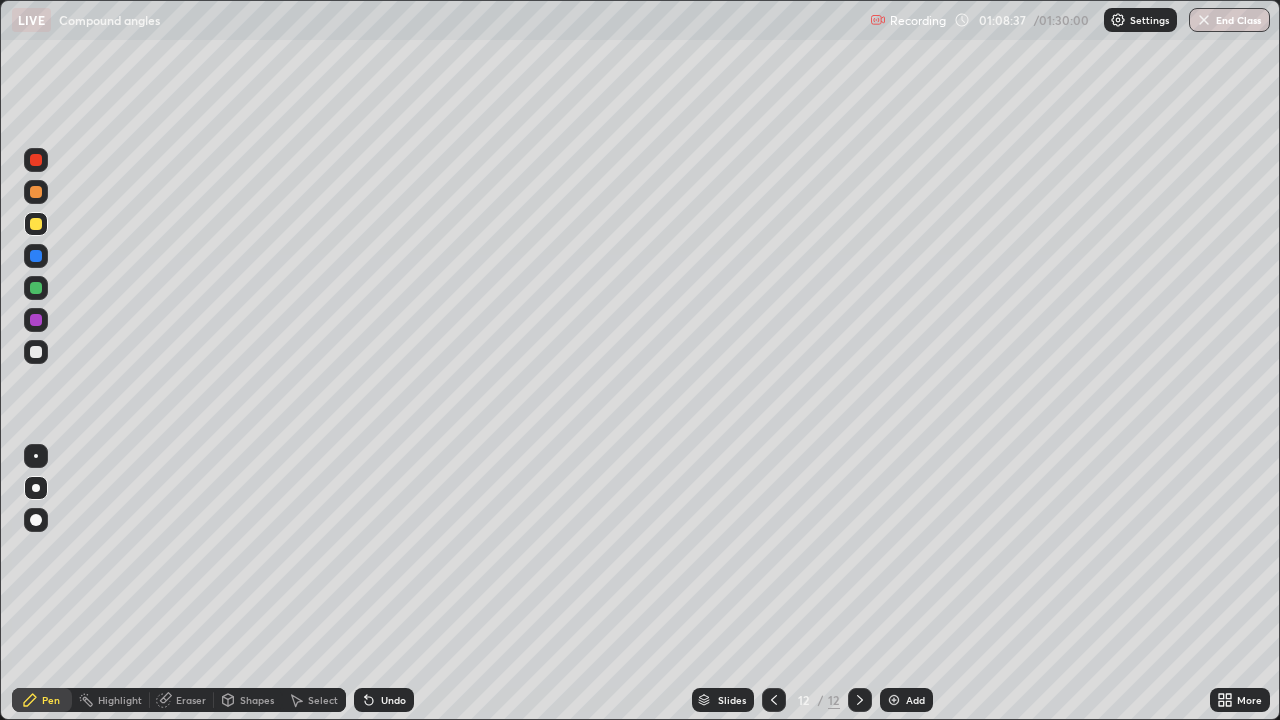 click on "Undo" at bounding box center (384, 700) 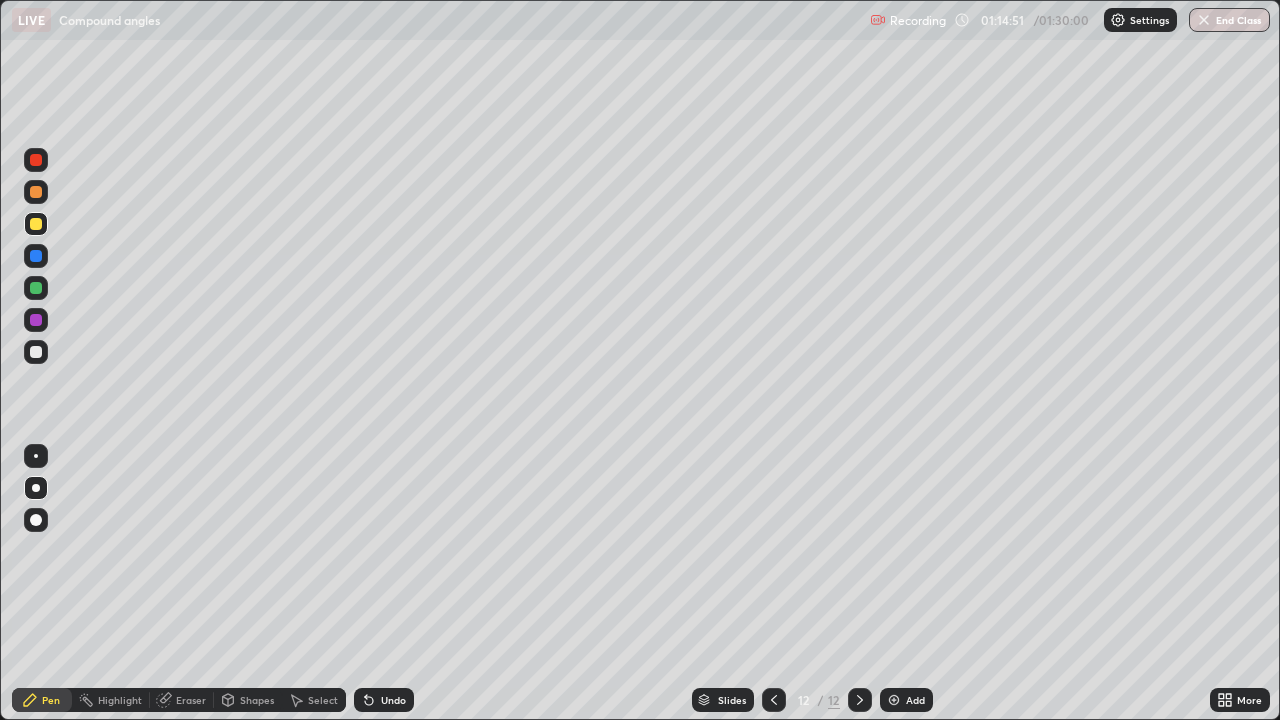click at bounding box center [36, 288] 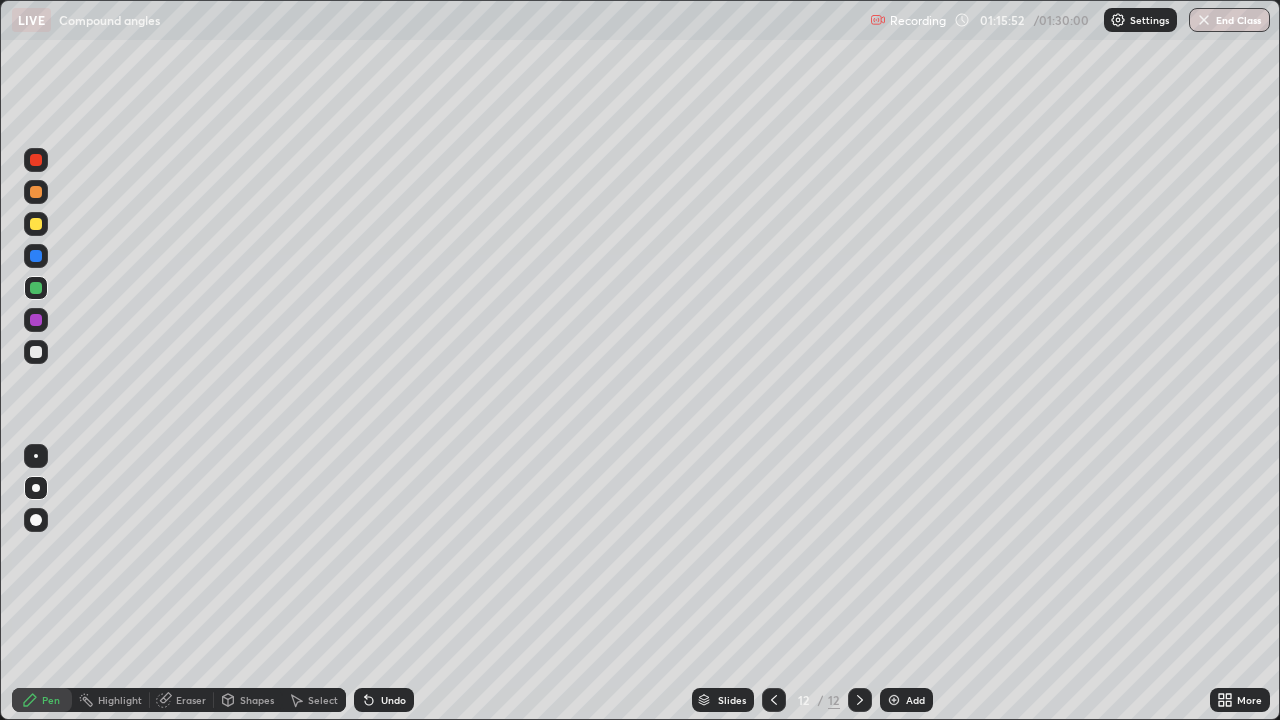 click on "Slides 12 / 12 Add" at bounding box center [812, 700] 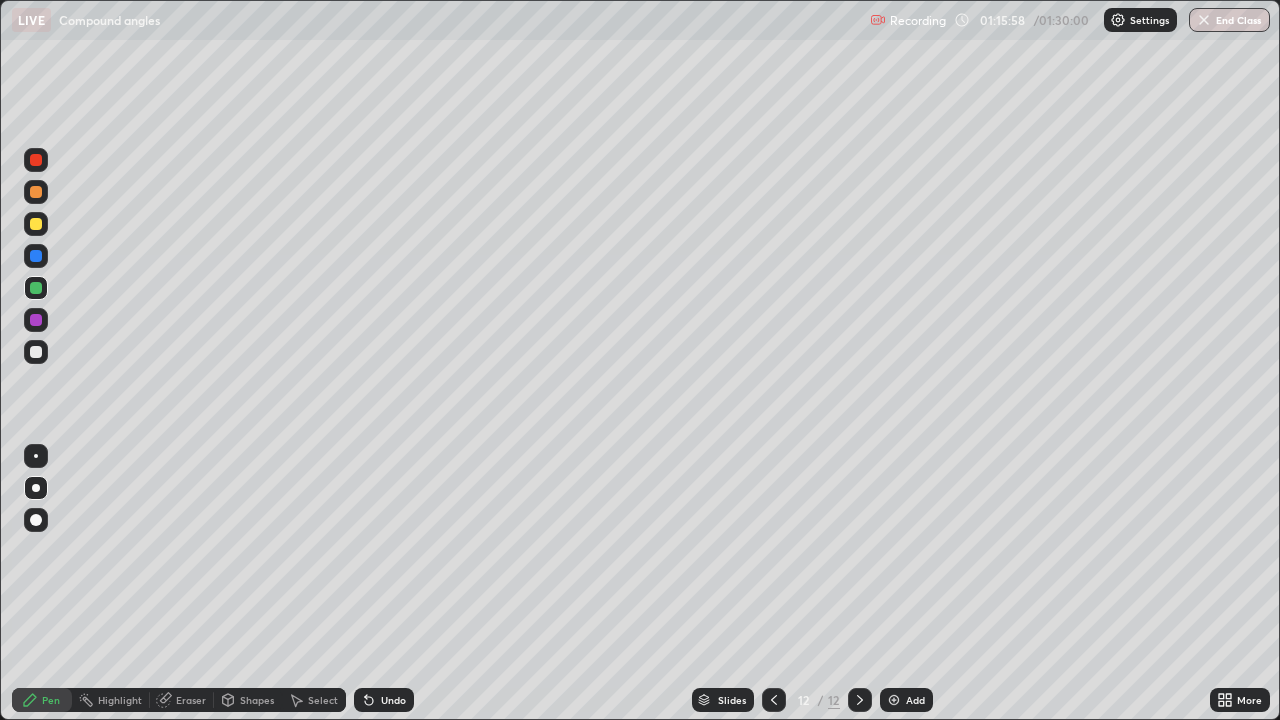click on "Slides 12 / 12 Add" at bounding box center [812, 700] 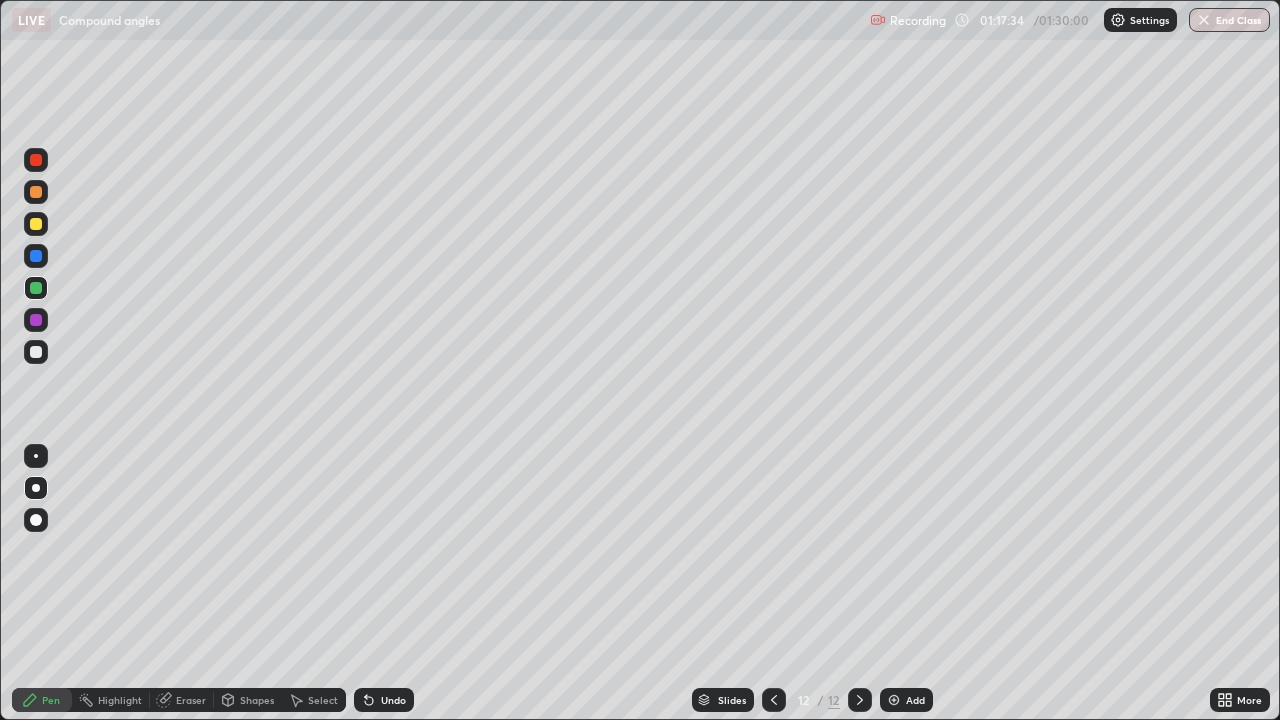 click on "Add" at bounding box center (915, 700) 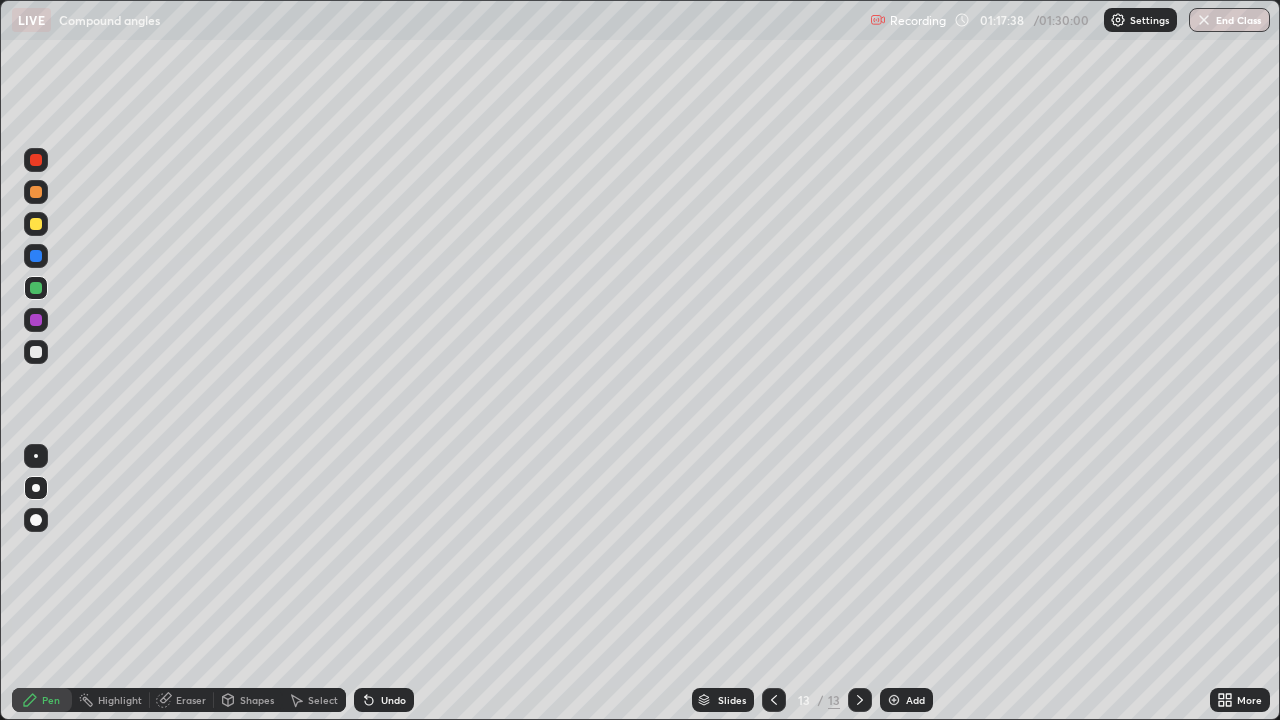 click at bounding box center [36, 224] 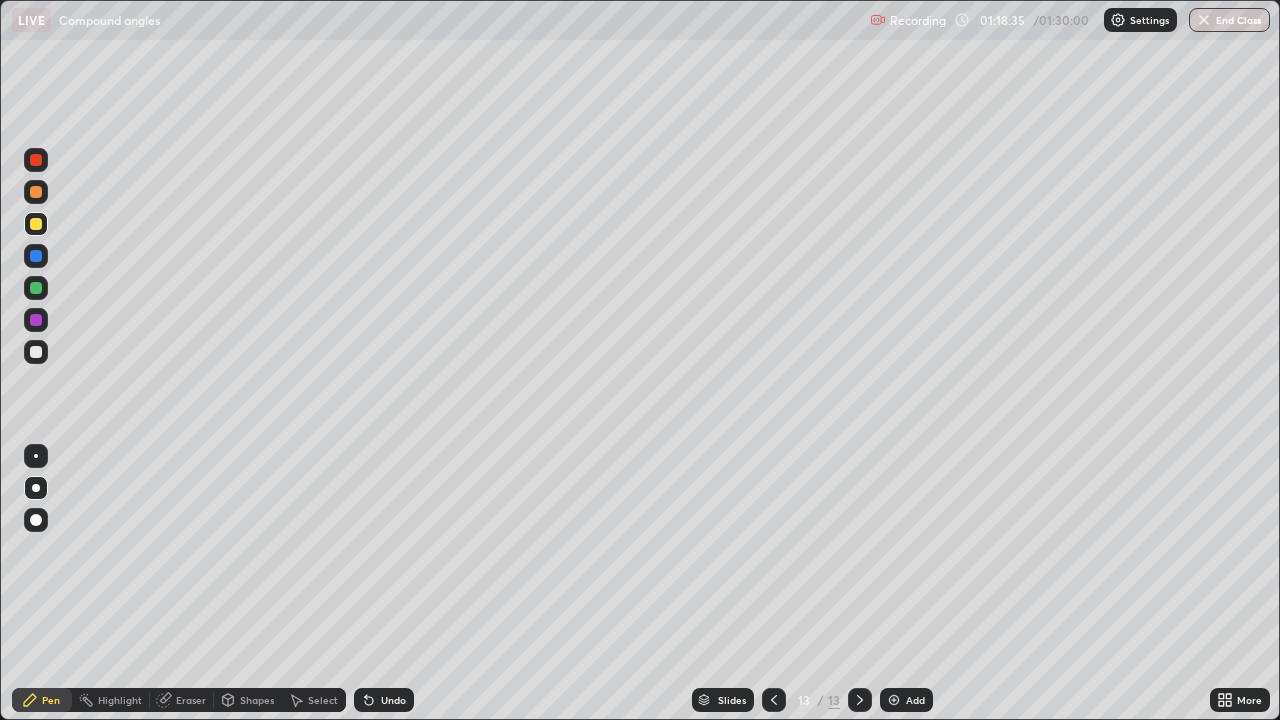 click on "Undo" at bounding box center (384, 700) 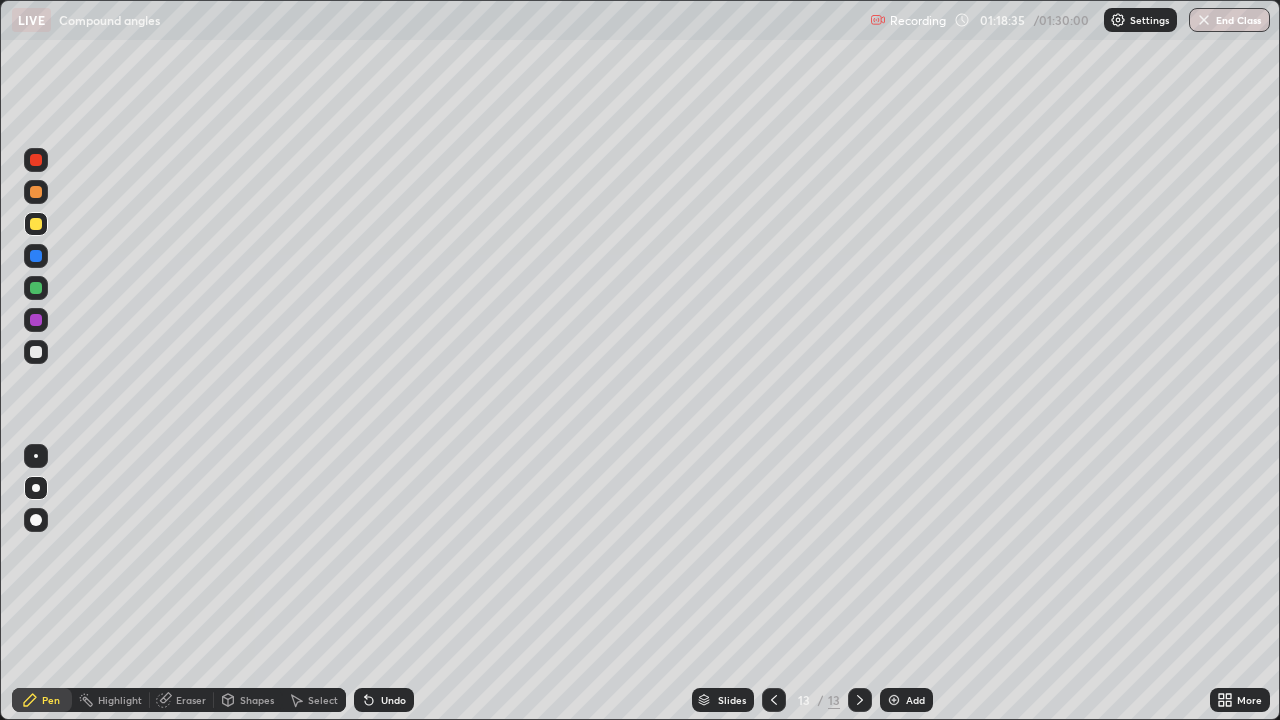 click on "Undo" at bounding box center (393, 700) 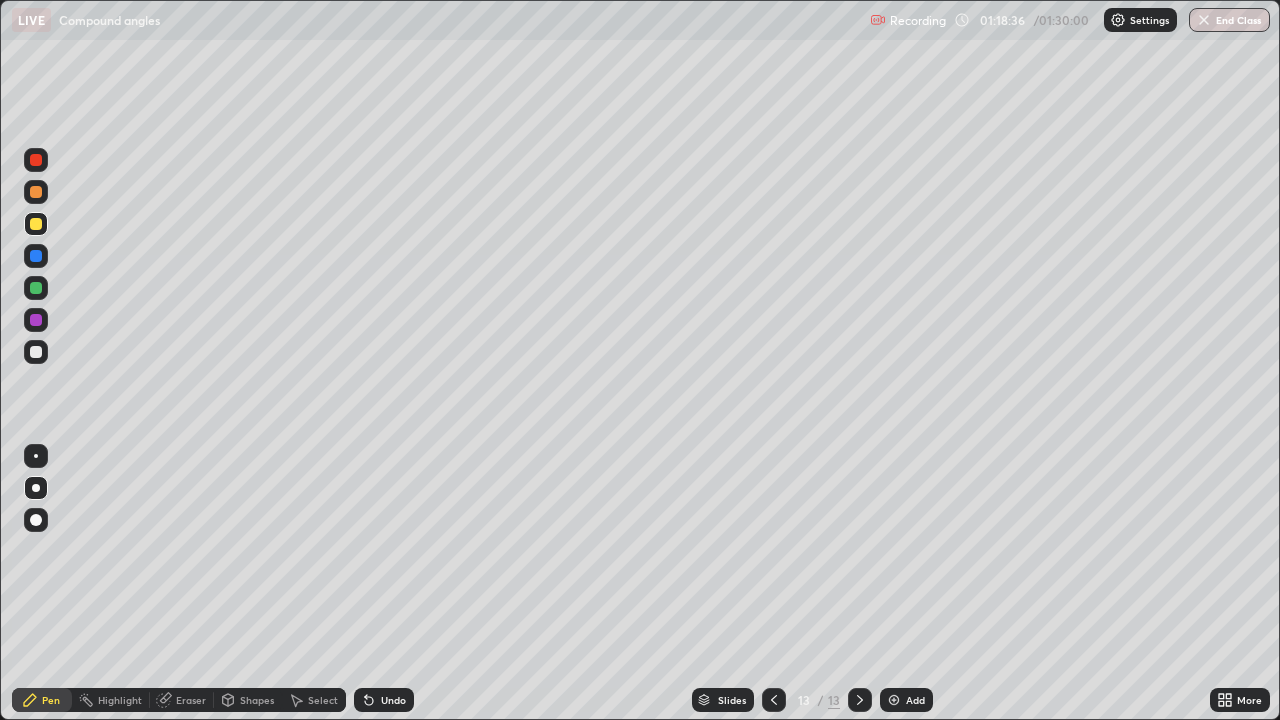 click on "Undo" at bounding box center (380, 700) 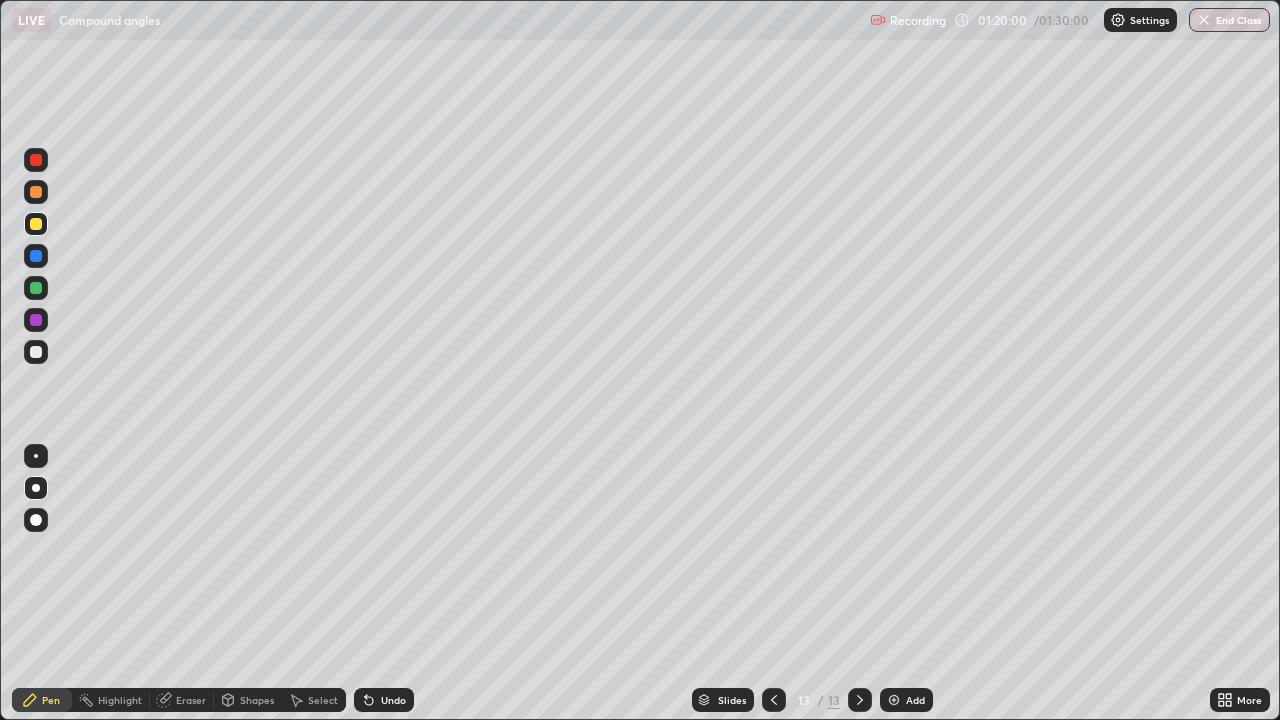 click at bounding box center (36, 352) 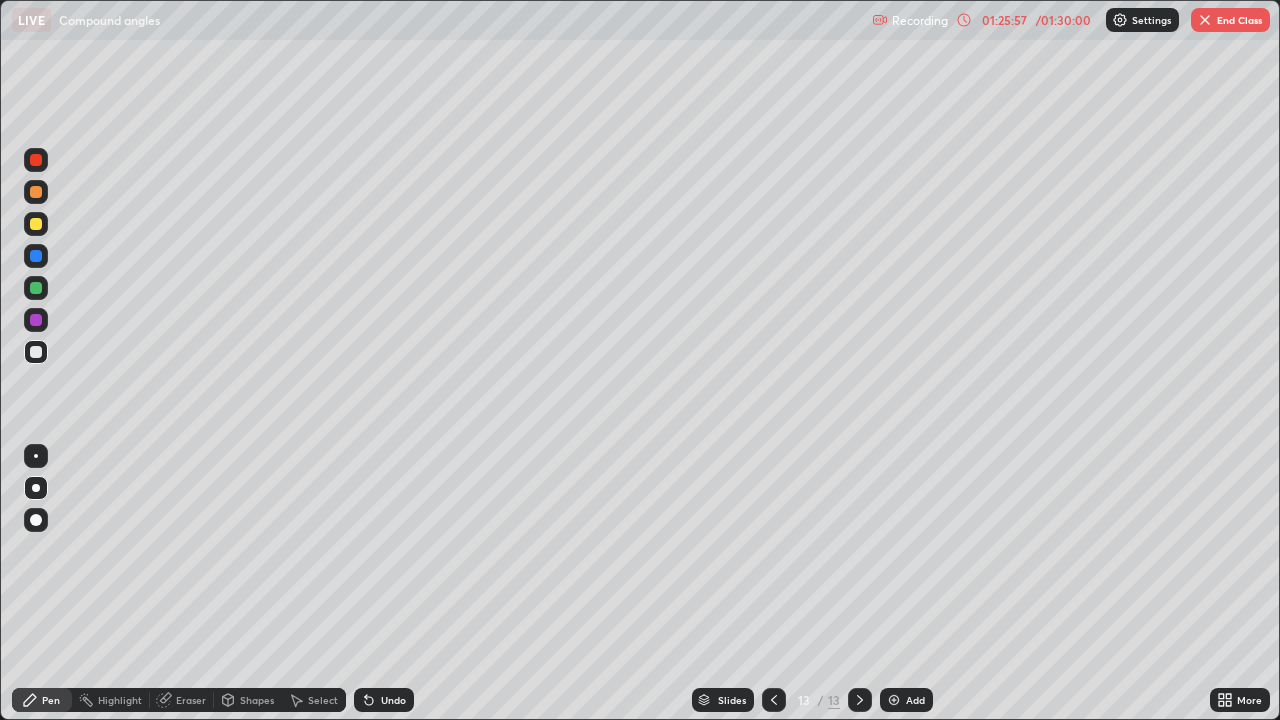click on "Slides 13 / 13 Add" at bounding box center (812, 700) 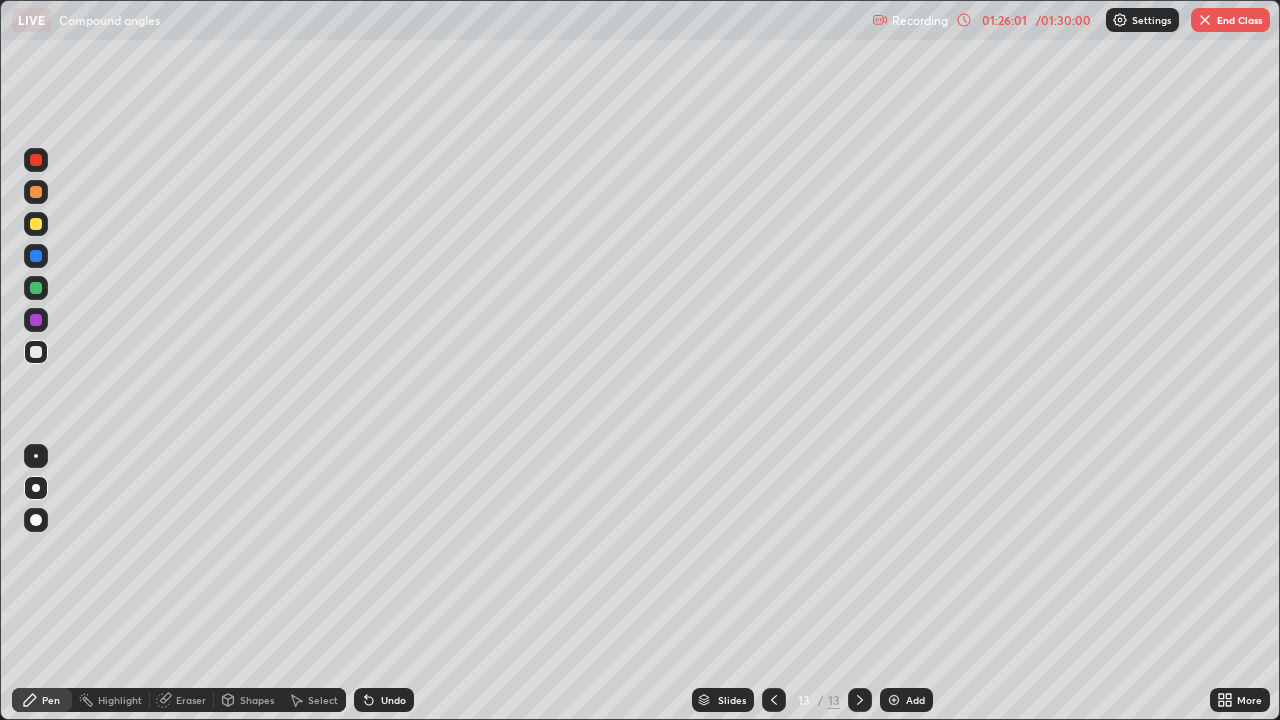 click on "Slides 13 / 13 Add" at bounding box center (812, 700) 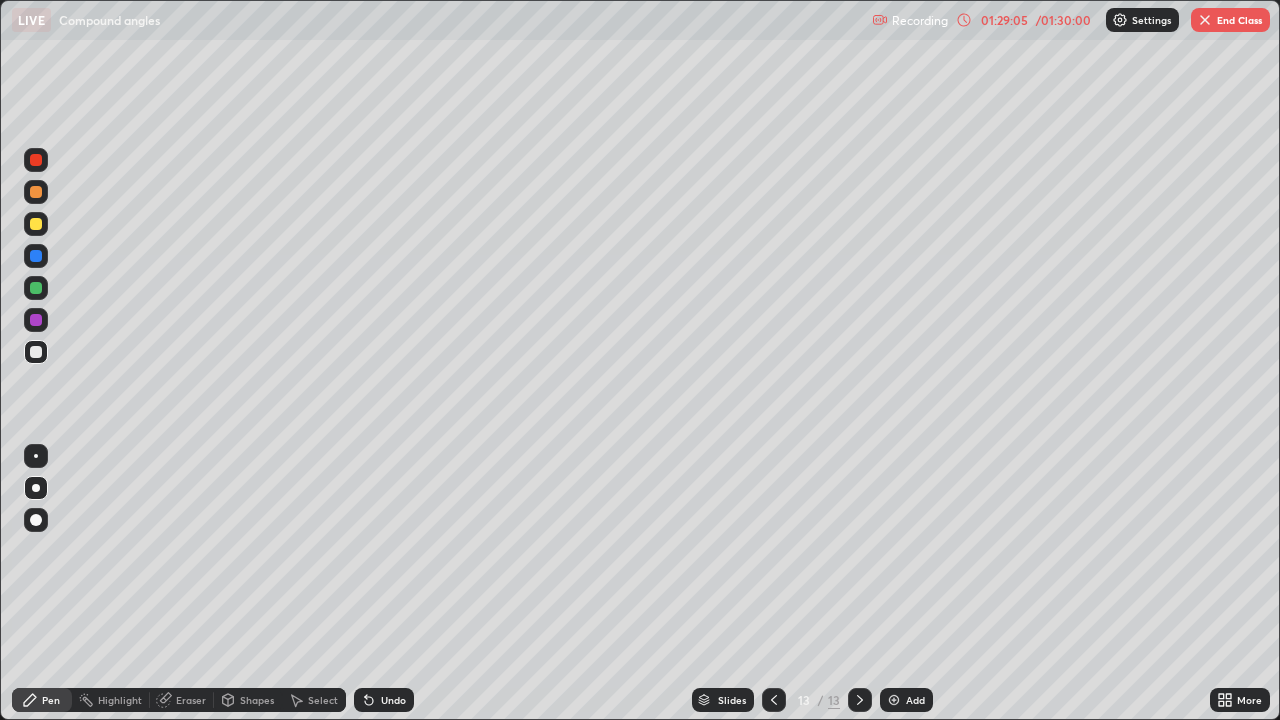 click at bounding box center (1205, 20) 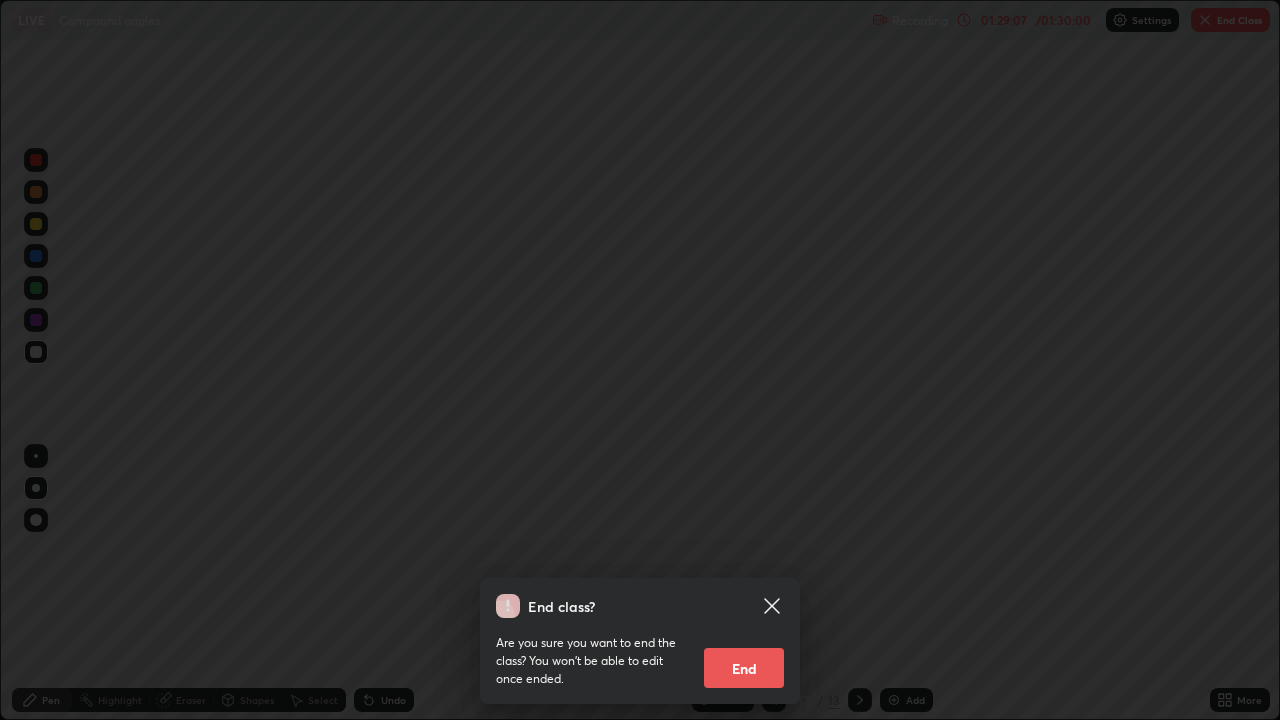 click on "End" at bounding box center [744, 668] 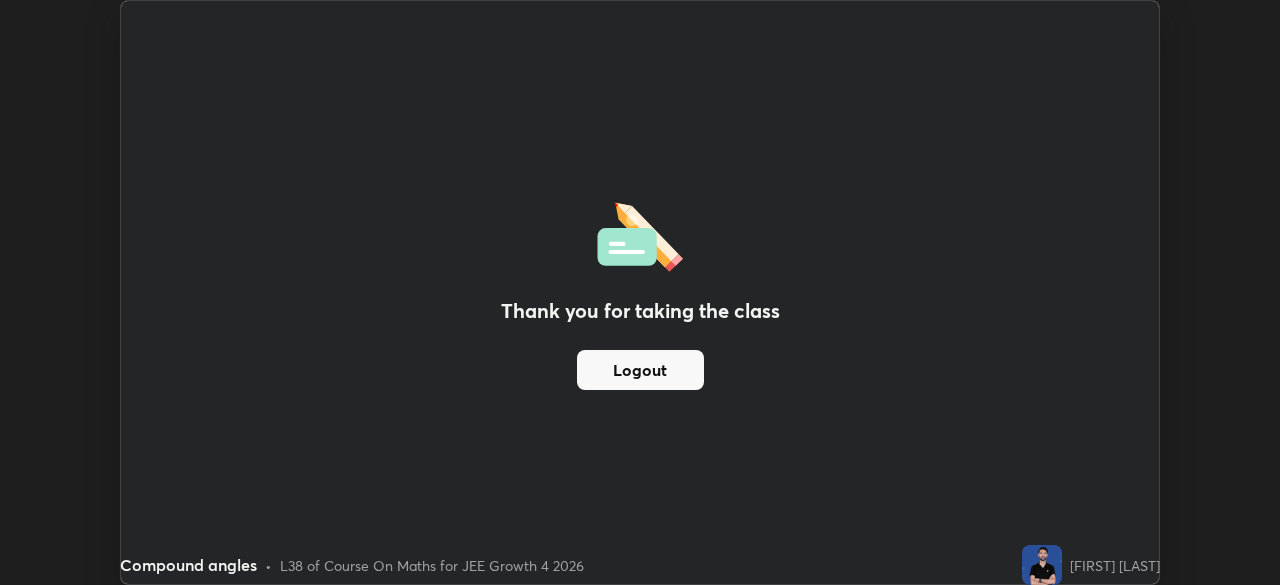 scroll, scrollTop: 585, scrollLeft: 1280, axis: both 